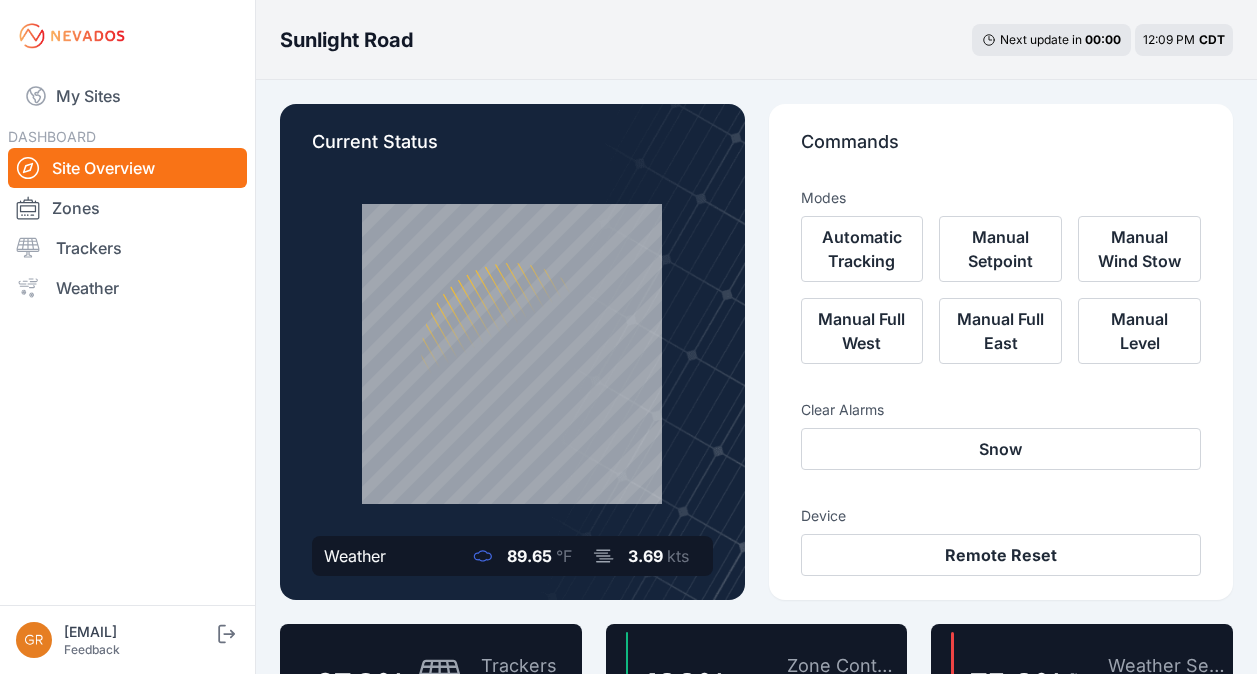 scroll, scrollTop: 0, scrollLeft: 0, axis: both 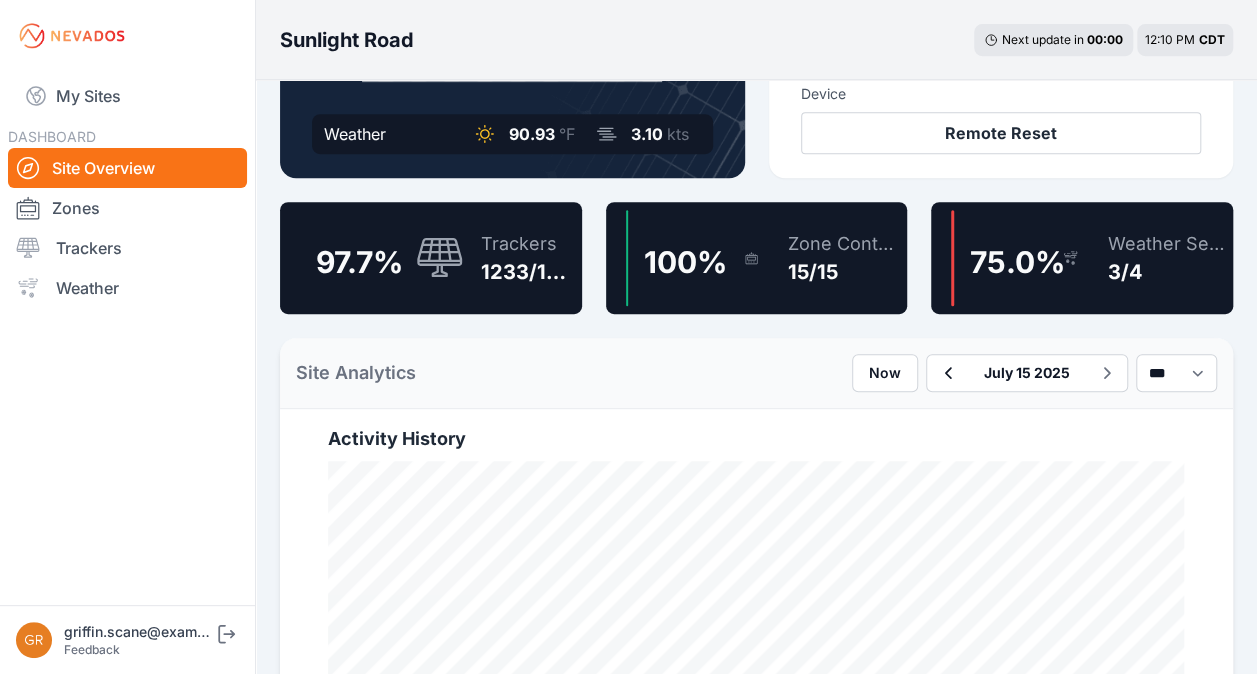 click on "Zone Controllers 15/15" at bounding box center [833, 258] 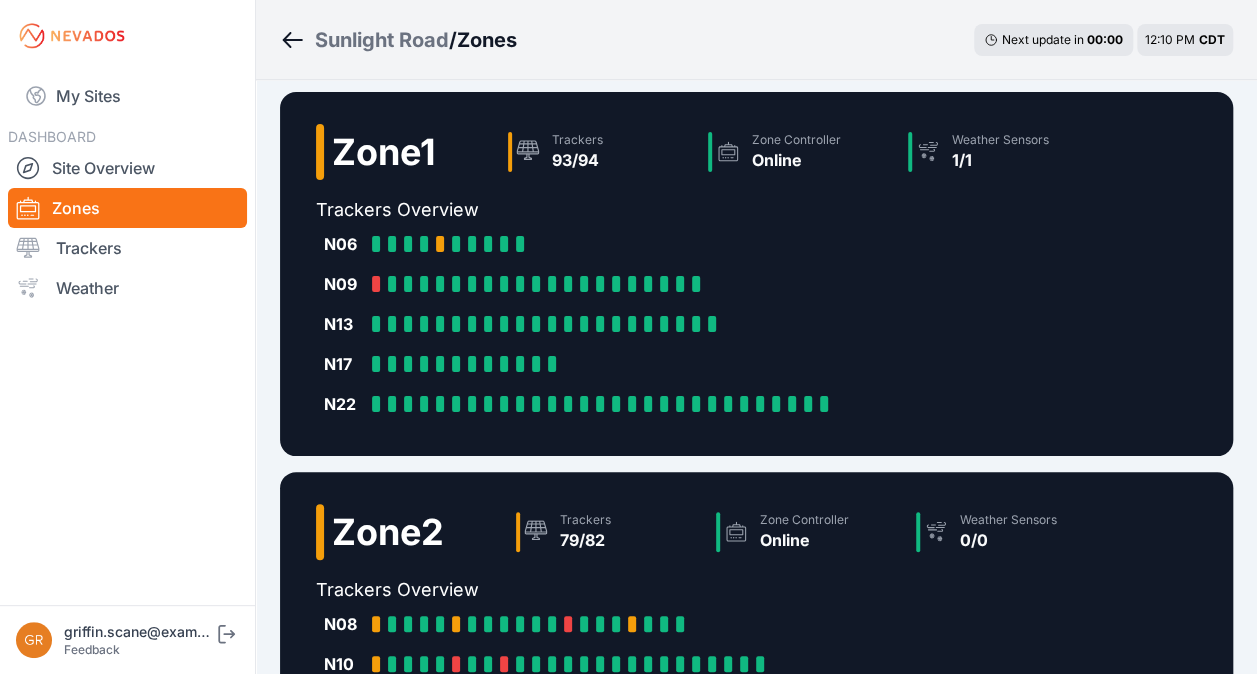 scroll, scrollTop: 11, scrollLeft: 0, axis: vertical 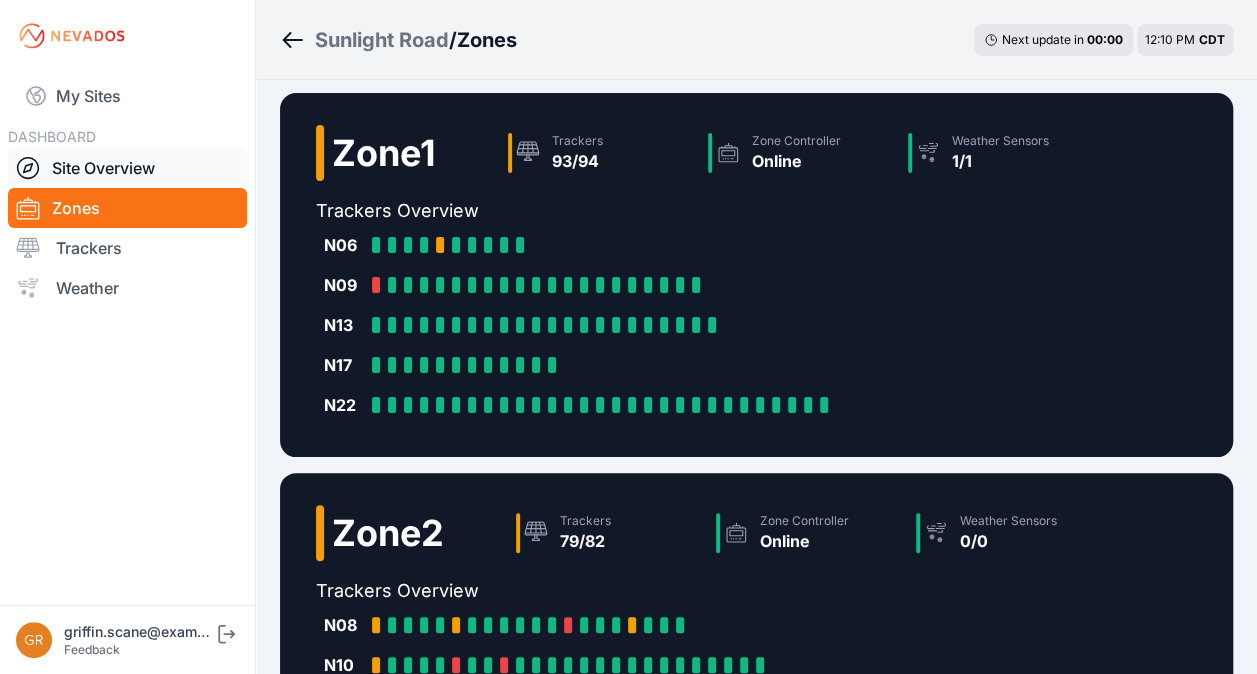click on "Site Overview" at bounding box center (127, 168) 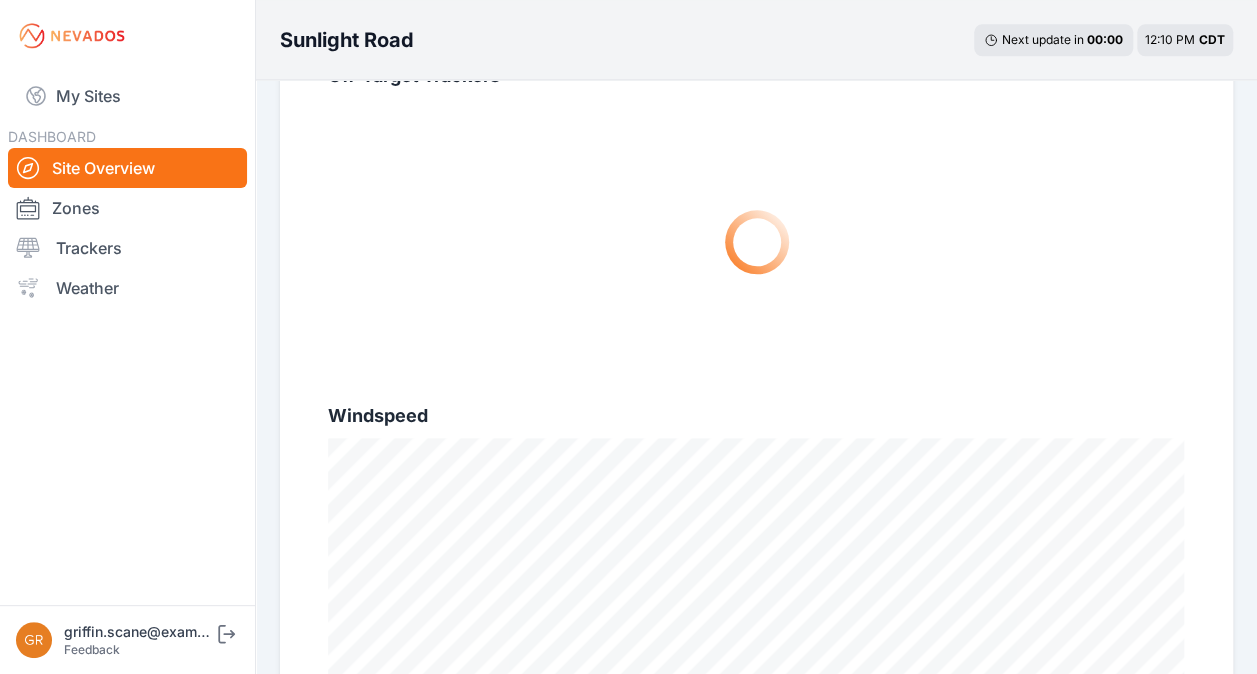 scroll, scrollTop: 1597, scrollLeft: 0, axis: vertical 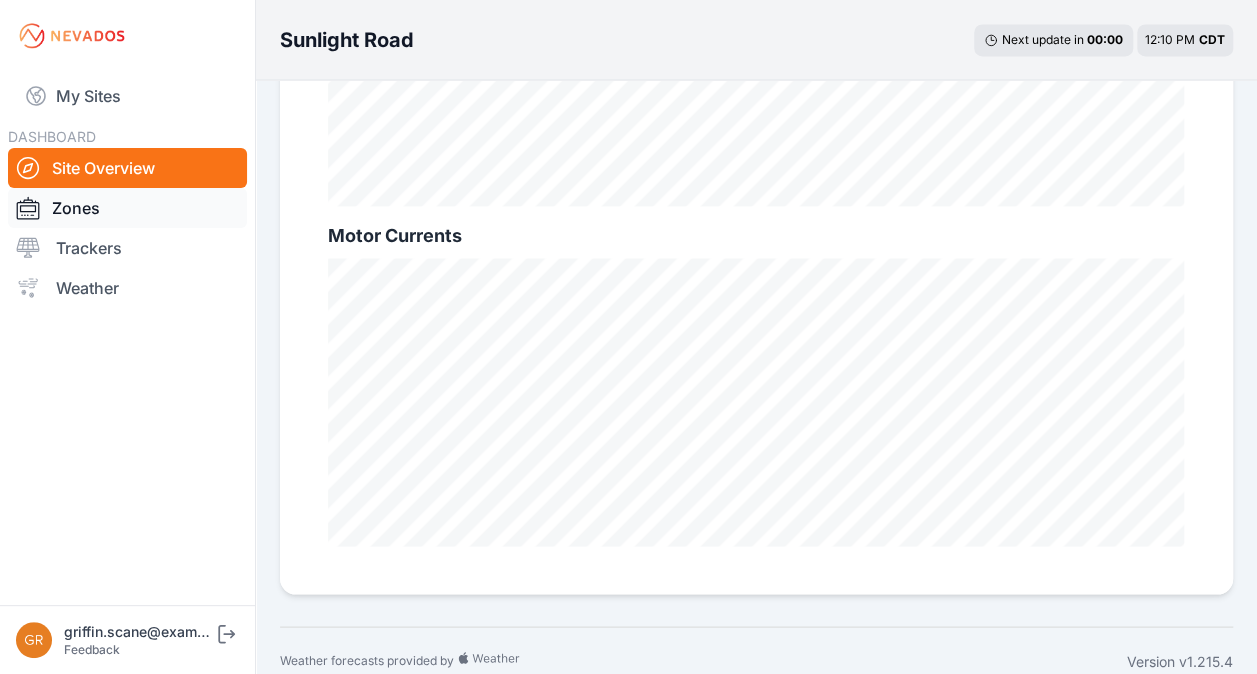 click on "Zones" at bounding box center [127, 208] 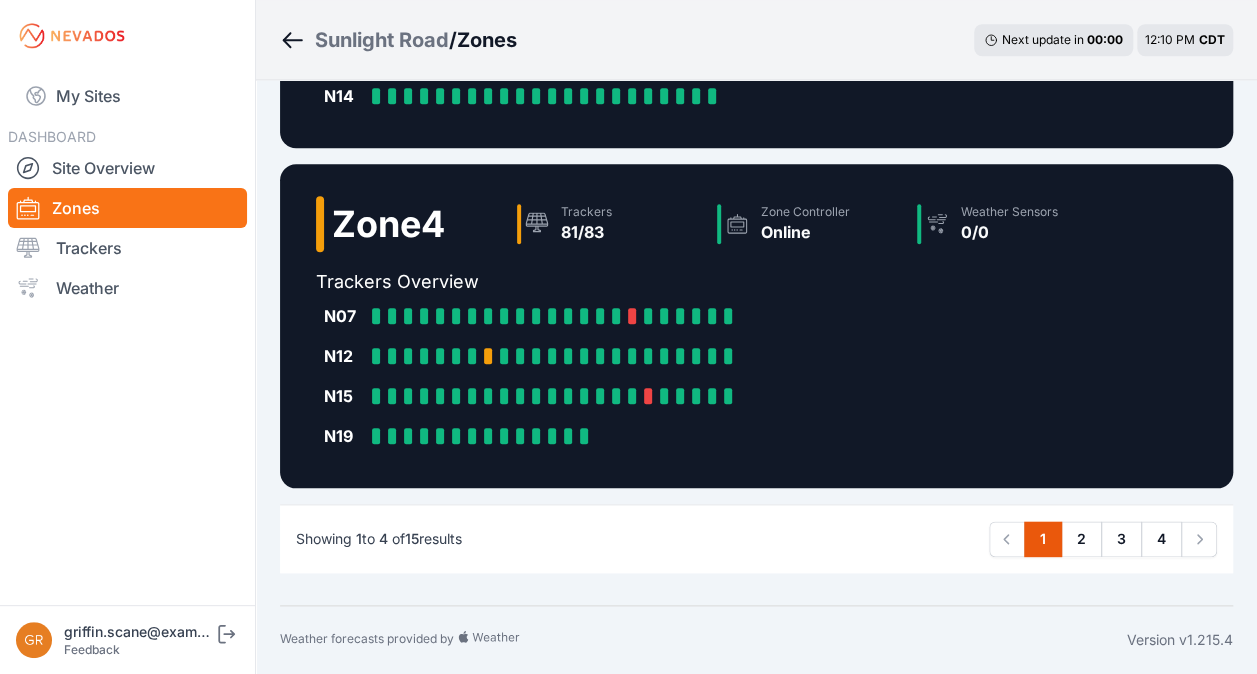 scroll, scrollTop: 0, scrollLeft: 0, axis: both 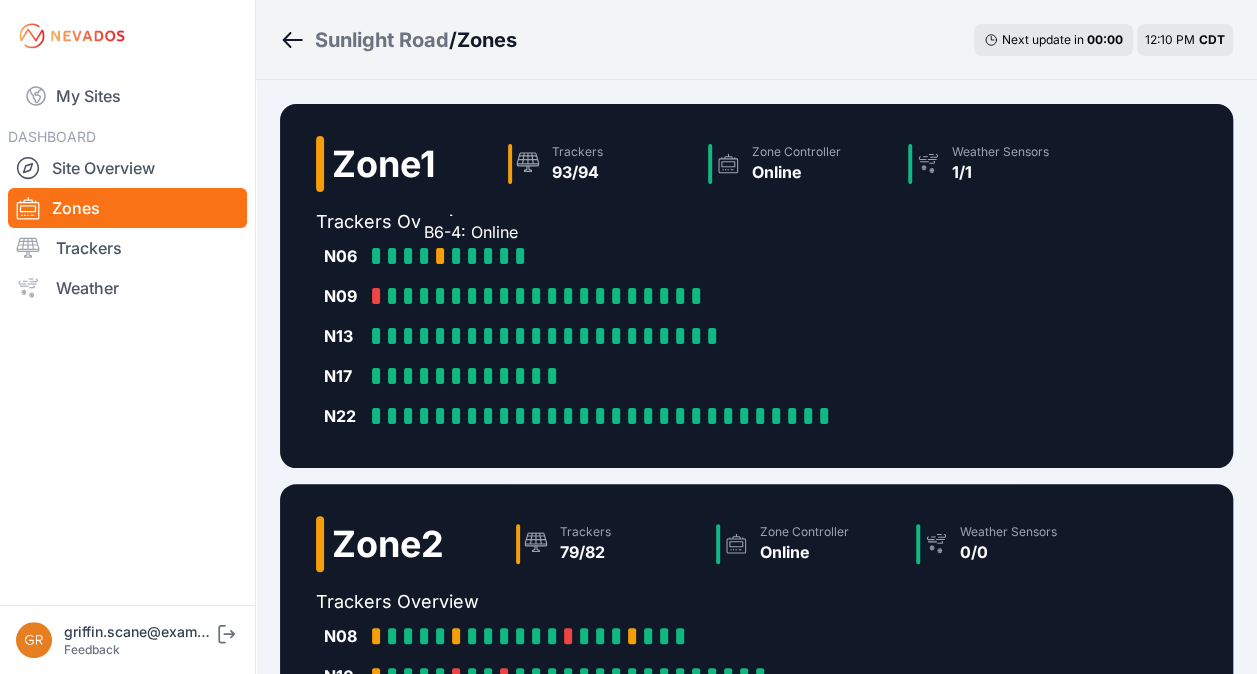 click at bounding box center (424, 256) 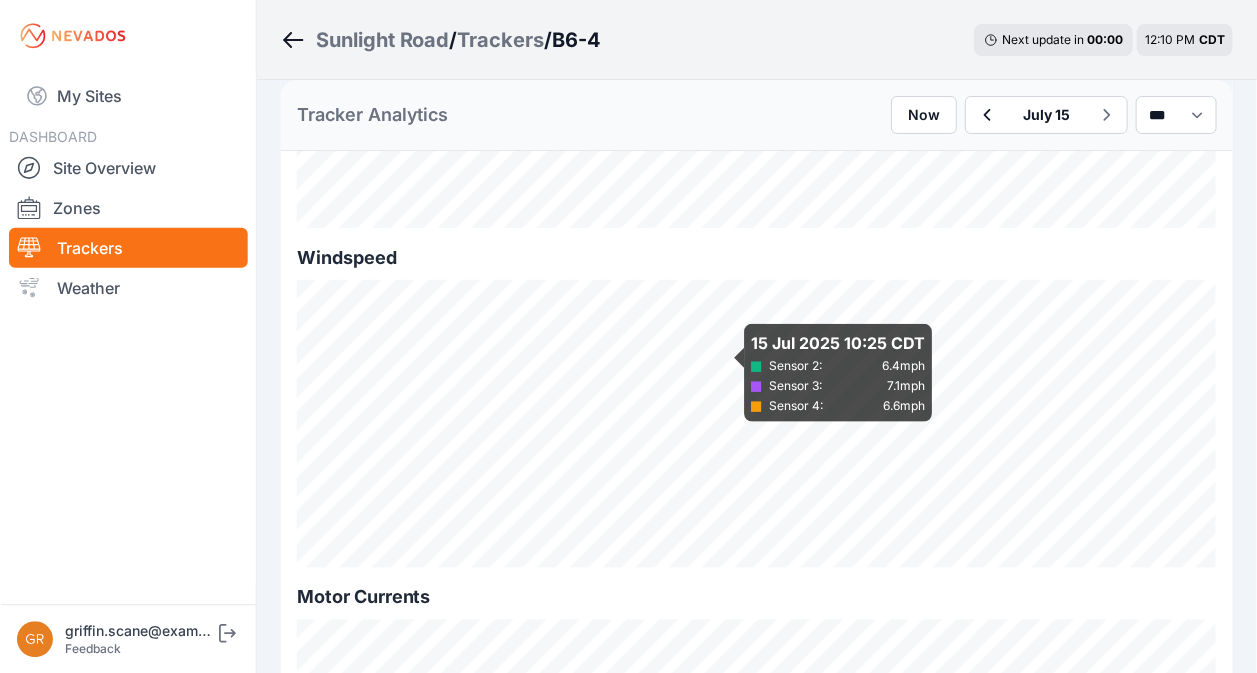scroll, scrollTop: 1534, scrollLeft: 0, axis: vertical 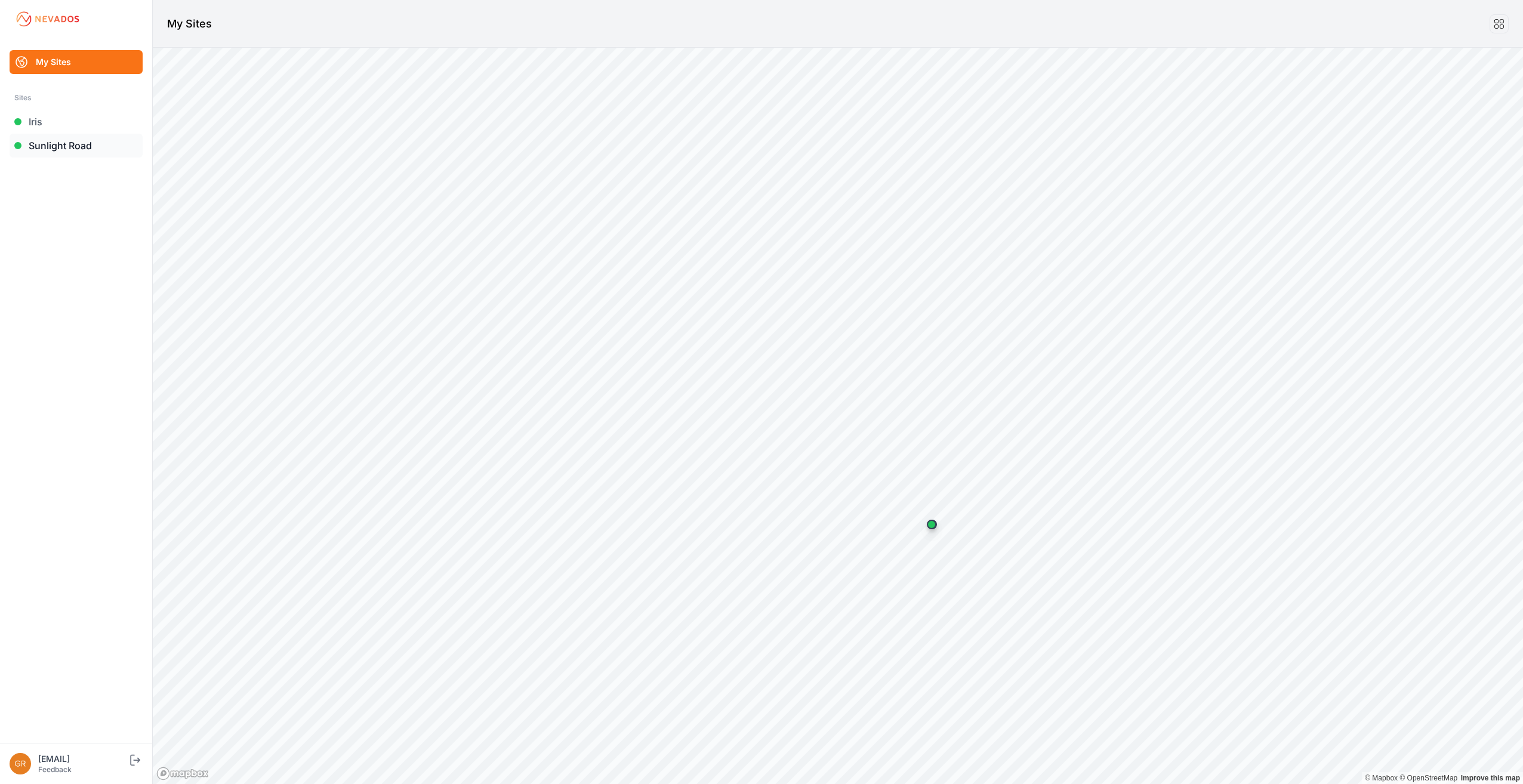 click on "Sunlight Road" at bounding box center (76, 146) 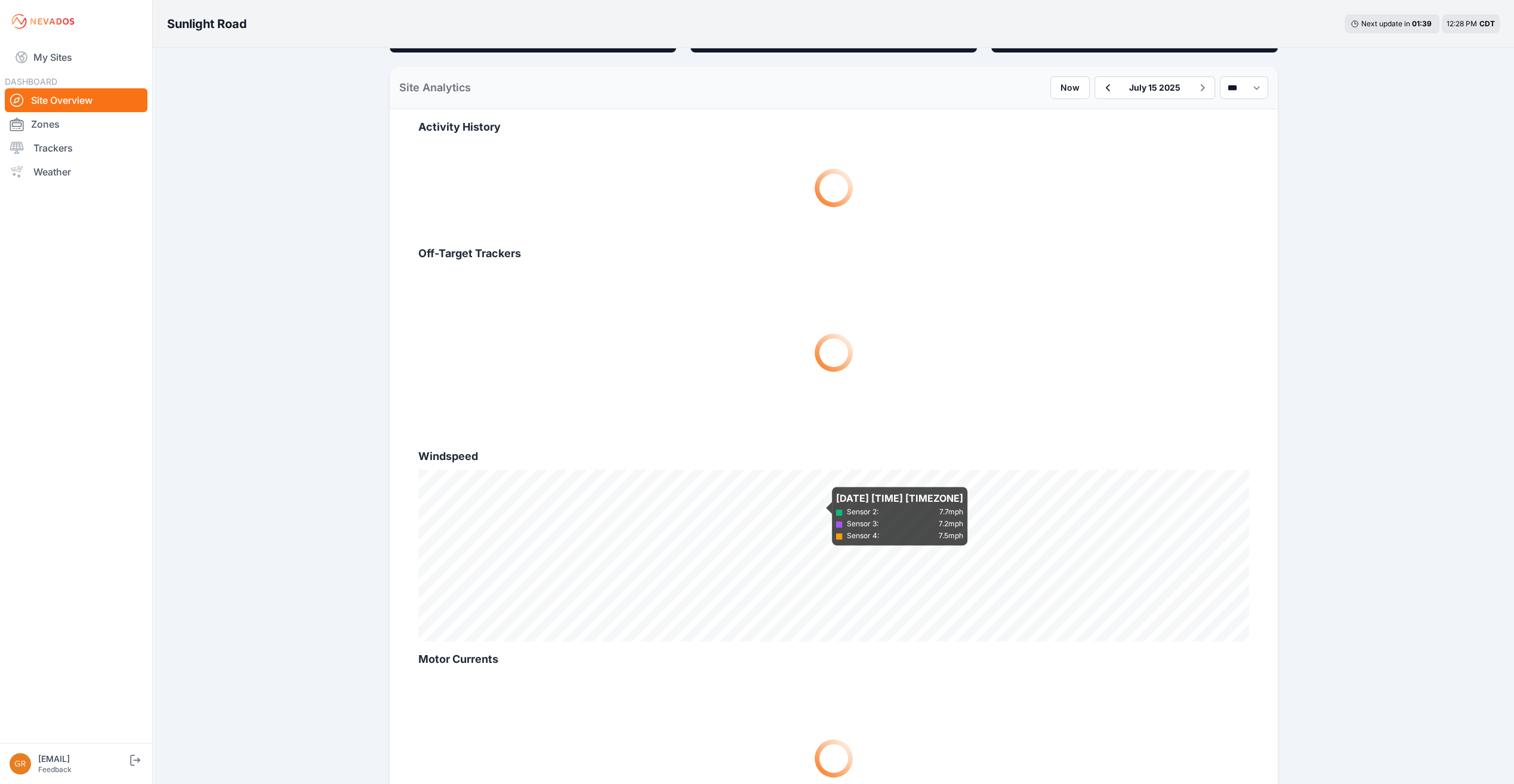 scroll, scrollTop: 418, scrollLeft: 0, axis: vertical 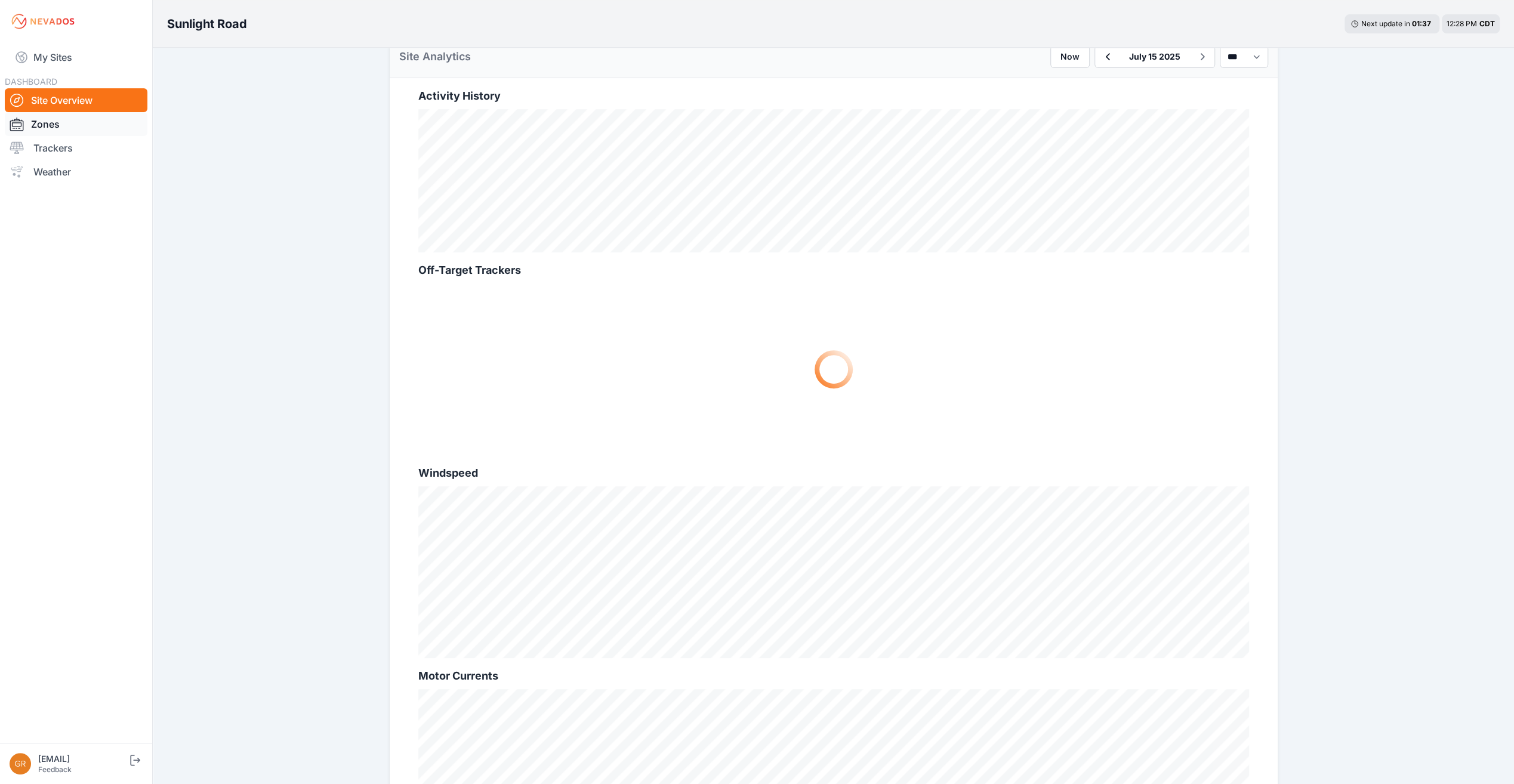 click on "Zones" at bounding box center [76, 124] 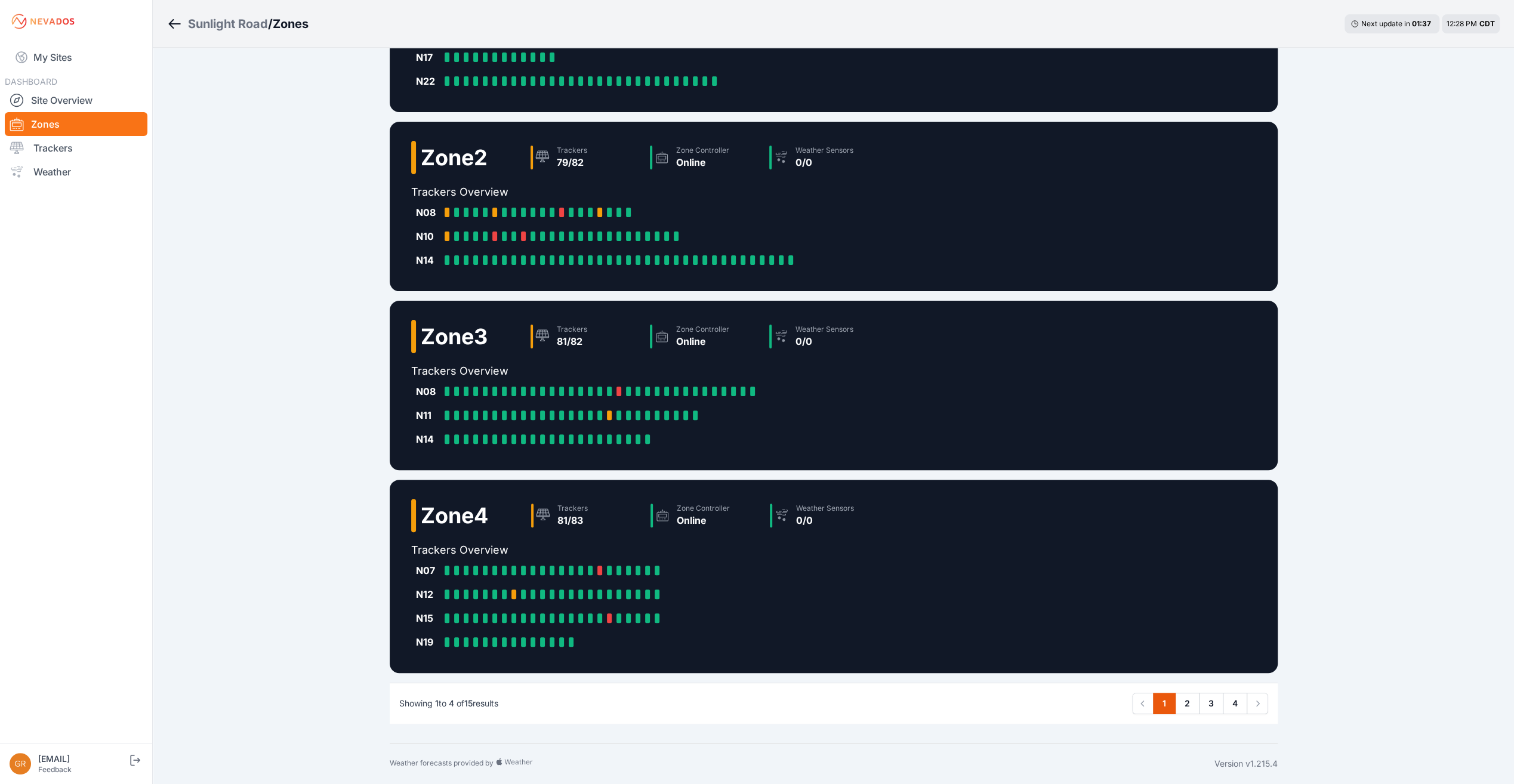 scroll, scrollTop: 0, scrollLeft: 0, axis: both 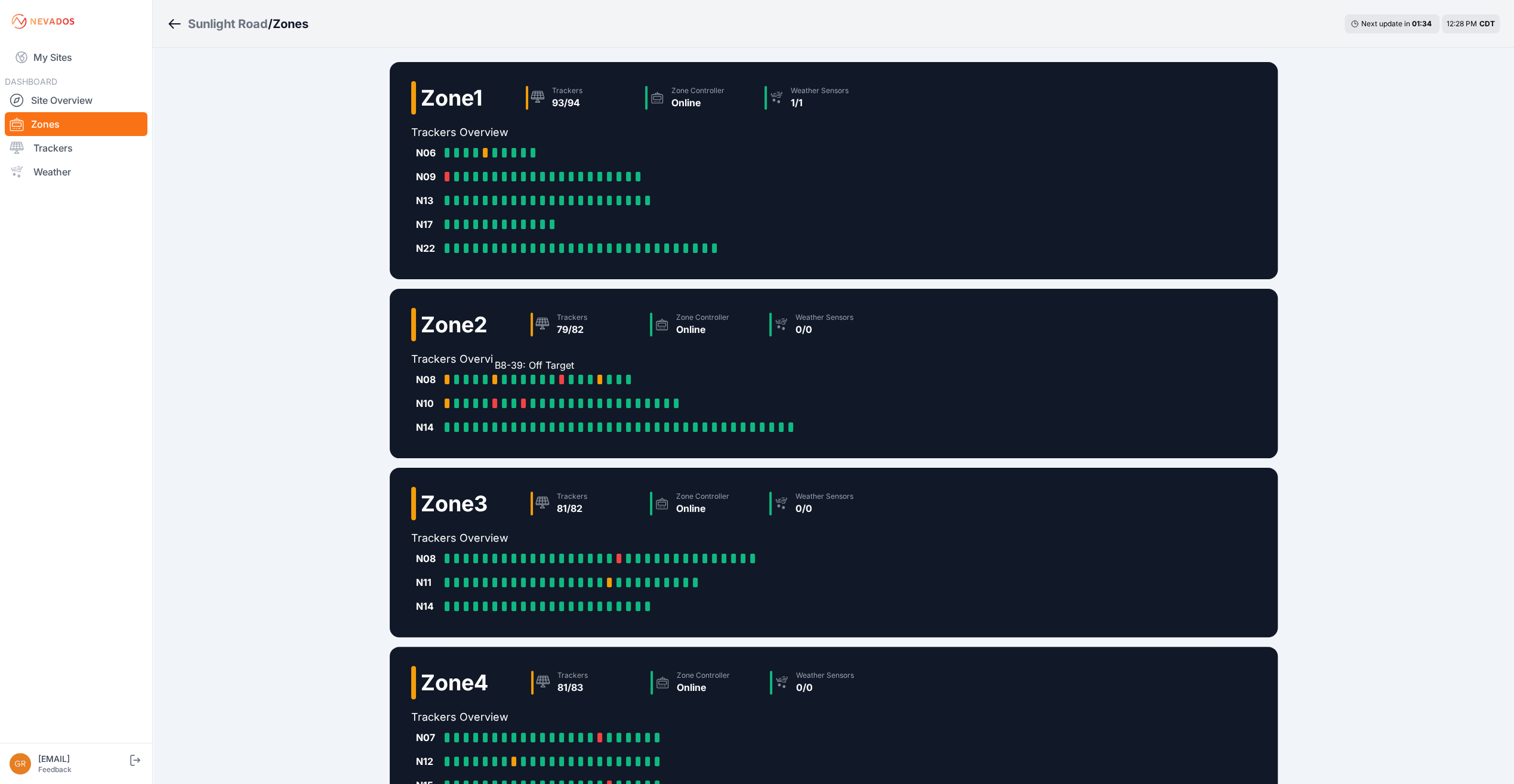 click at bounding box center [495, 379] 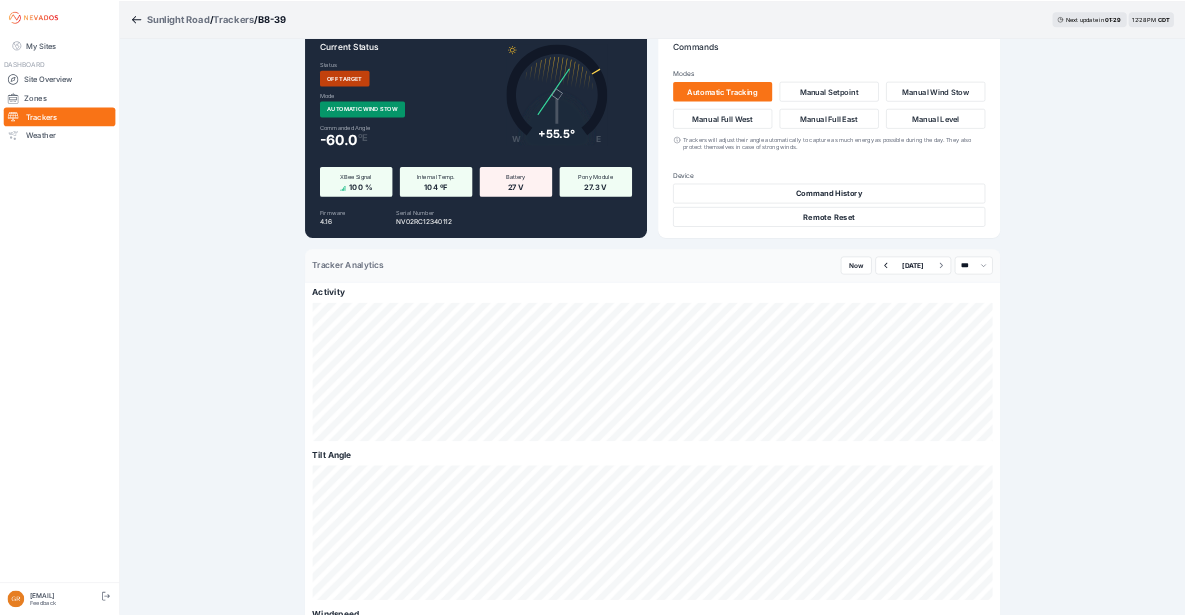 scroll, scrollTop: 0, scrollLeft: 0, axis: both 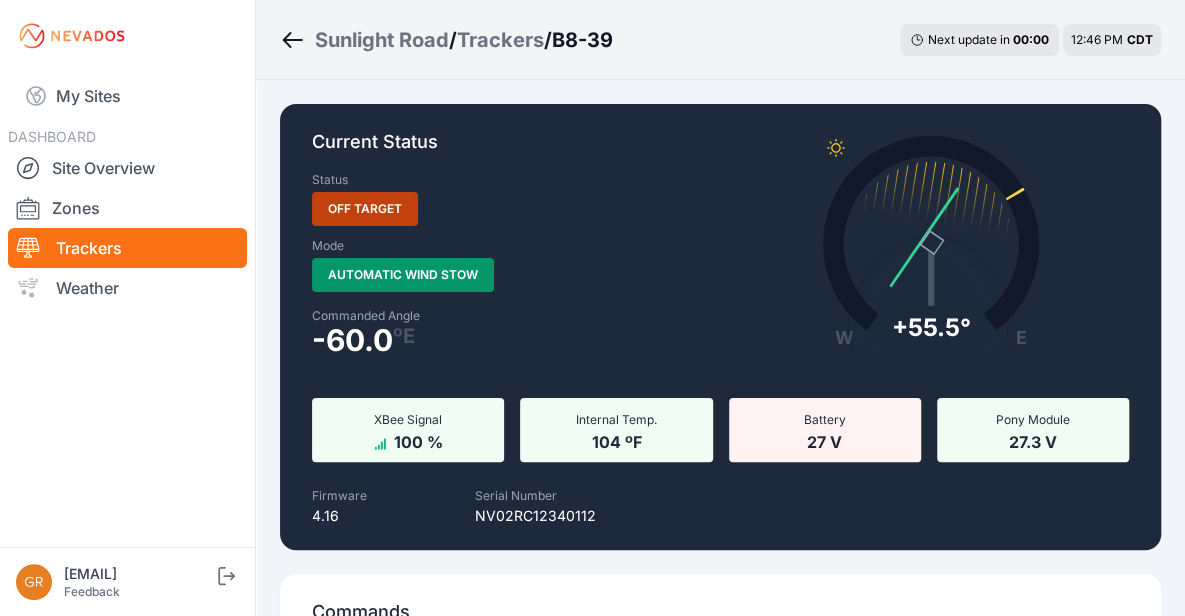 click 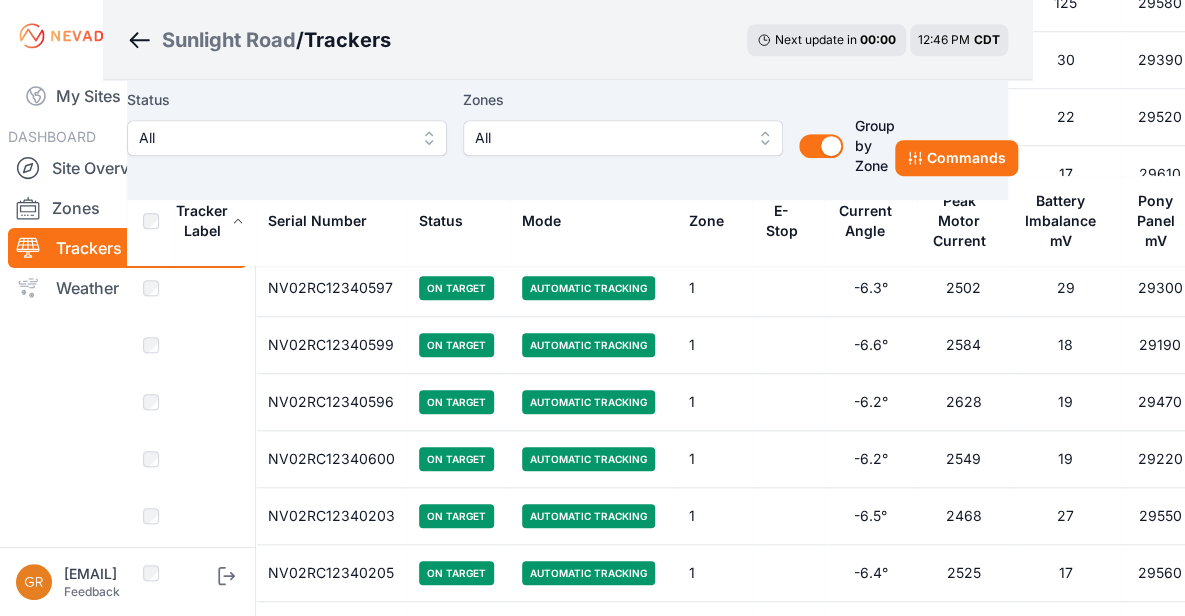 scroll, scrollTop: 4082, scrollLeft: 0, axis: vertical 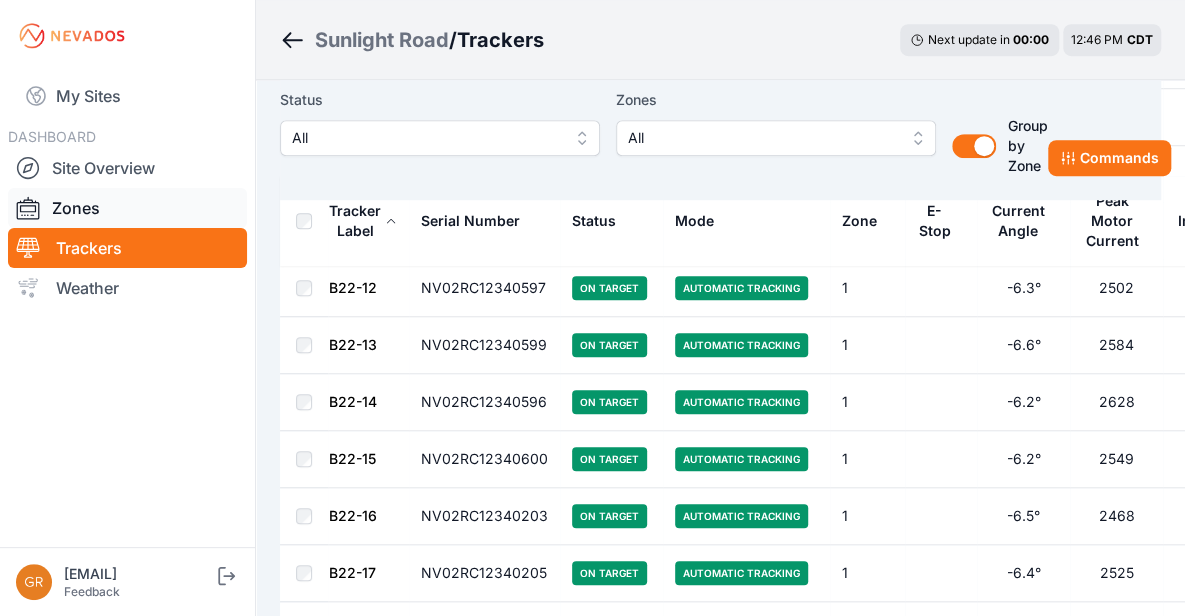 click on "Zones" at bounding box center [127, 208] 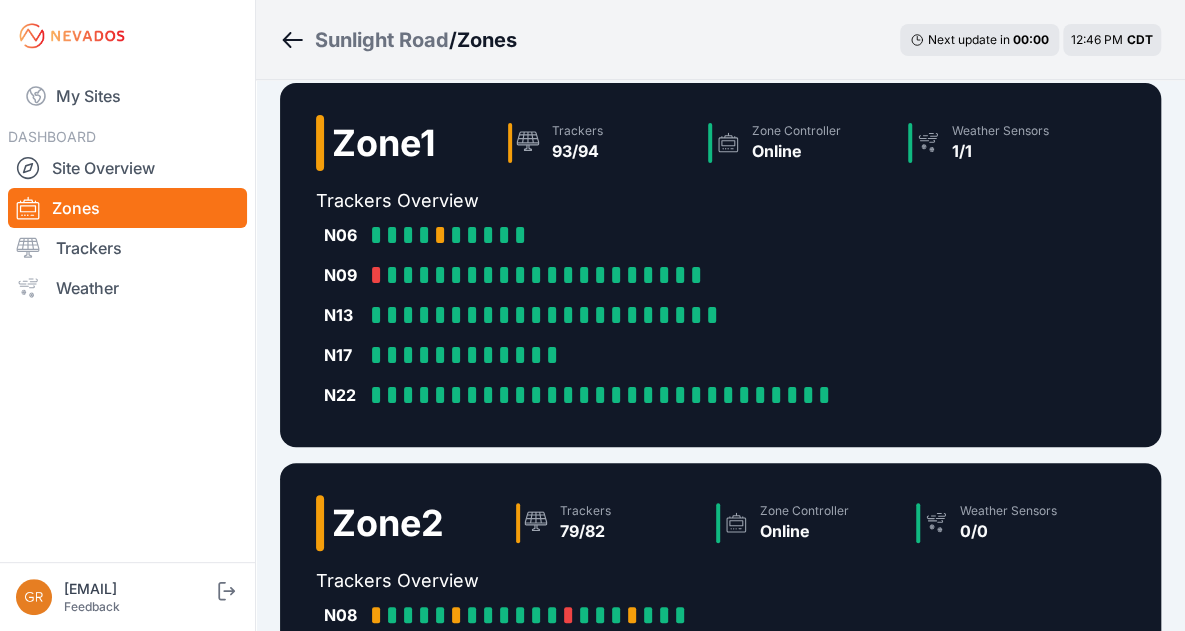 scroll, scrollTop: 0, scrollLeft: 0, axis: both 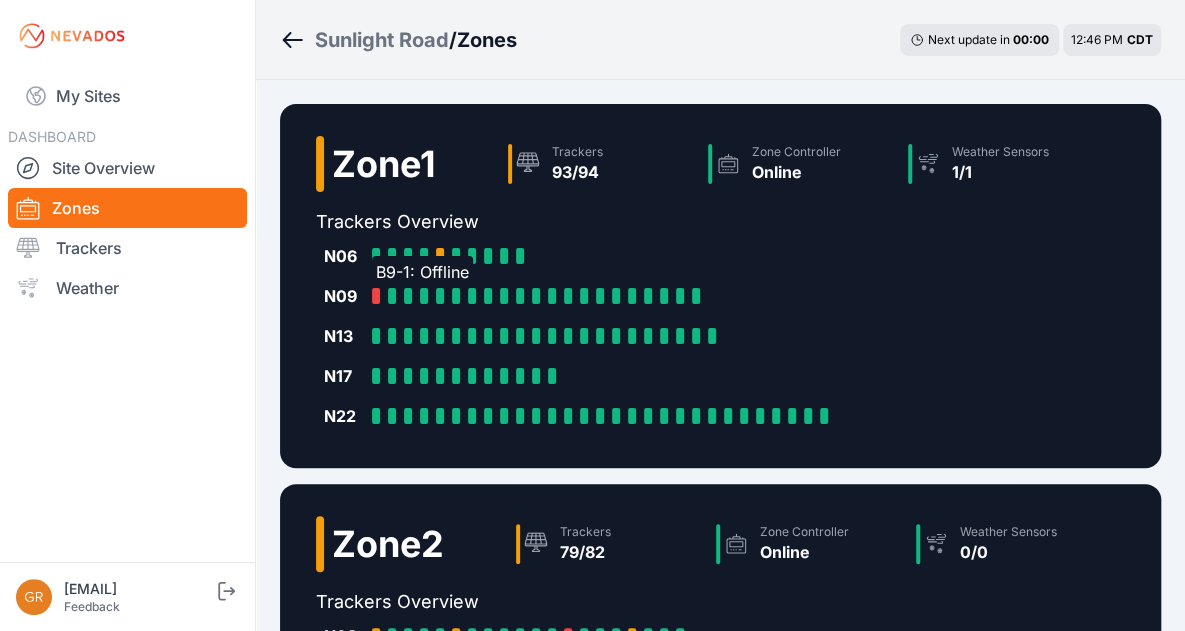 click on "B9-1: Offline" at bounding box center (380, 296) 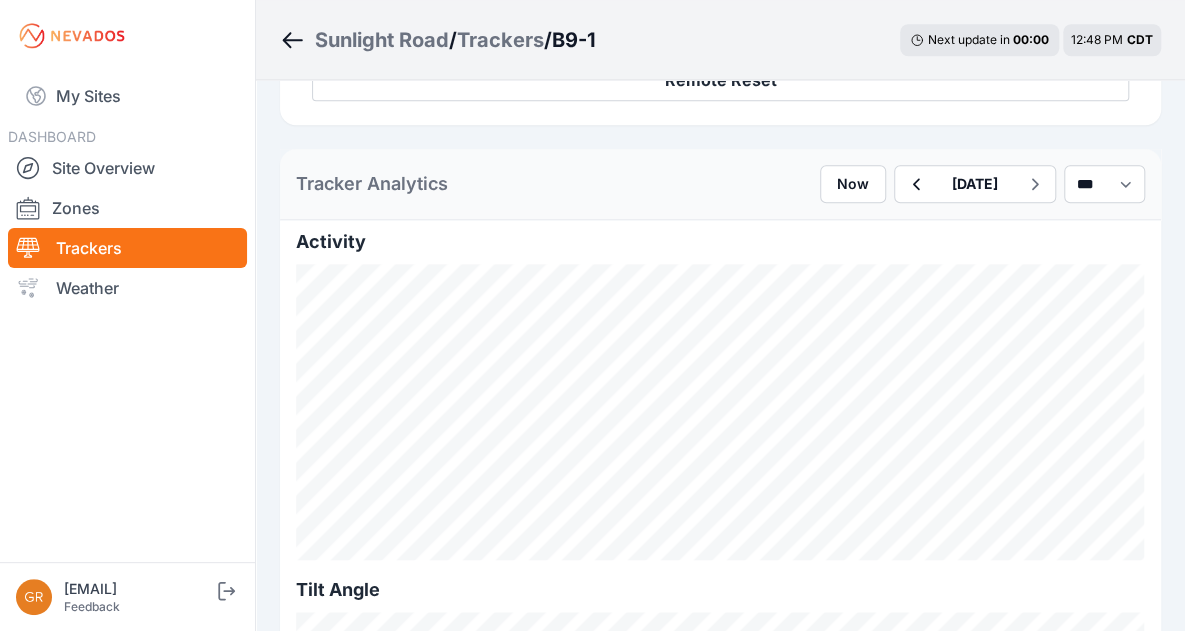 scroll, scrollTop: 874, scrollLeft: 0, axis: vertical 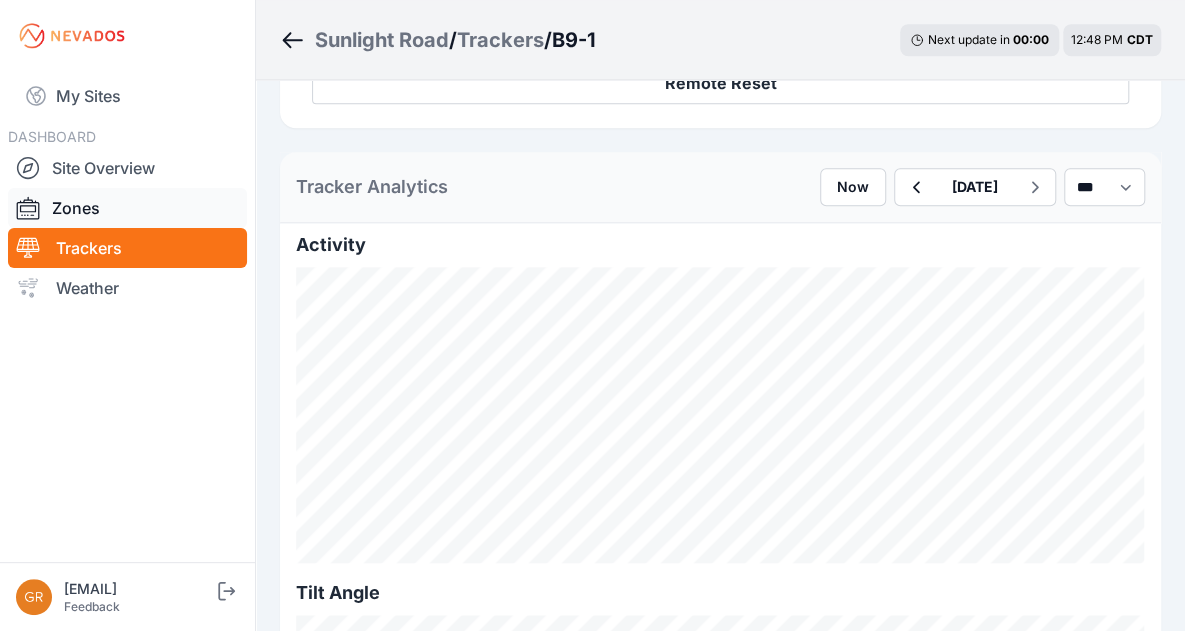 click on "Zones" at bounding box center (127, 208) 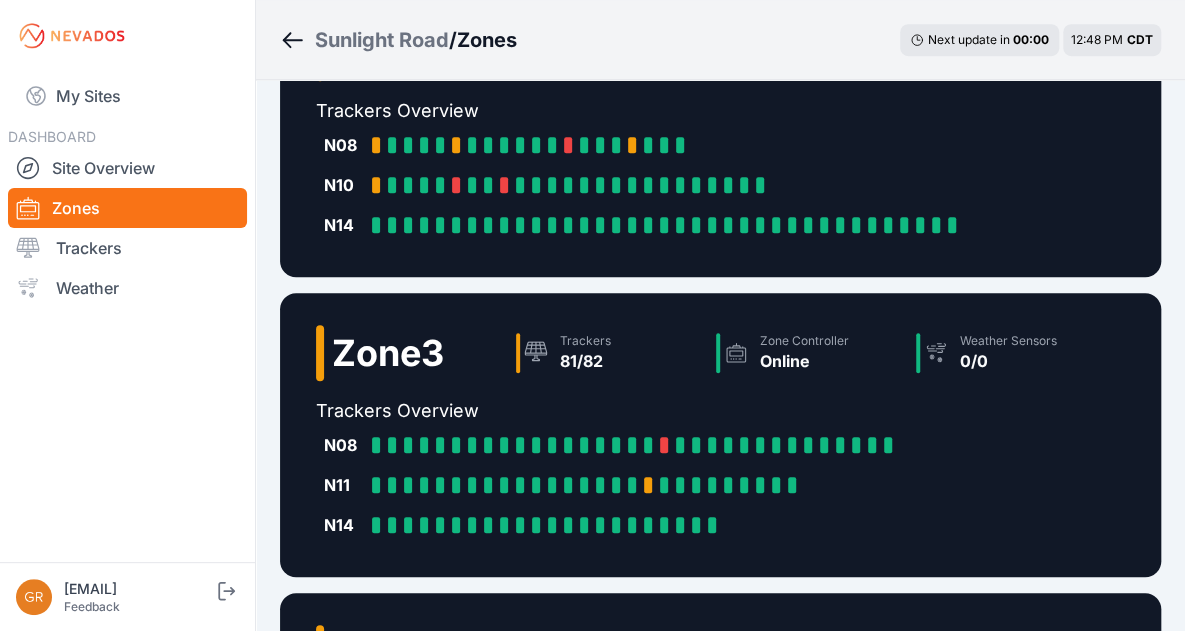 scroll, scrollTop: 561, scrollLeft: 0, axis: vertical 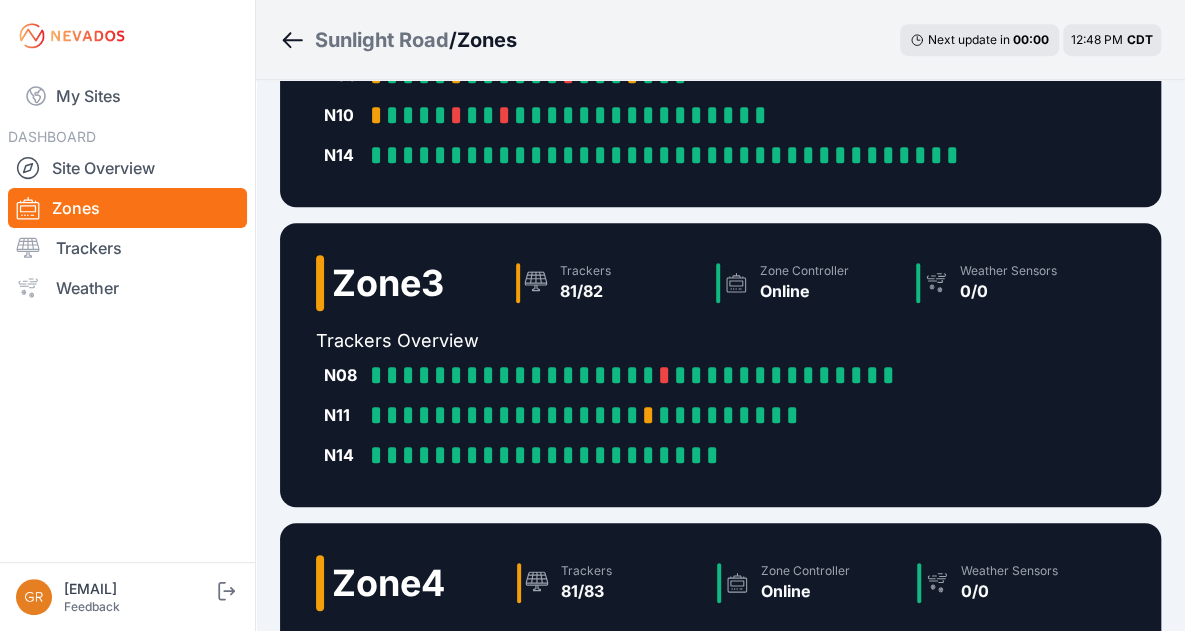 drag, startPoint x: 642, startPoint y: 417, endPoint x: 565, endPoint y: 431, distance: 78.26238 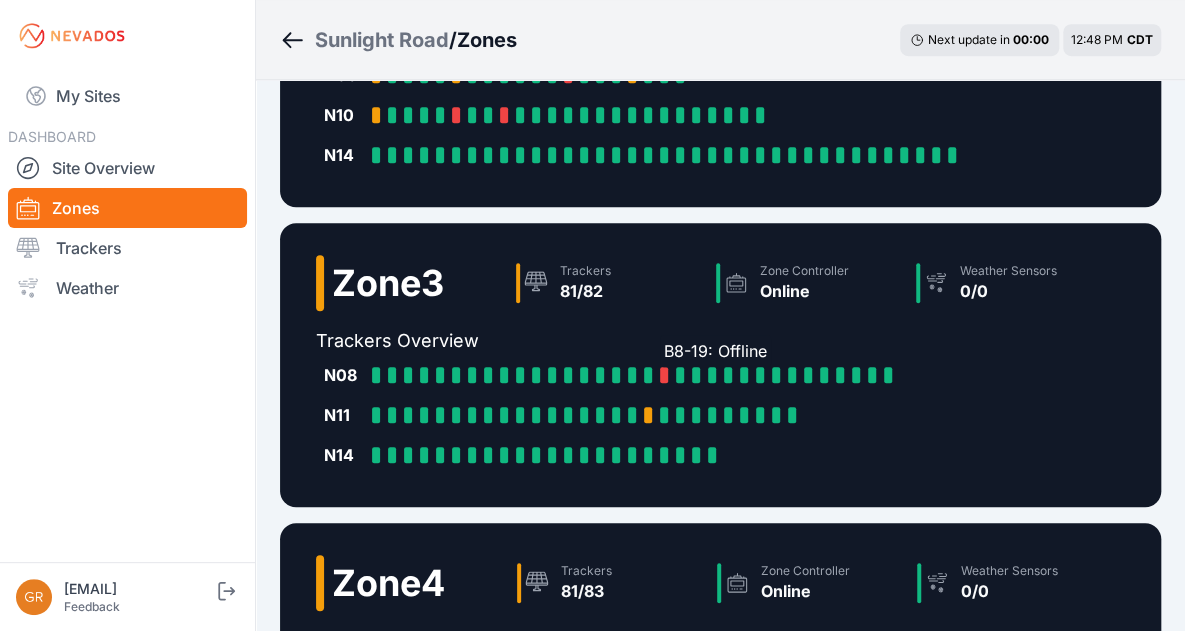 click at bounding box center (664, 375) 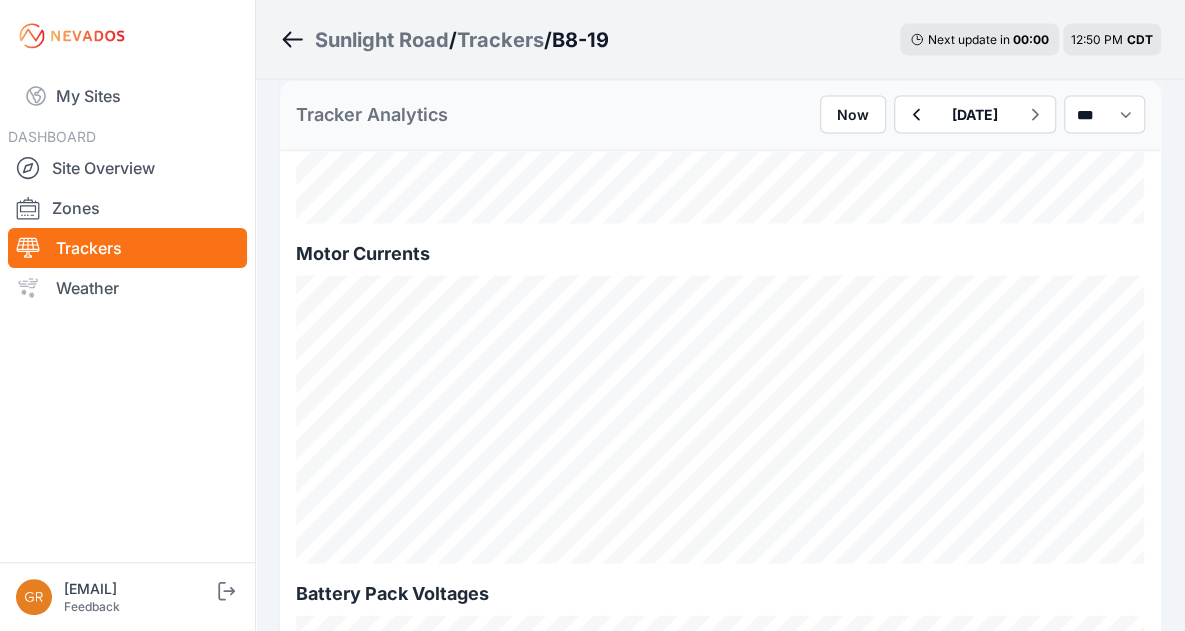 scroll, scrollTop: 1834, scrollLeft: 0, axis: vertical 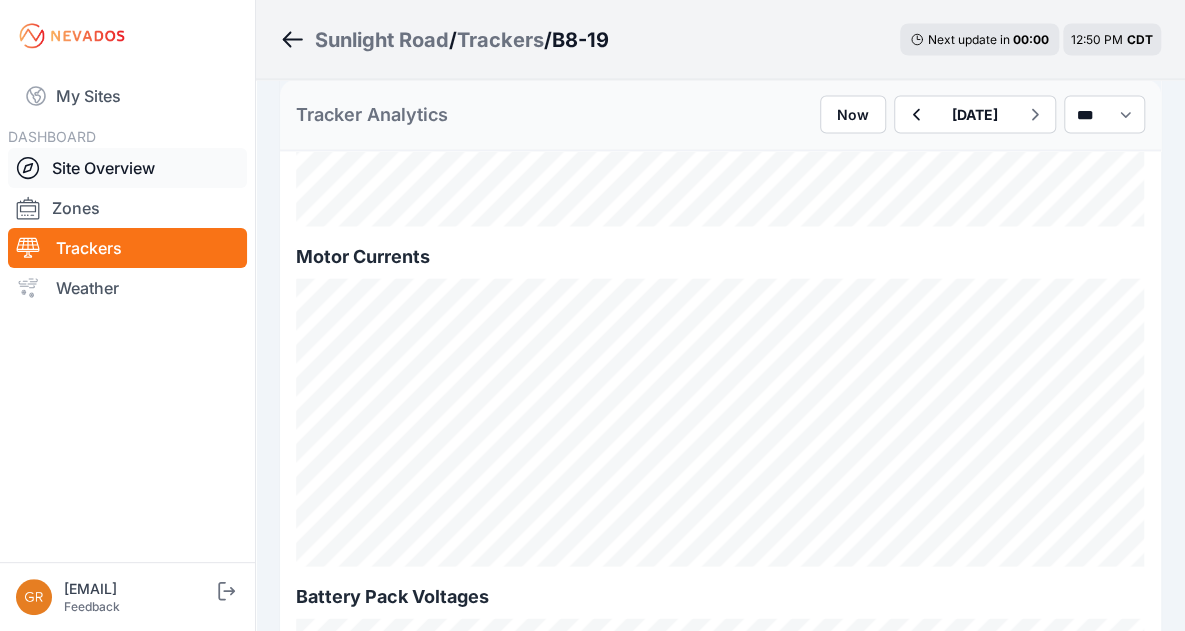 click on "Site Overview" at bounding box center (127, 168) 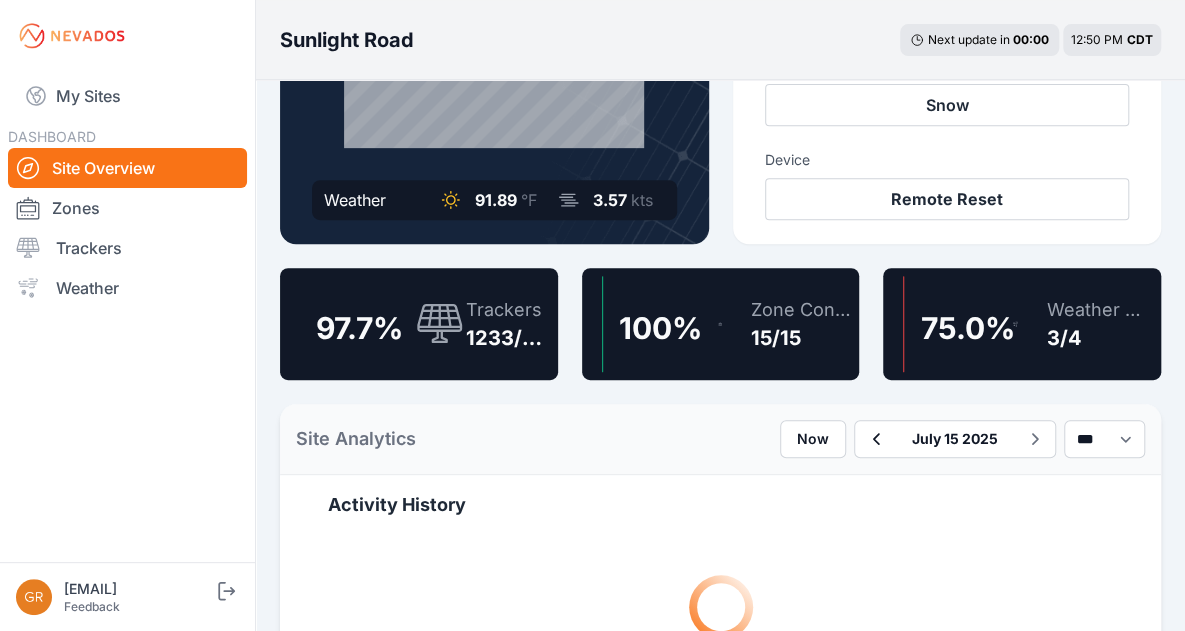 scroll, scrollTop: 358, scrollLeft: 0, axis: vertical 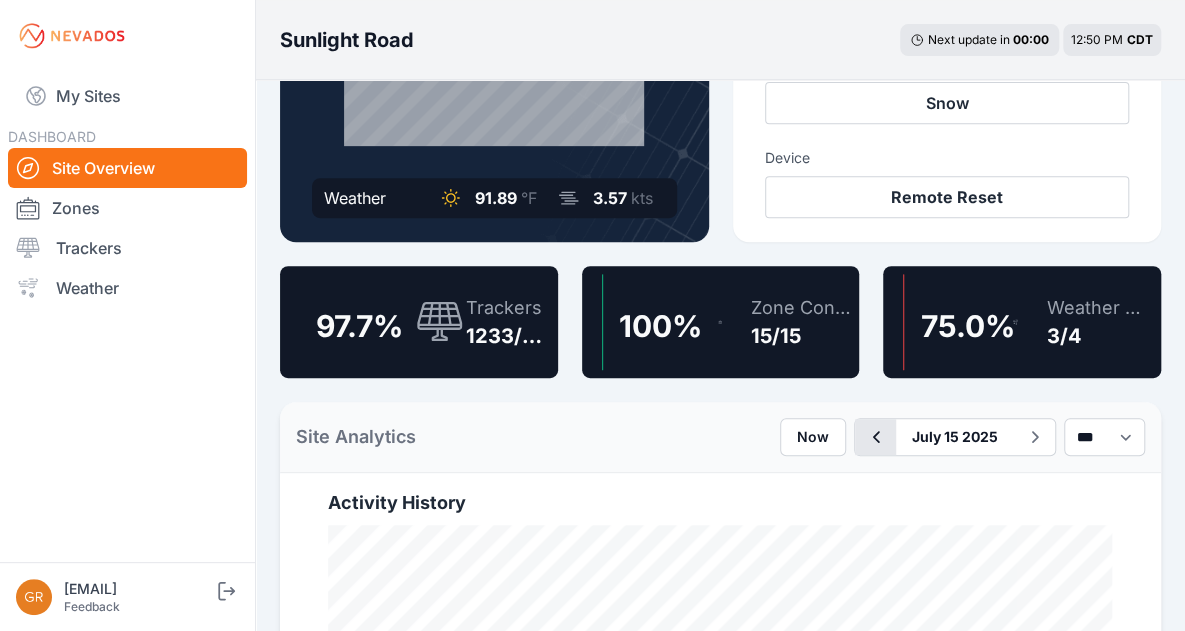 click 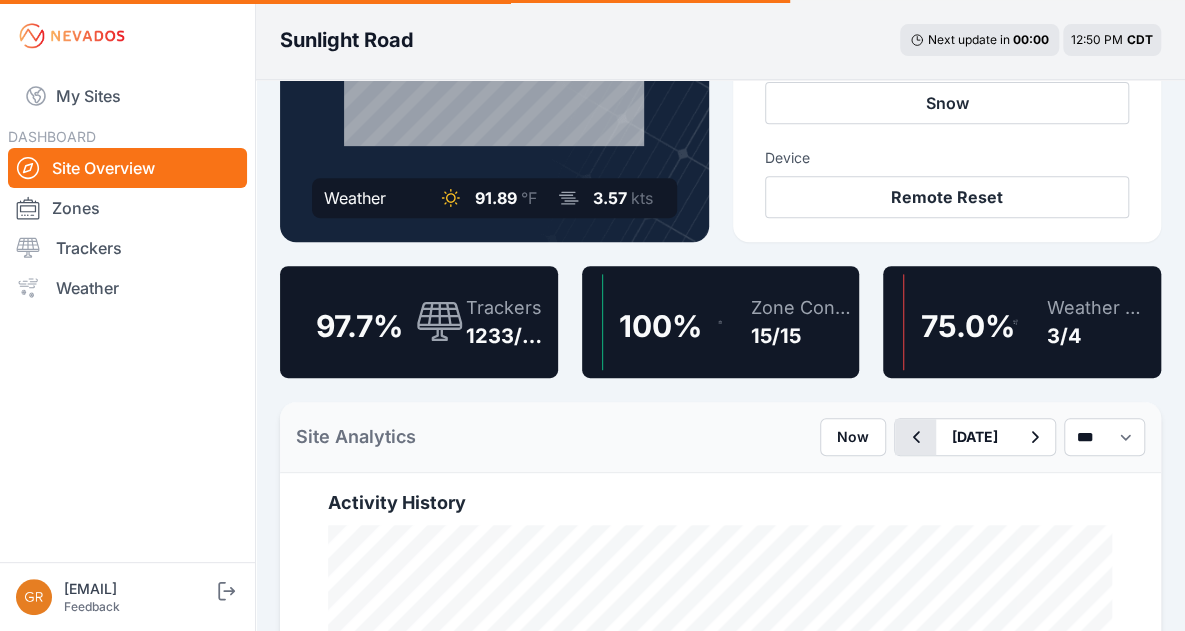 click 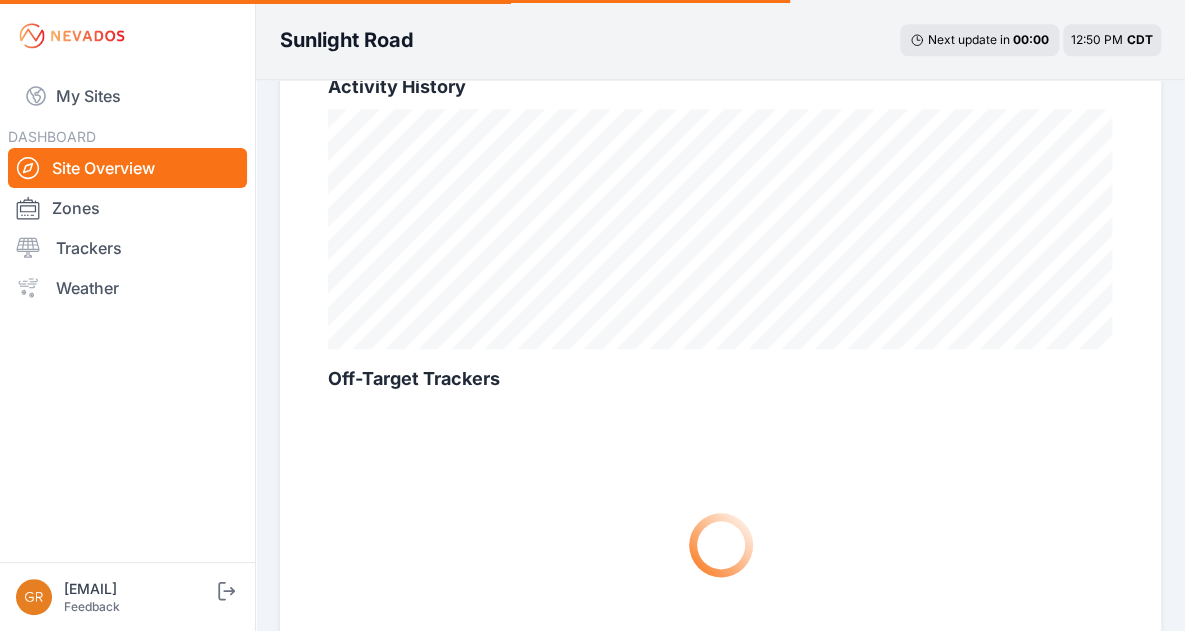 scroll, scrollTop: 0, scrollLeft: 0, axis: both 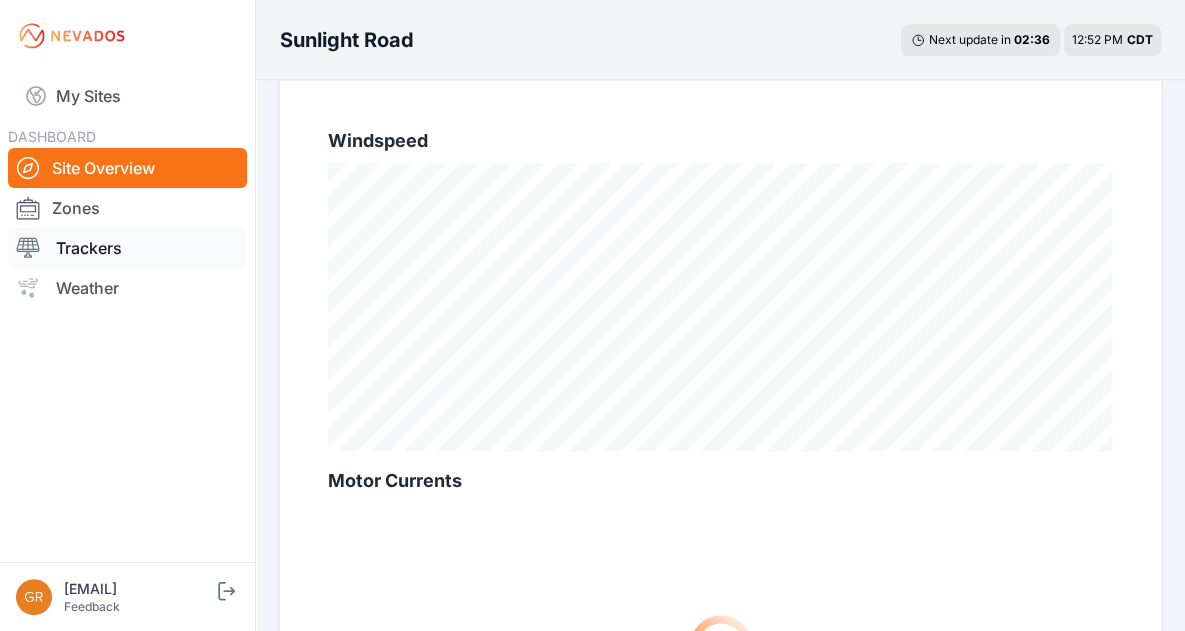 click on "Trackers" at bounding box center [127, 248] 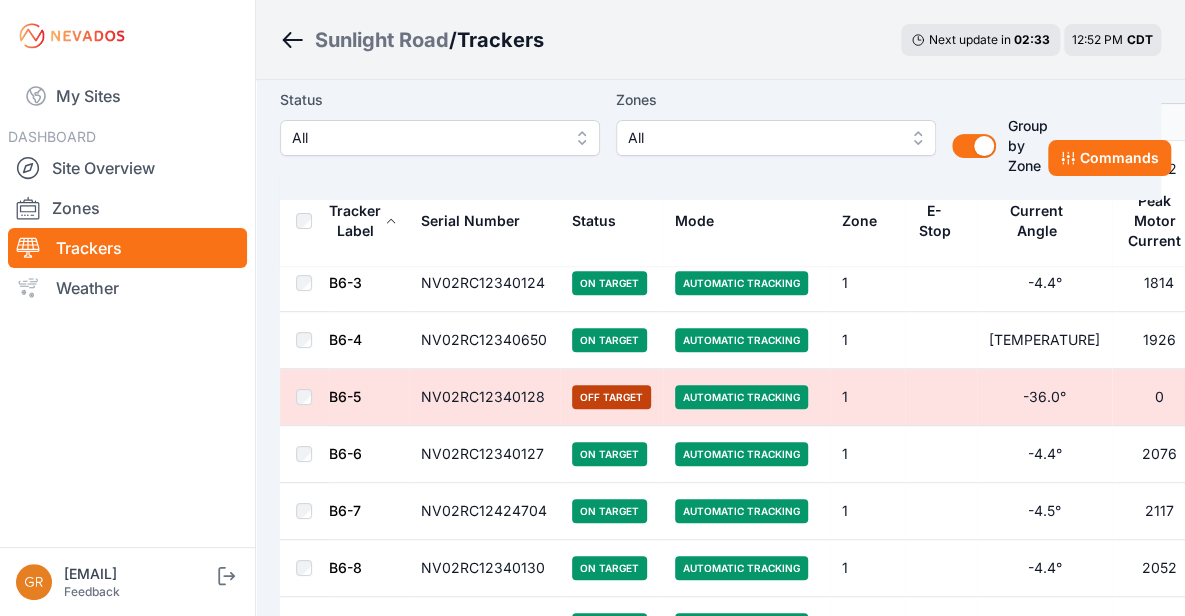 scroll, scrollTop: 210, scrollLeft: 0, axis: vertical 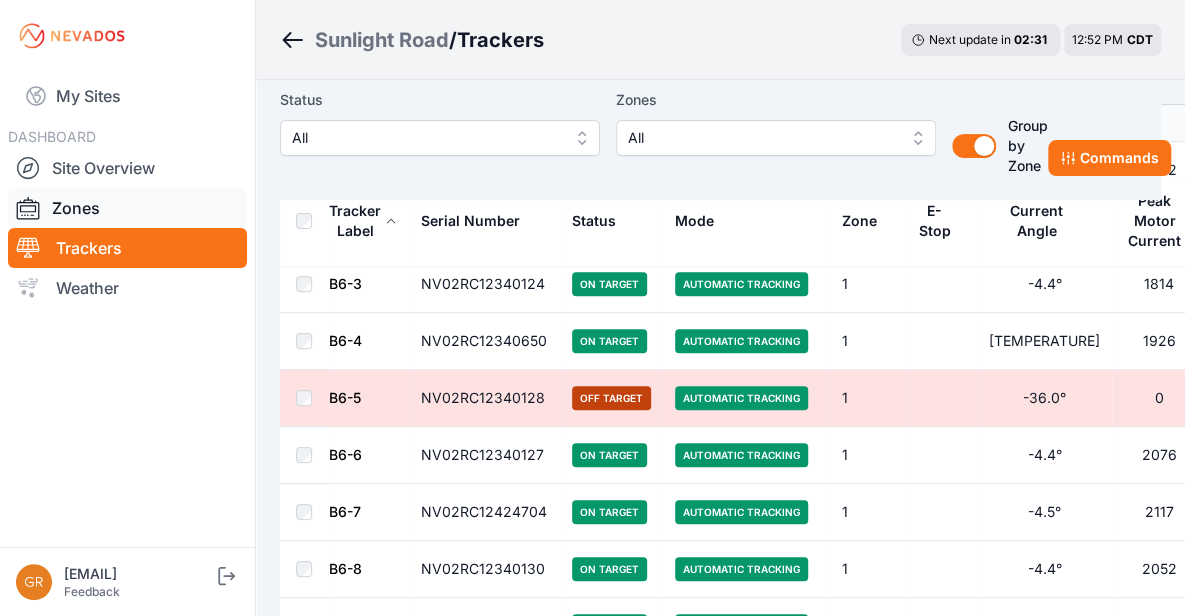 click on "Zones" at bounding box center [127, 208] 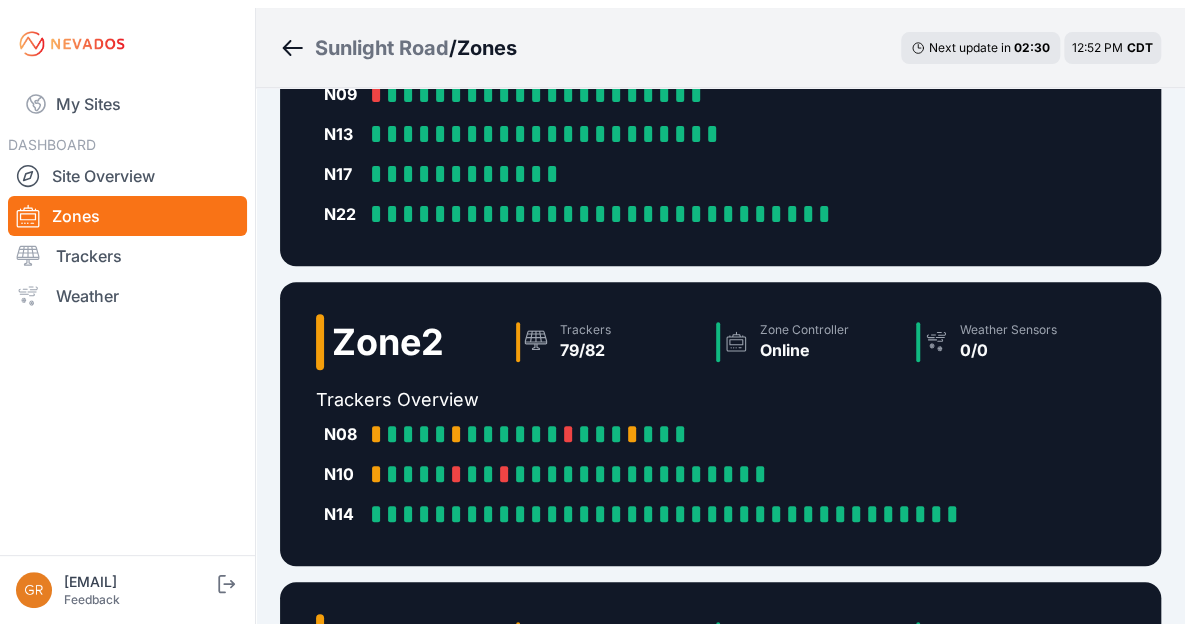 scroll, scrollTop: 0, scrollLeft: 0, axis: both 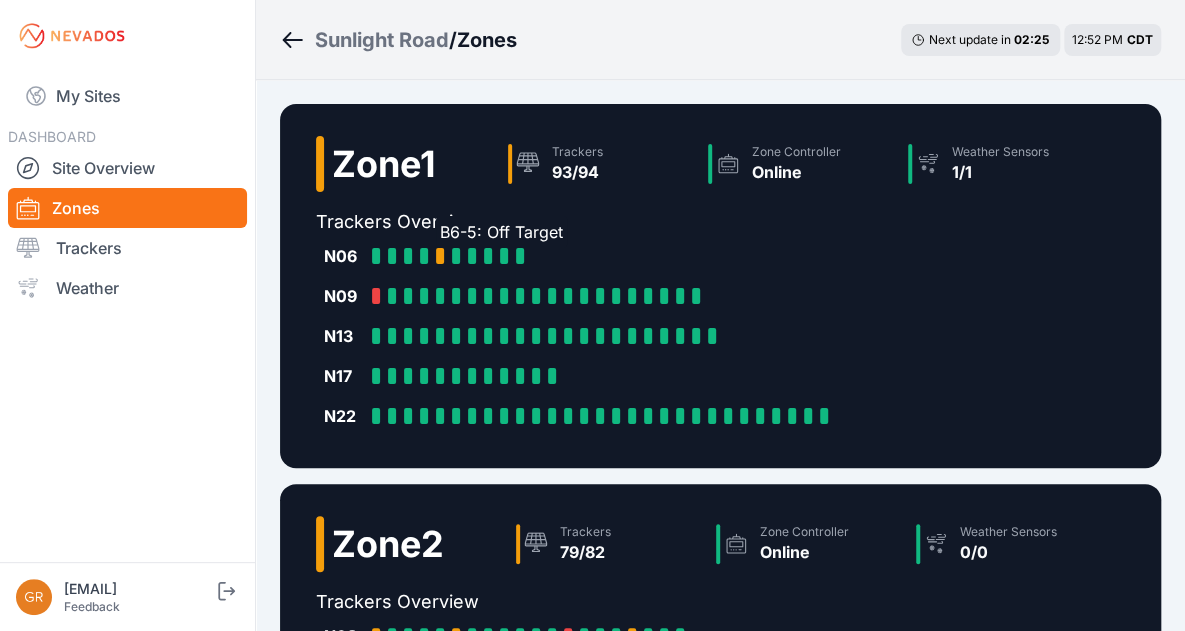 click at bounding box center [440, 256] 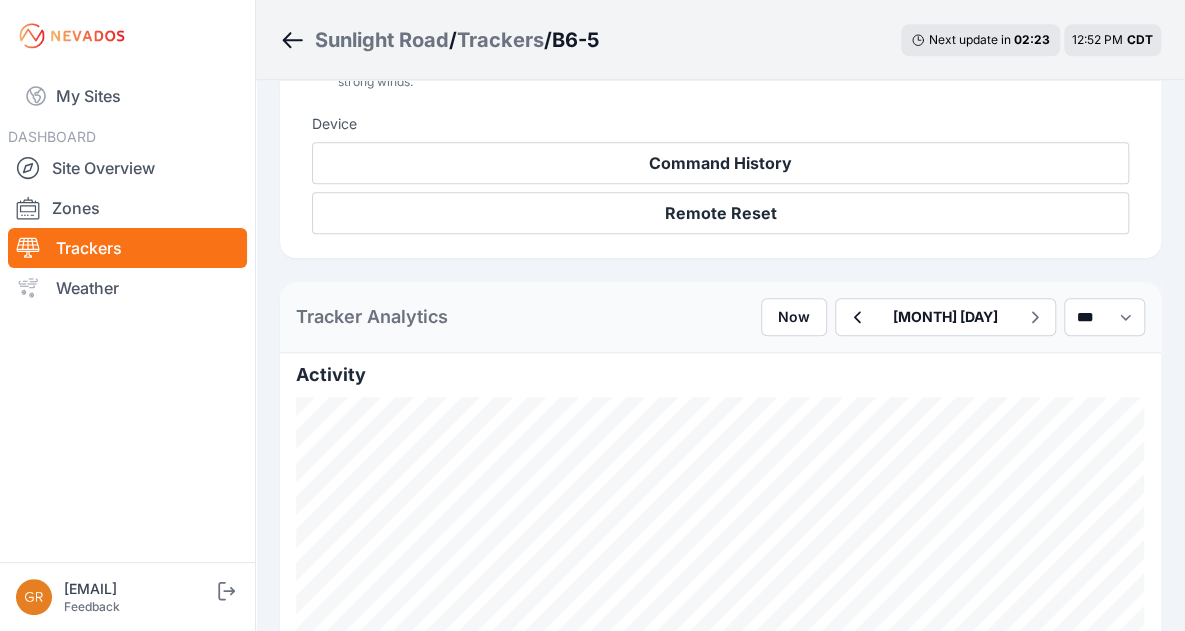 scroll, scrollTop: 745, scrollLeft: 0, axis: vertical 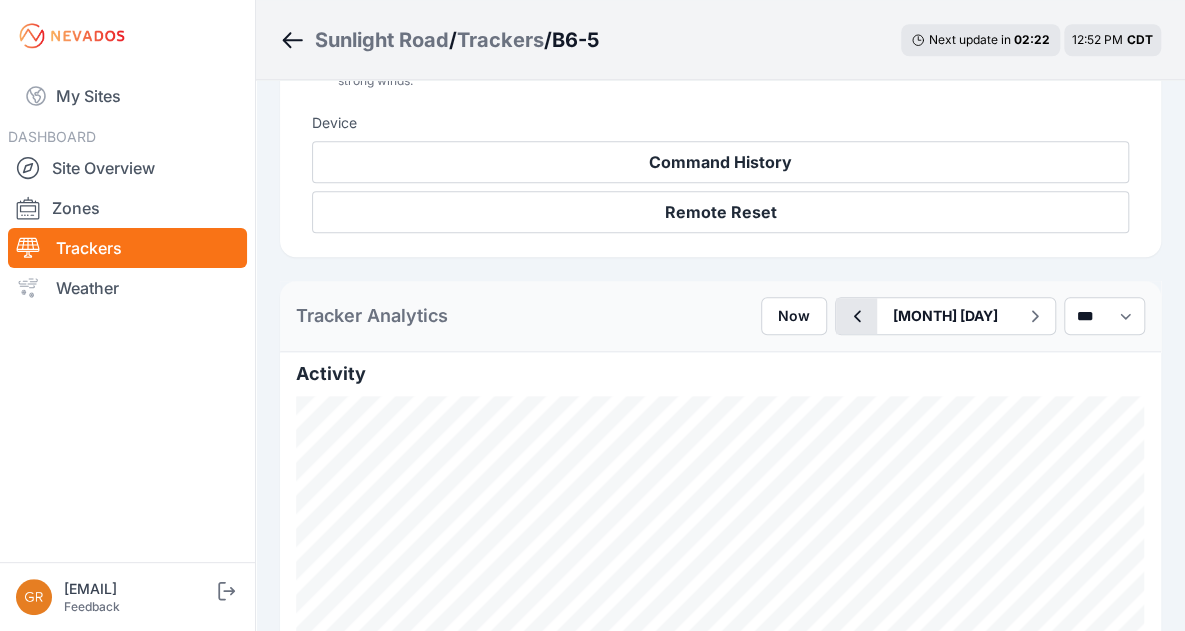 click at bounding box center (856, 316) 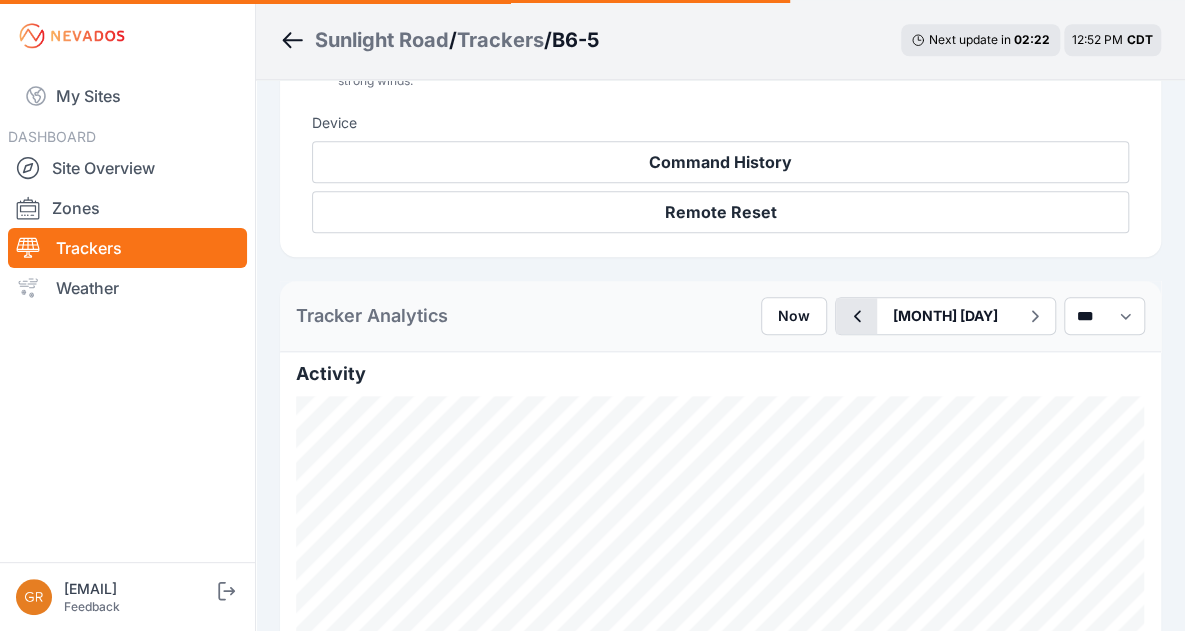 click at bounding box center [856, 316] 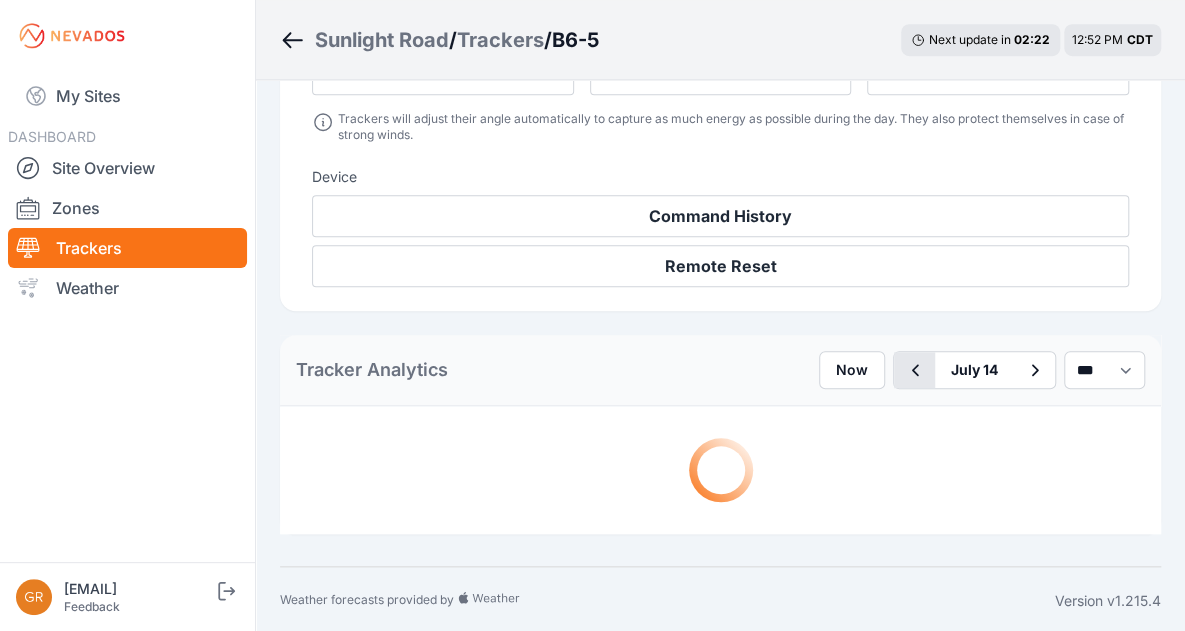 scroll, scrollTop: 745, scrollLeft: 0, axis: vertical 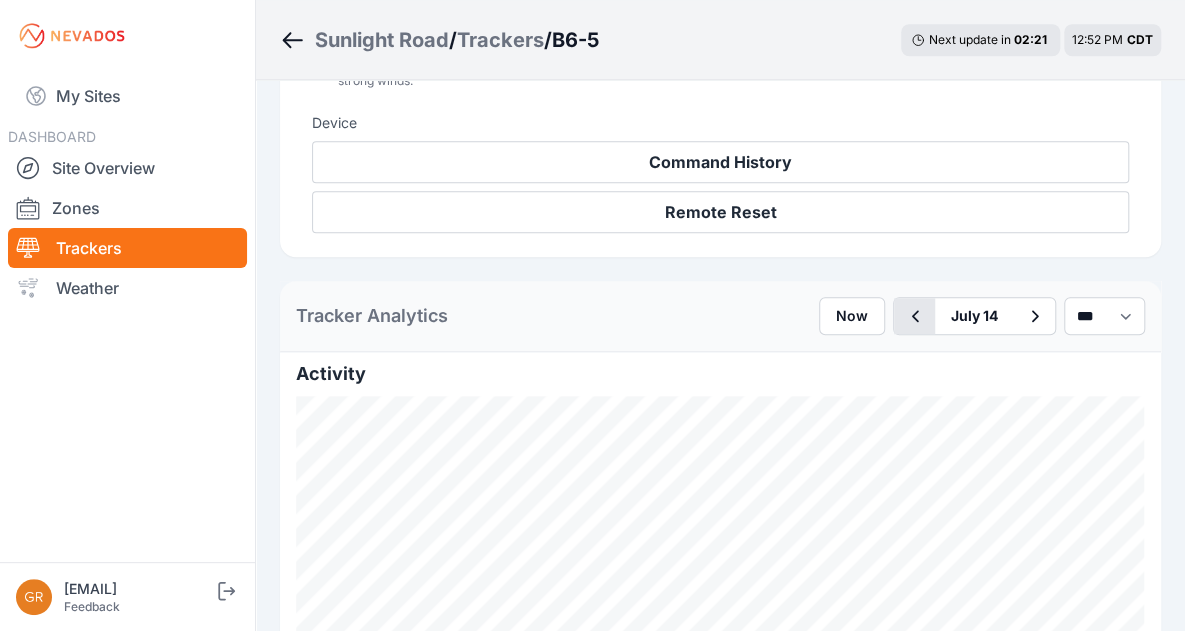 click 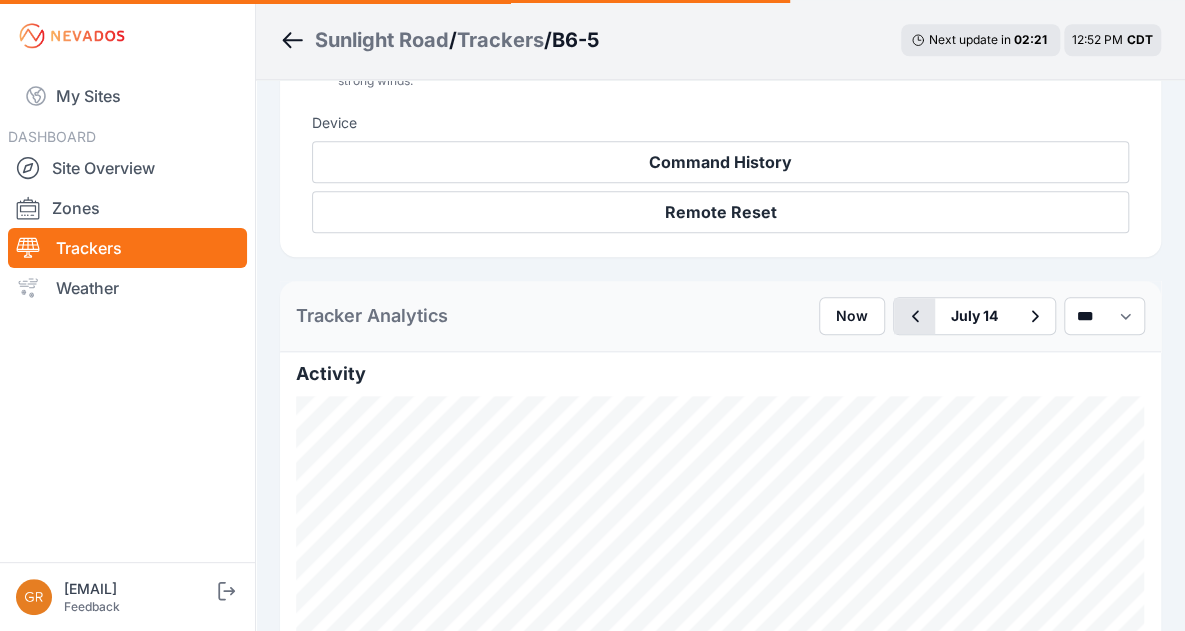 click 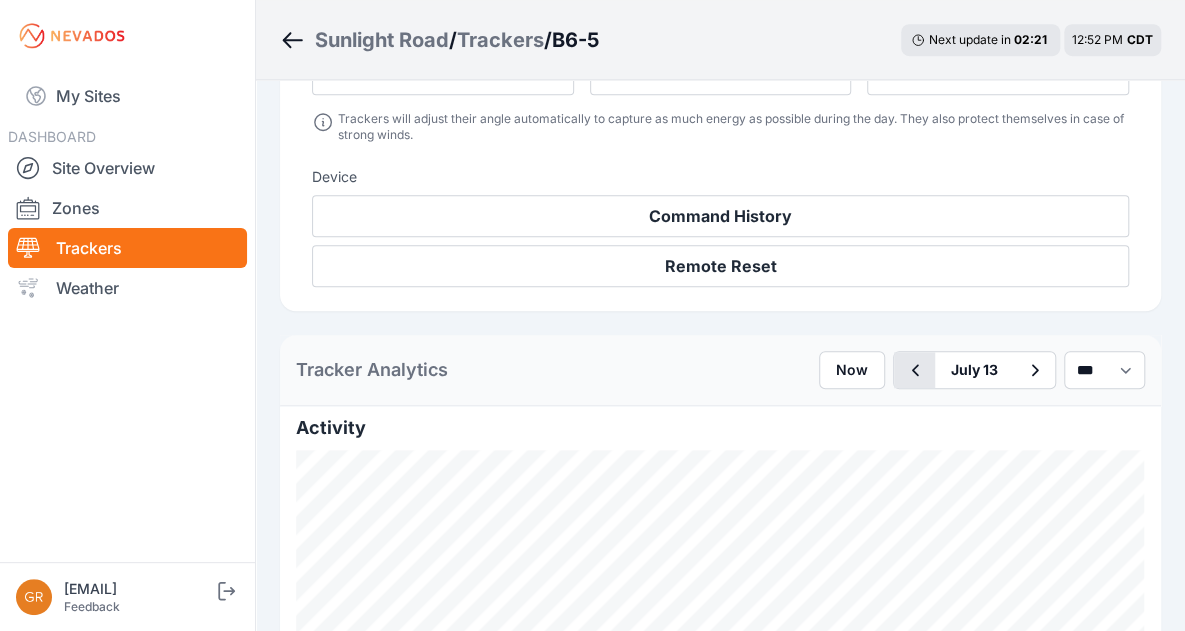 scroll, scrollTop: 745, scrollLeft: 0, axis: vertical 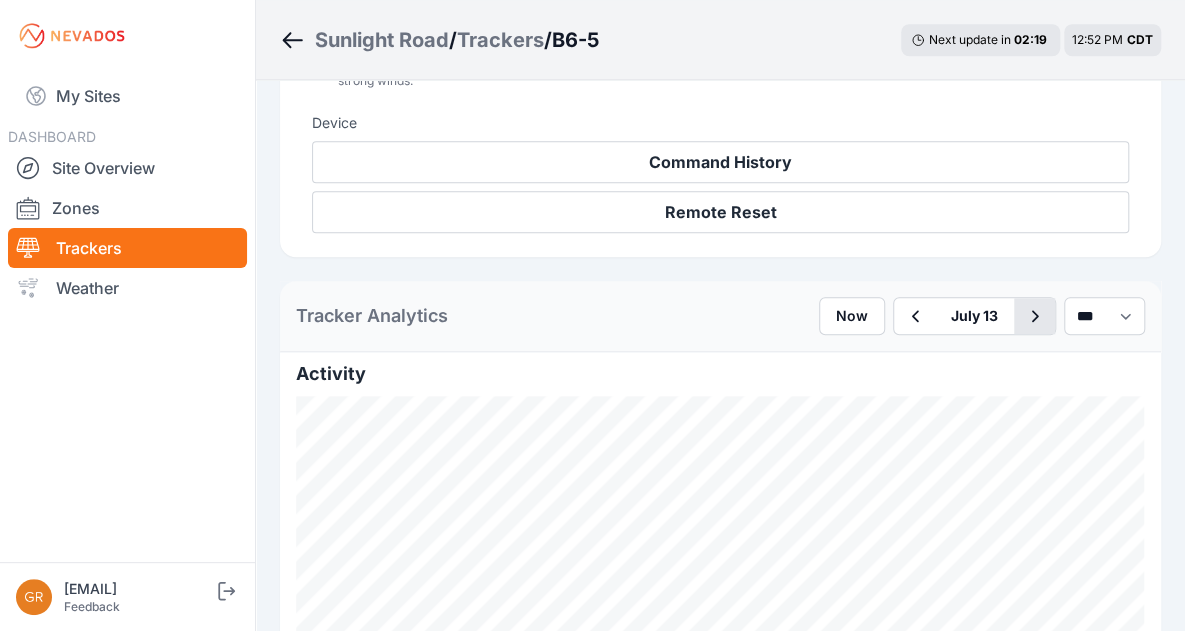 click 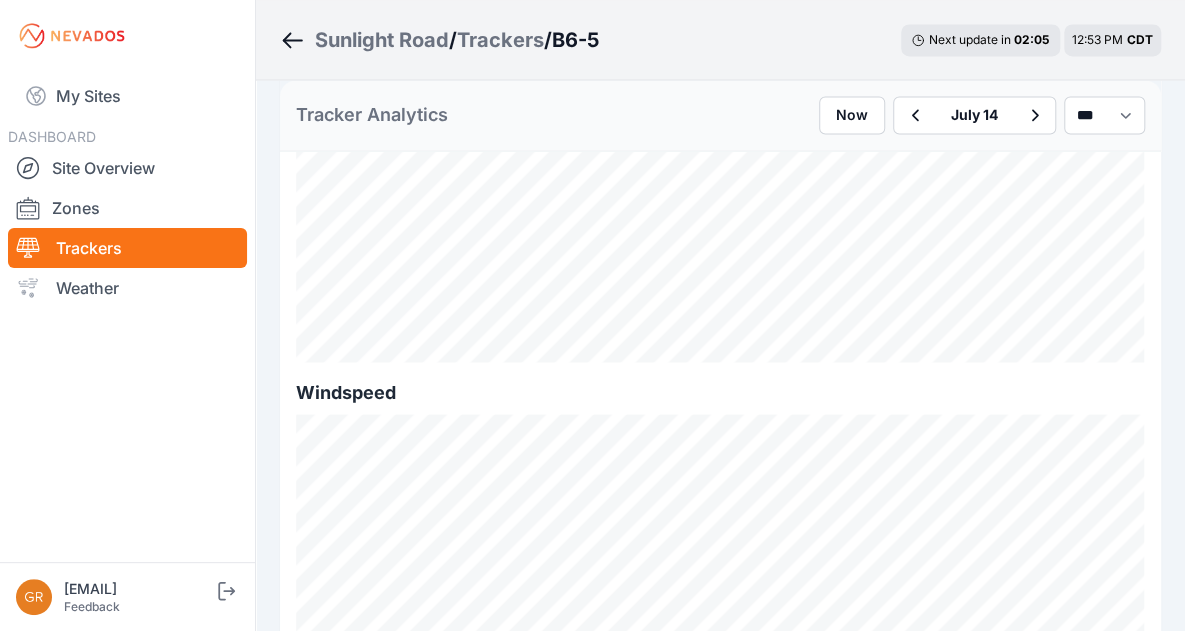 scroll, scrollTop: 1329, scrollLeft: 0, axis: vertical 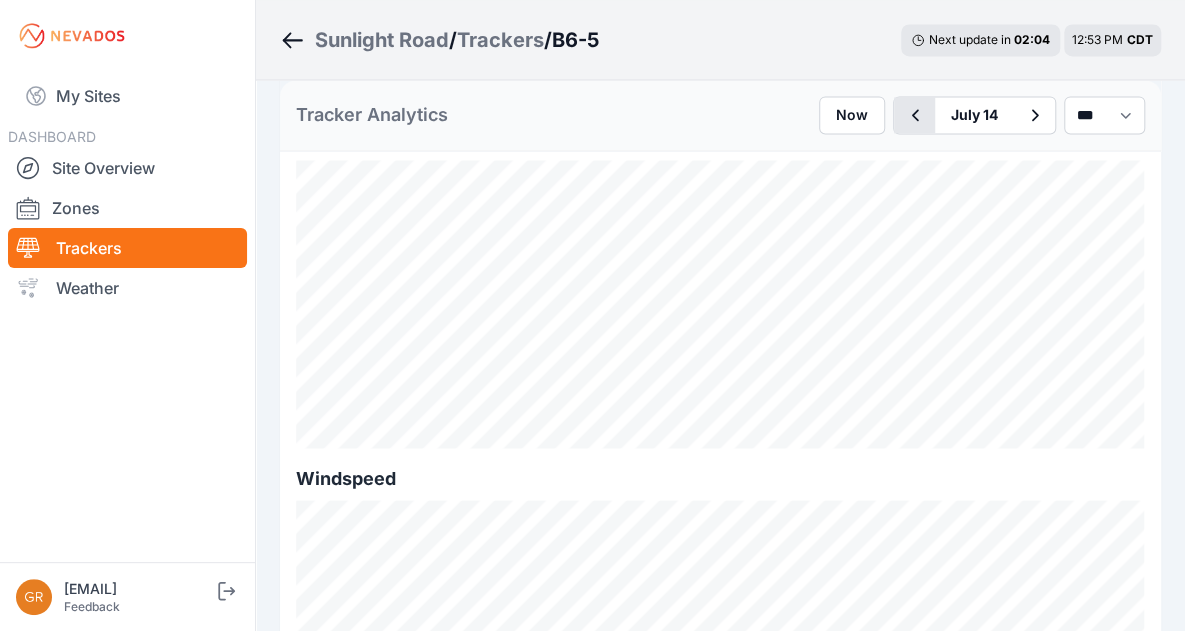 click 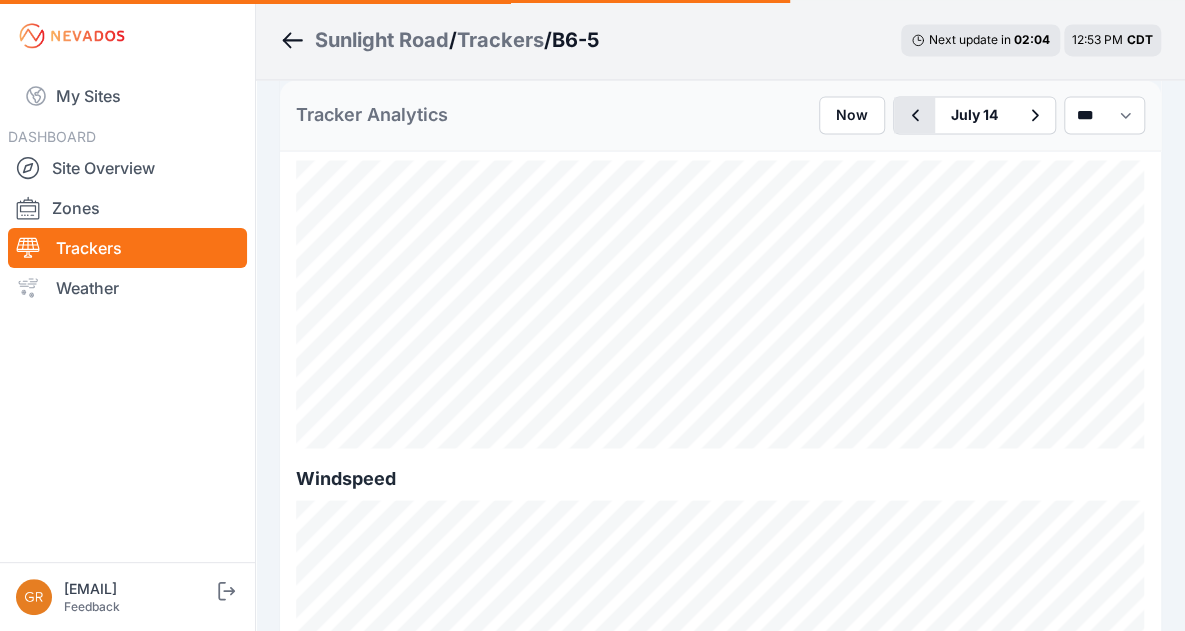 click 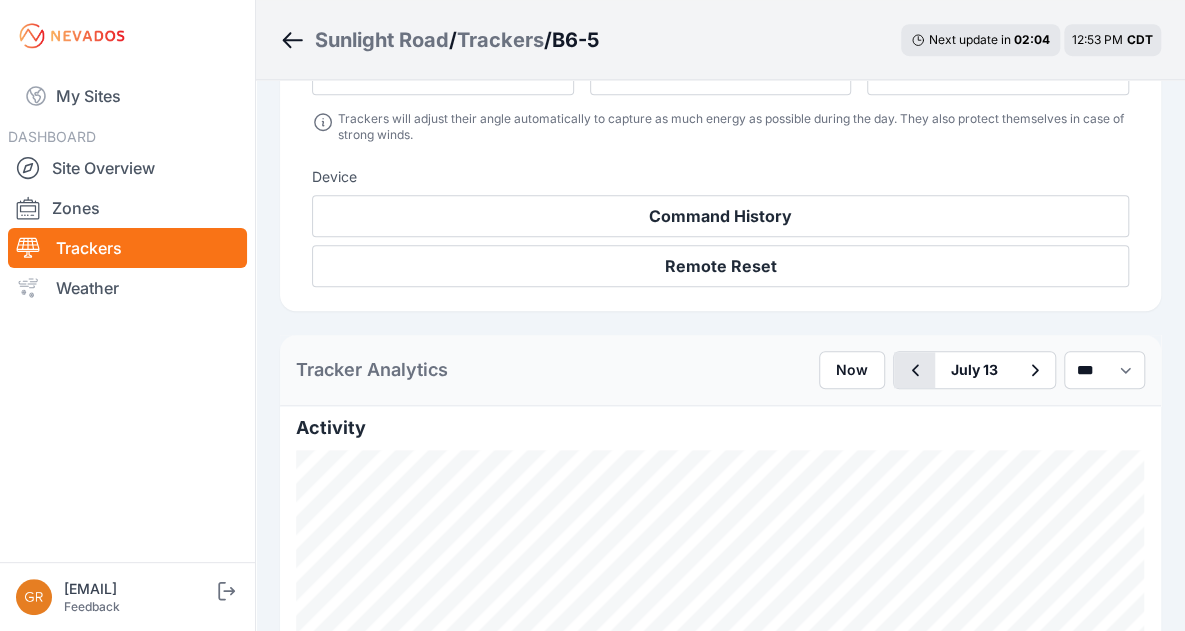 scroll, scrollTop: 1329, scrollLeft: 0, axis: vertical 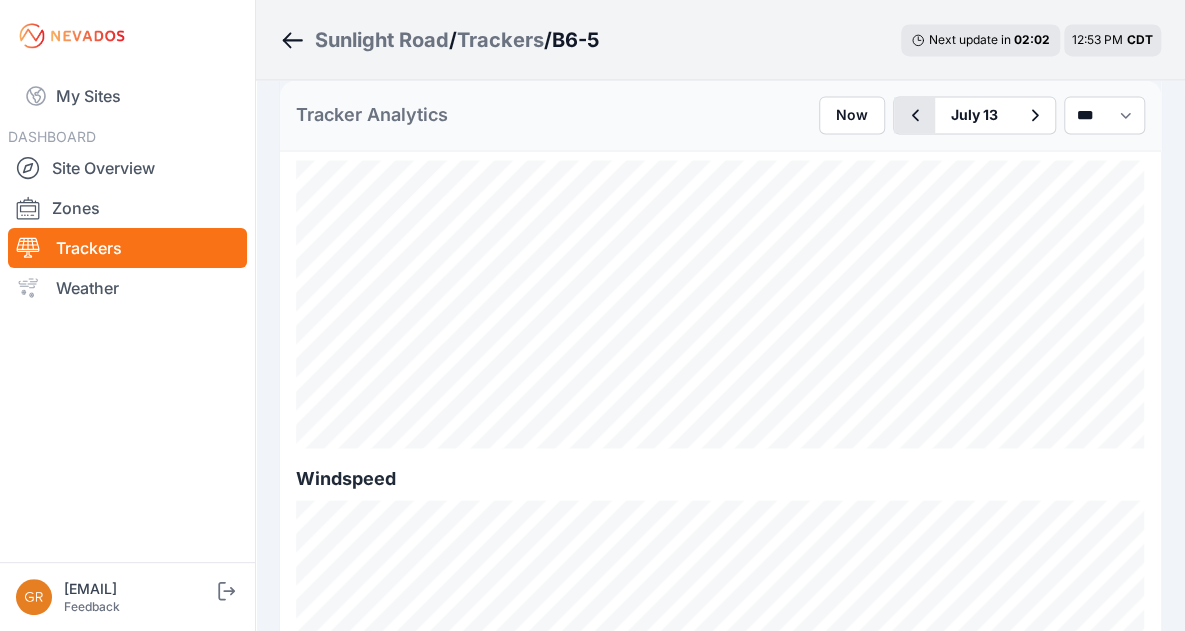 click 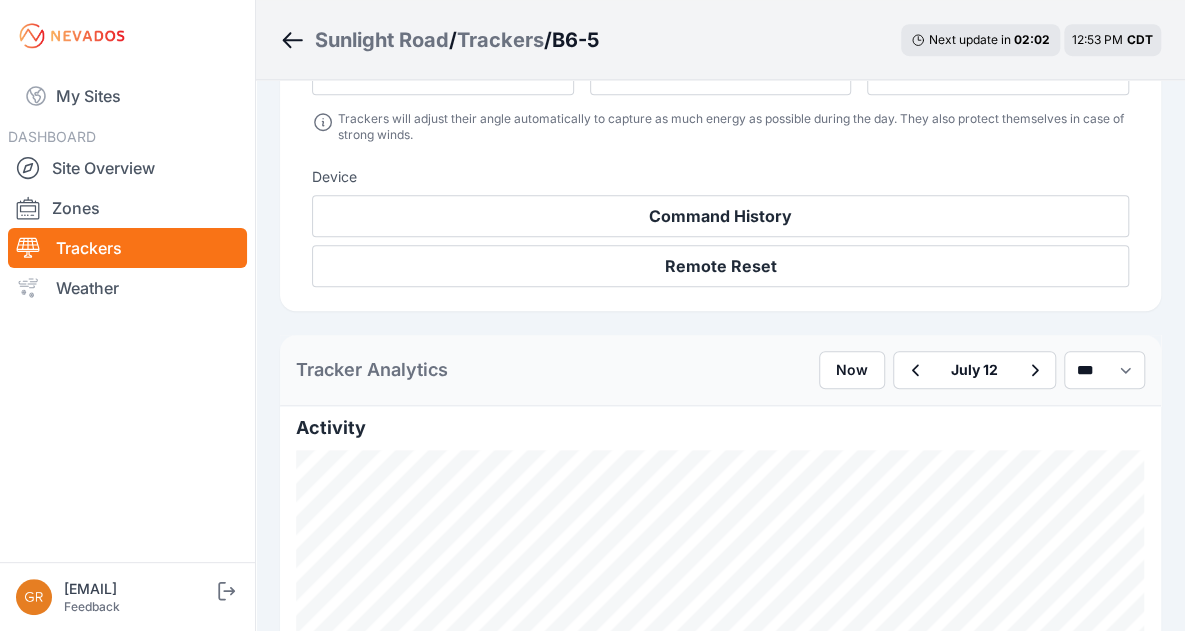 scroll, scrollTop: 1329, scrollLeft: 0, axis: vertical 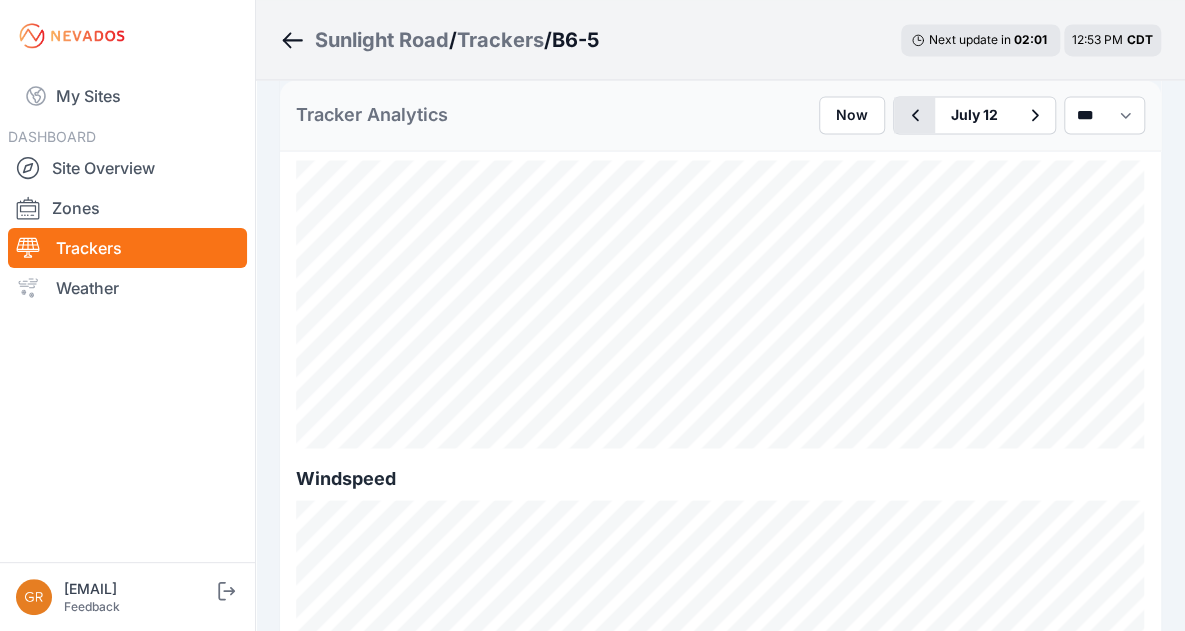 click 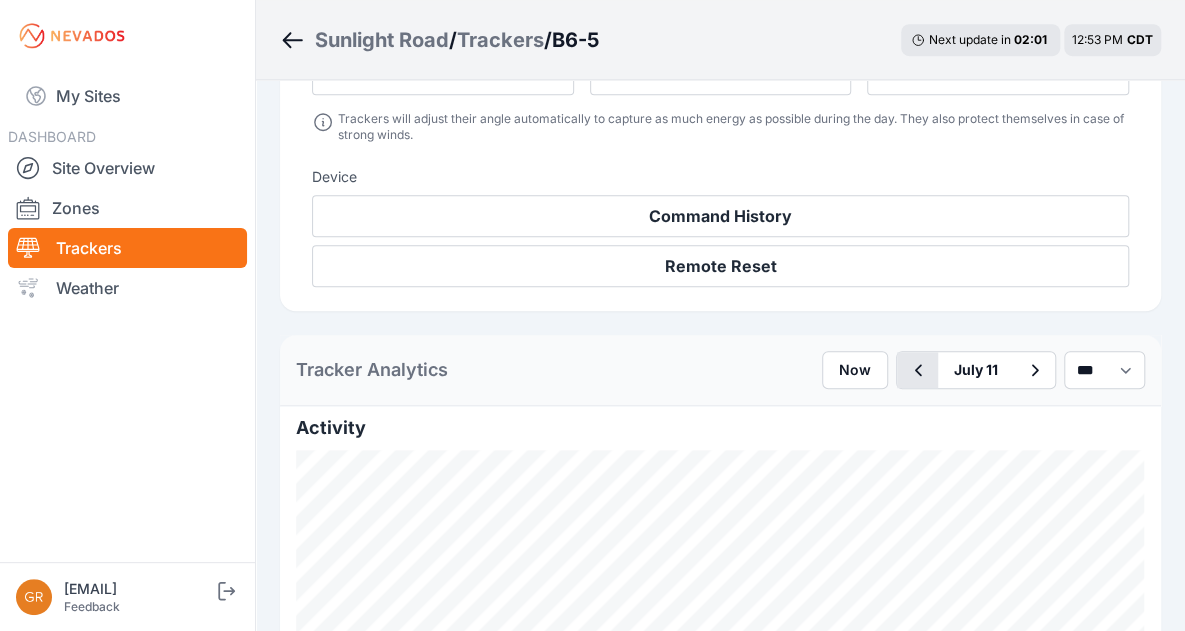 scroll, scrollTop: 1329, scrollLeft: 0, axis: vertical 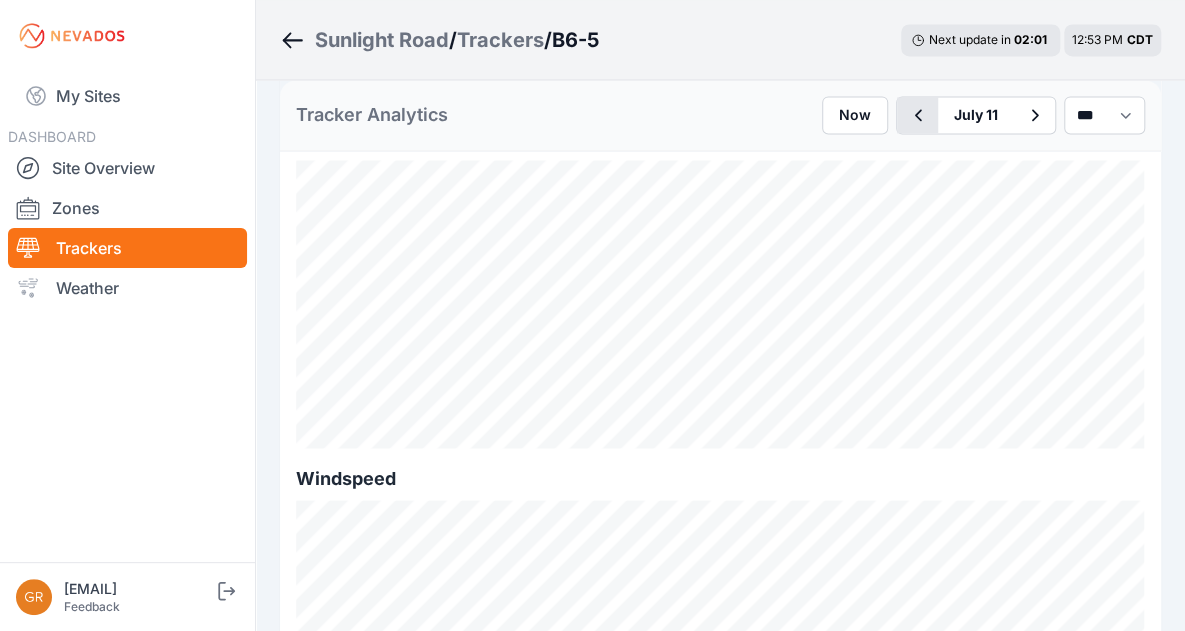 click 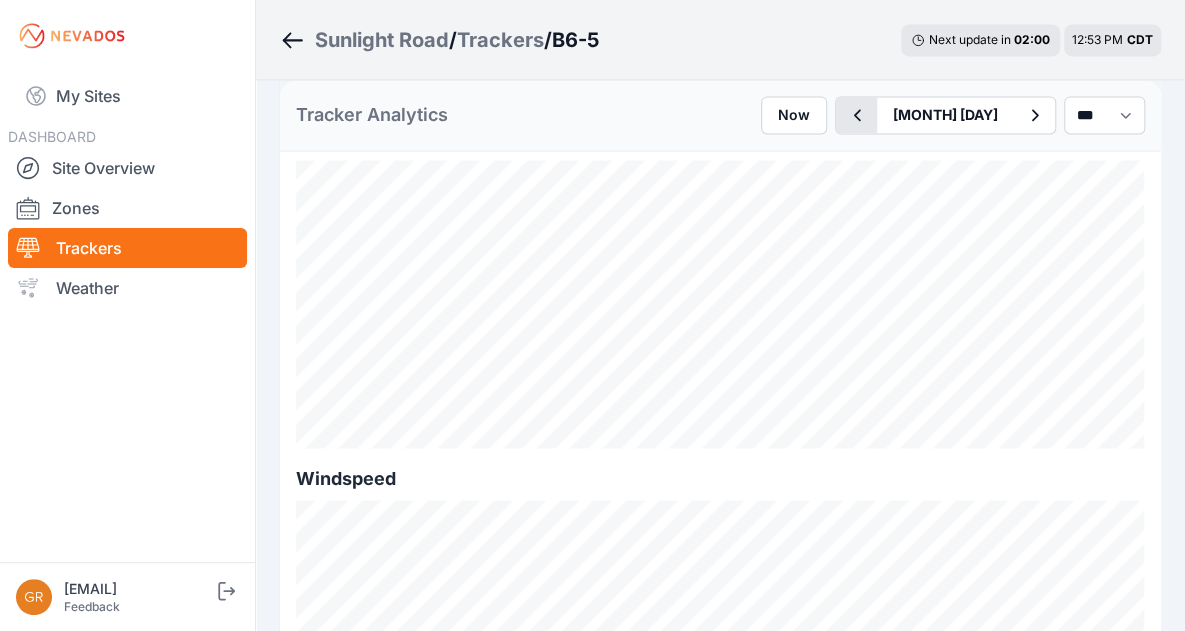 click 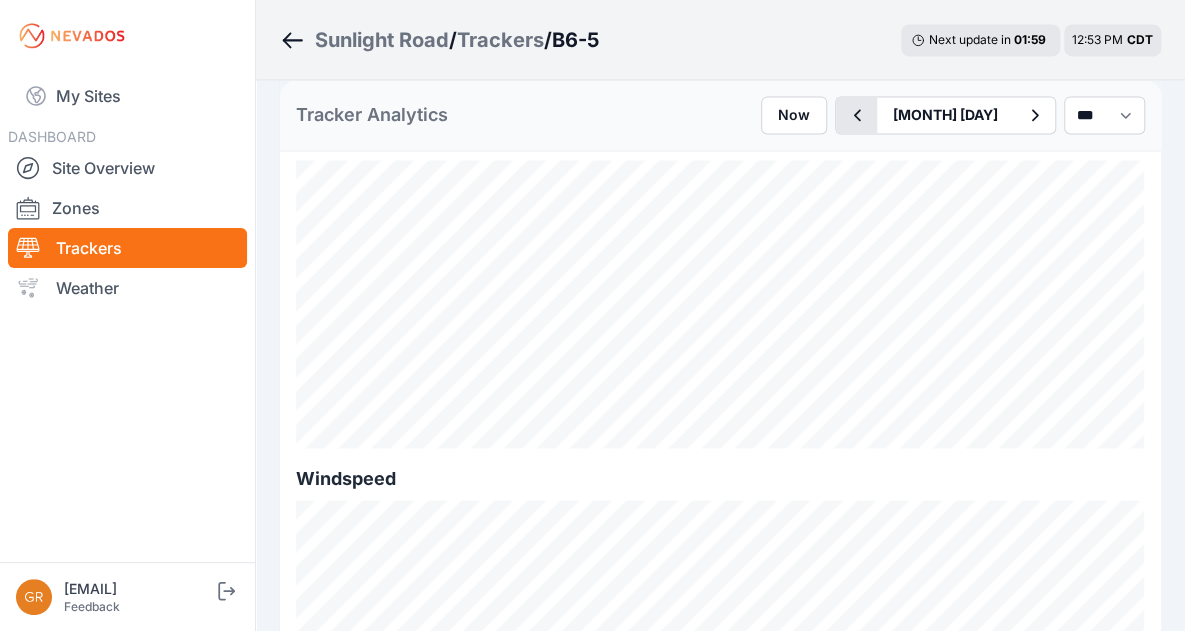 click 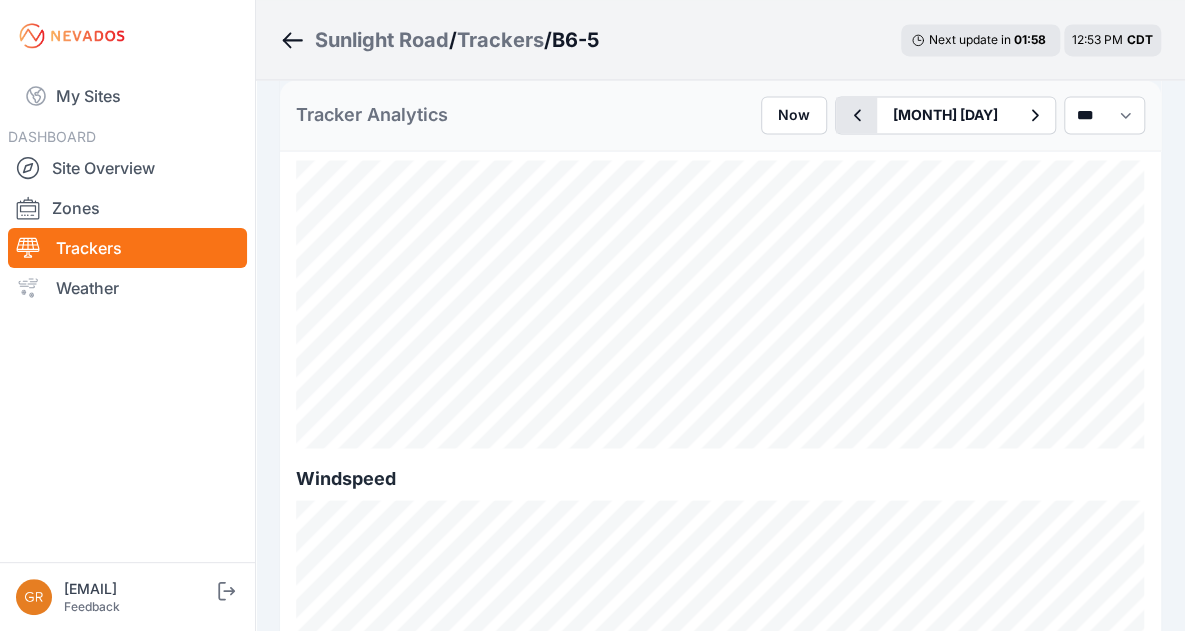 click 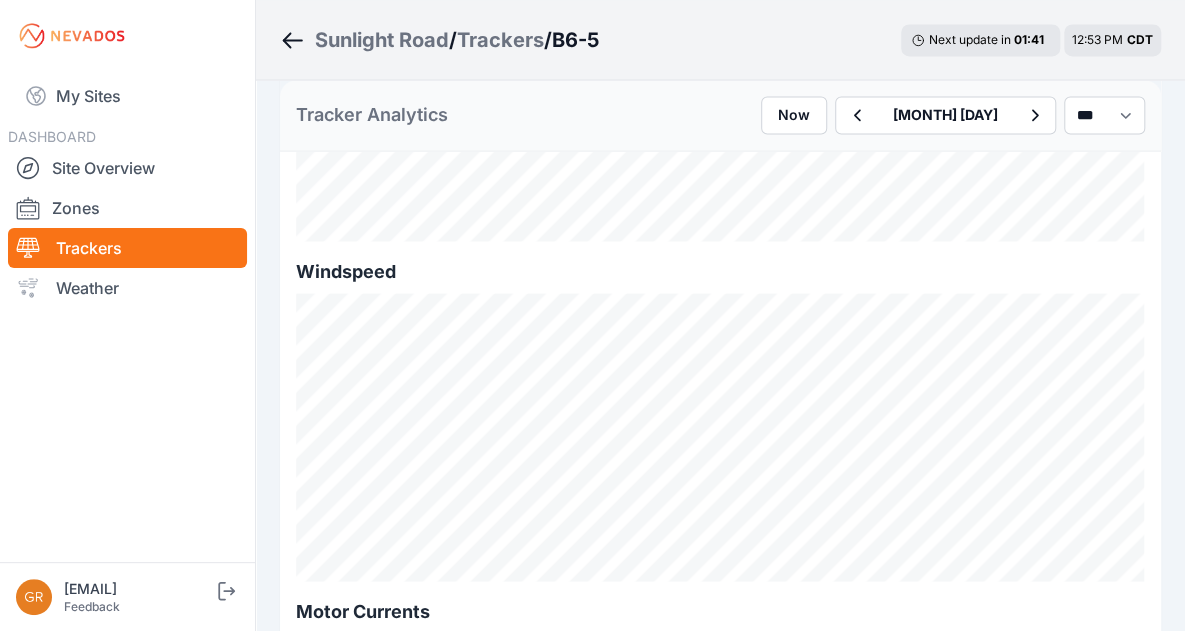 scroll, scrollTop: 1535, scrollLeft: 0, axis: vertical 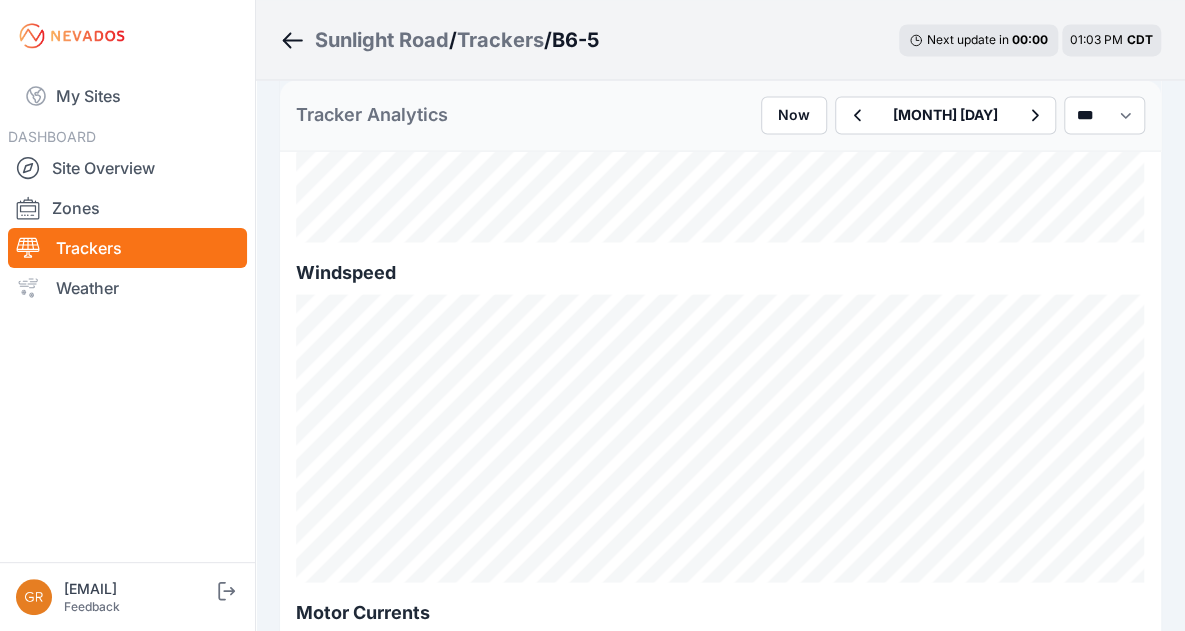 click 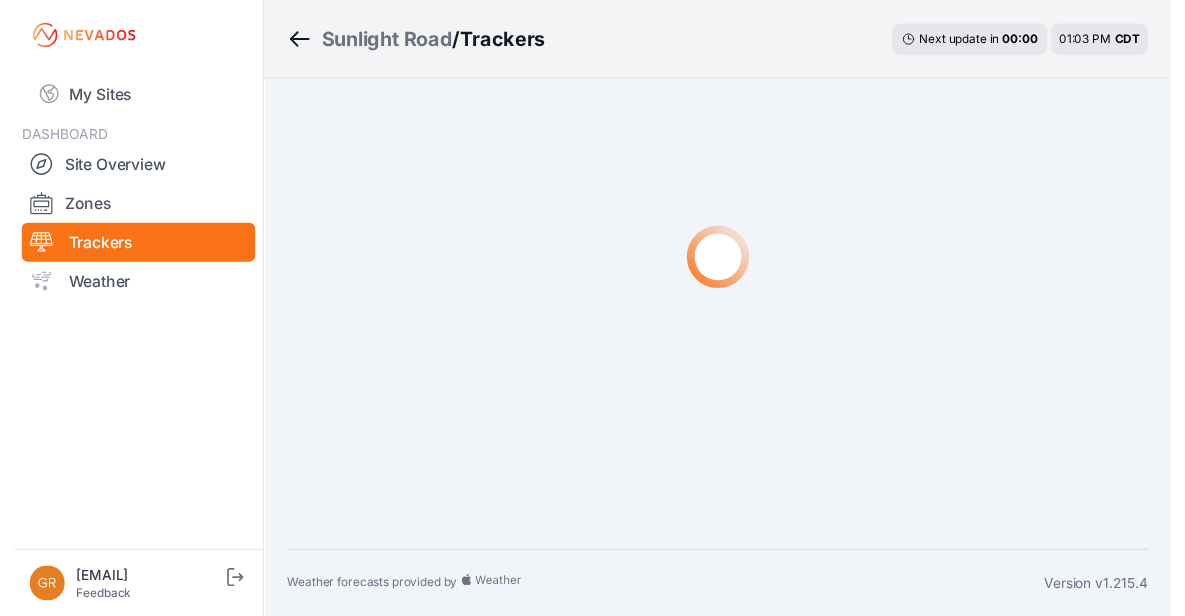 scroll, scrollTop: 0, scrollLeft: 0, axis: both 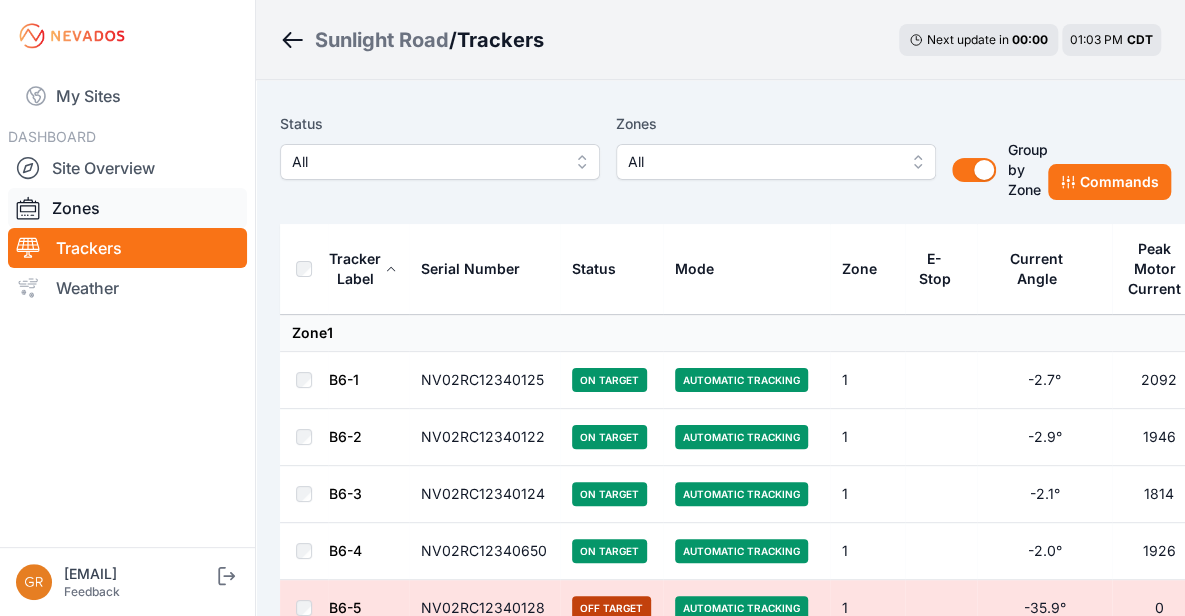 click on "Zones" at bounding box center [127, 208] 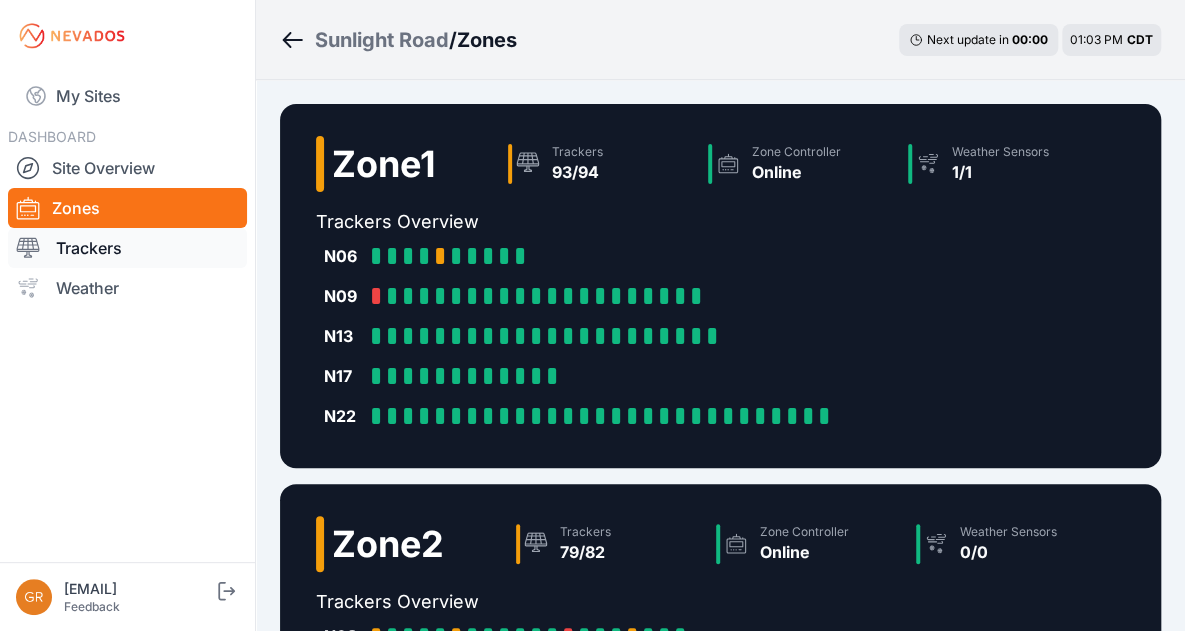 click on "Trackers" at bounding box center (127, 248) 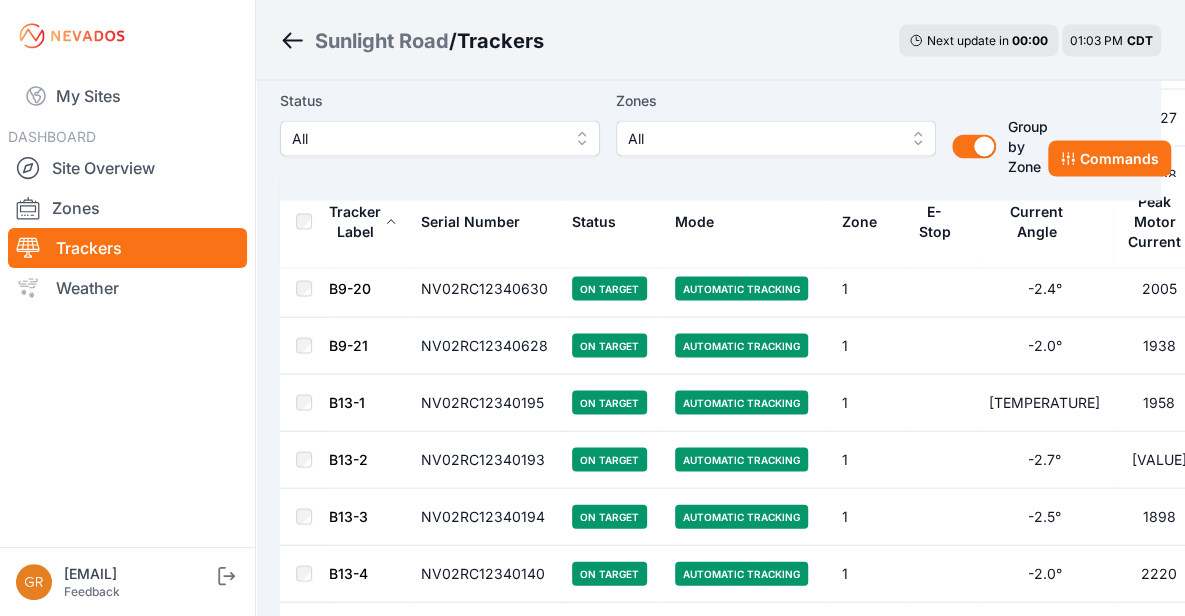 scroll, scrollTop: 1744, scrollLeft: 0, axis: vertical 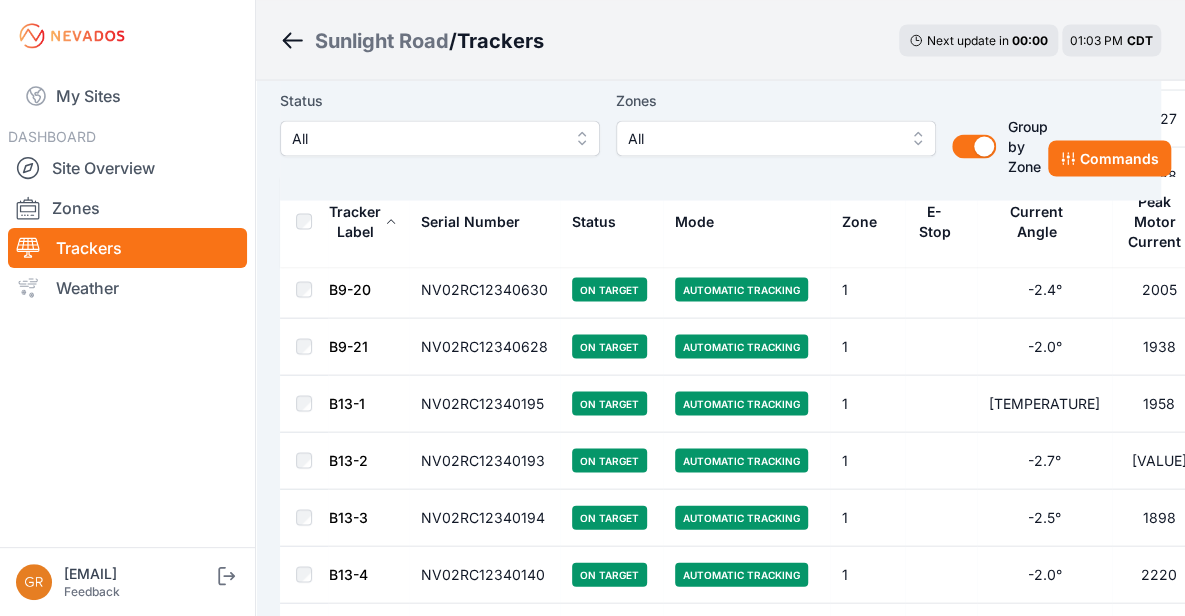 click on "B13-2" at bounding box center (348, 459) 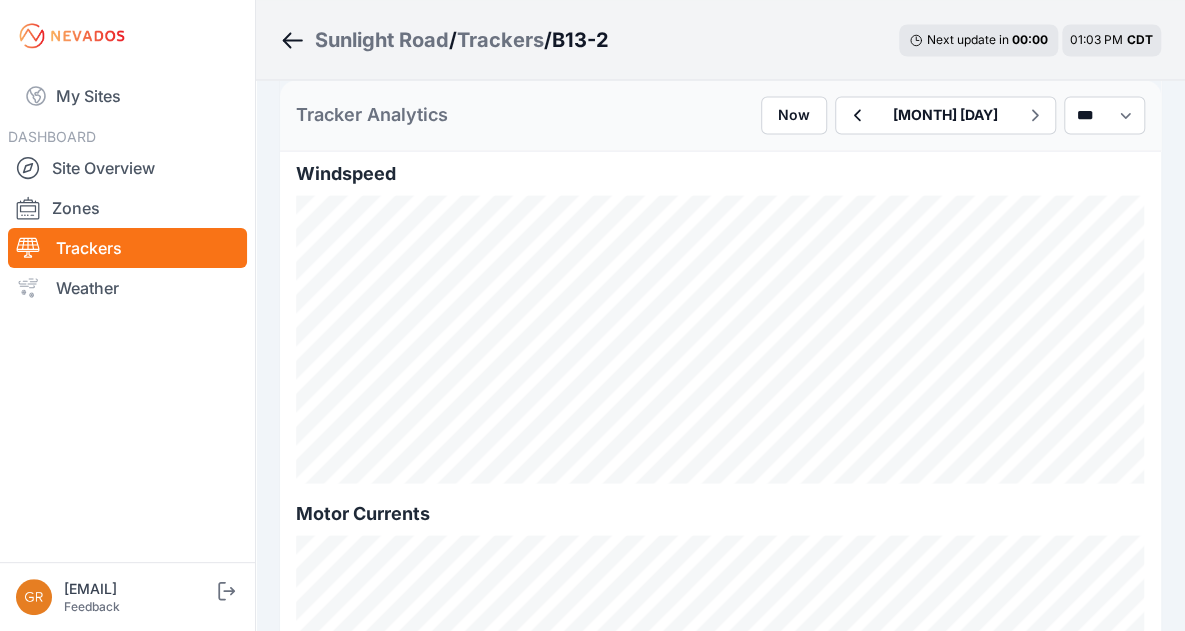 scroll, scrollTop: 1825, scrollLeft: 0, axis: vertical 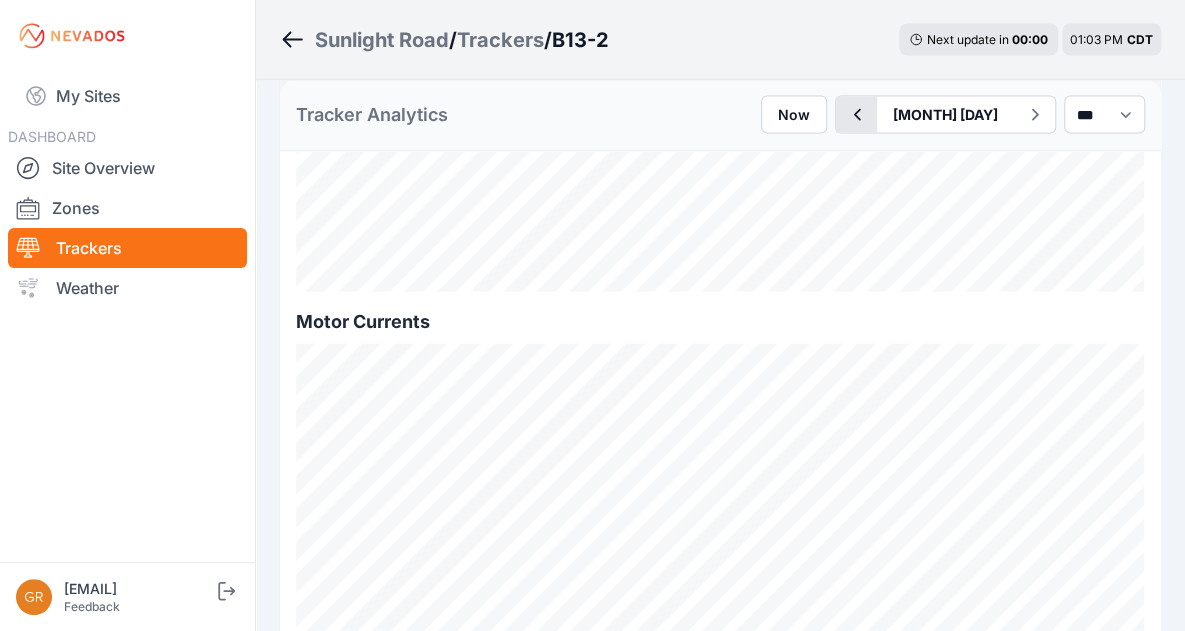 click 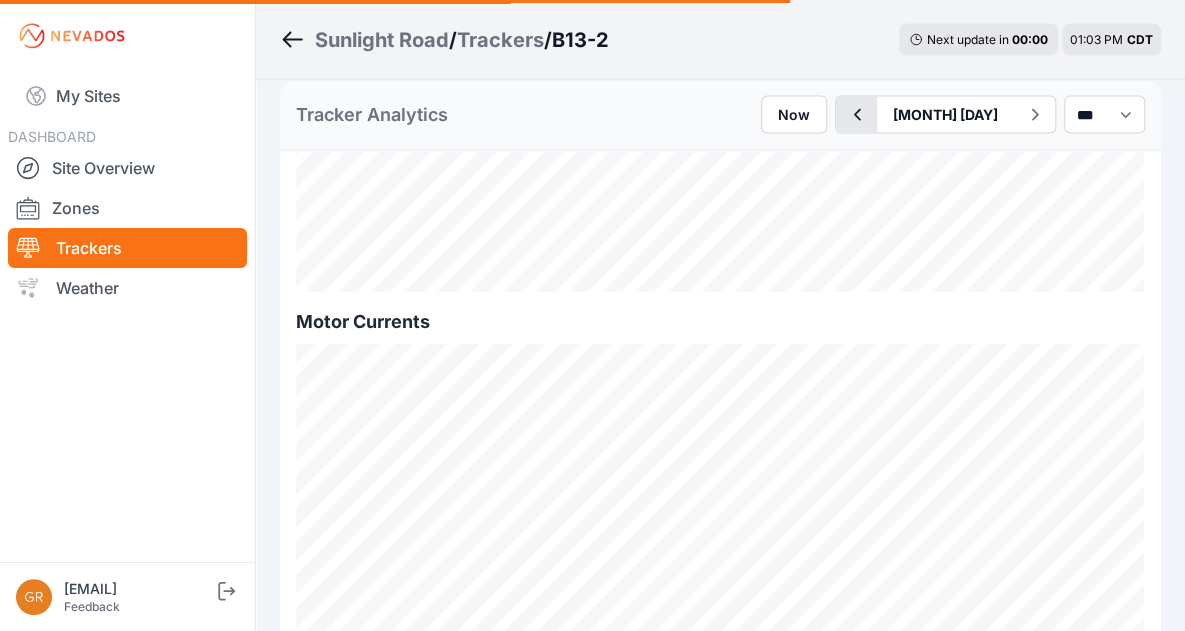 click 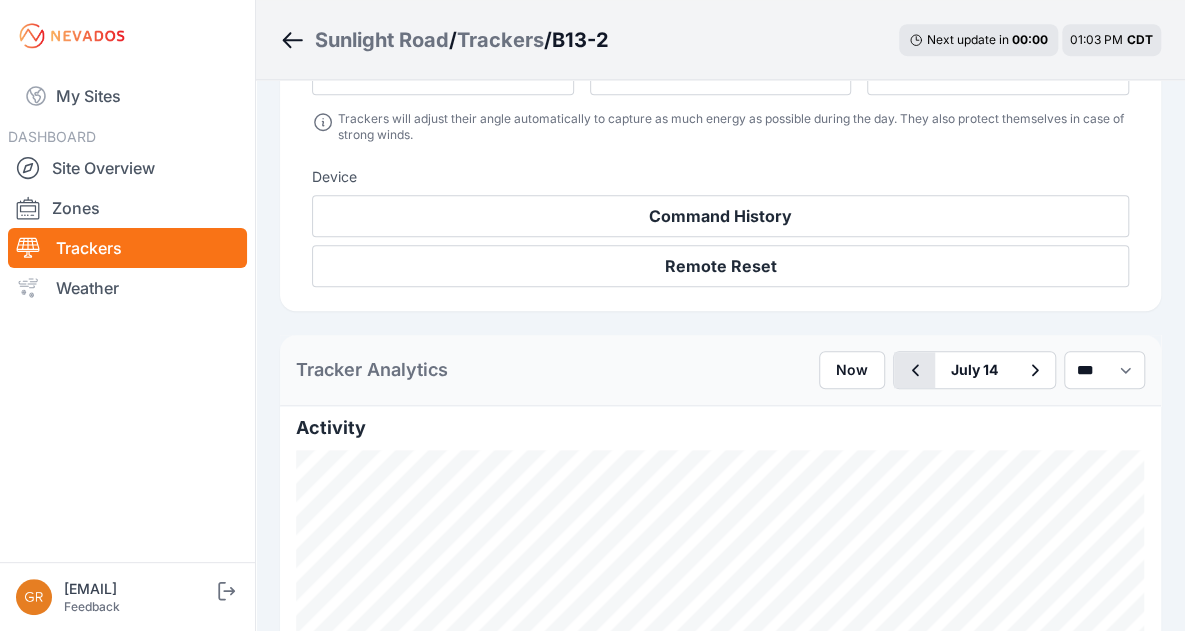 scroll, scrollTop: 1825, scrollLeft: 0, axis: vertical 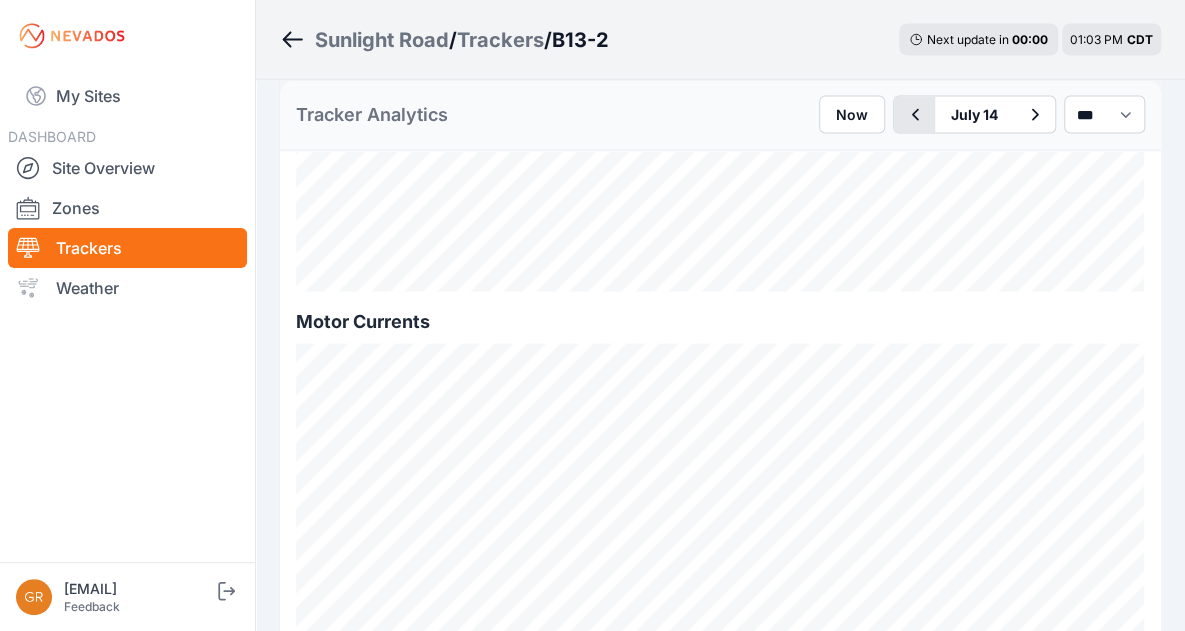 click 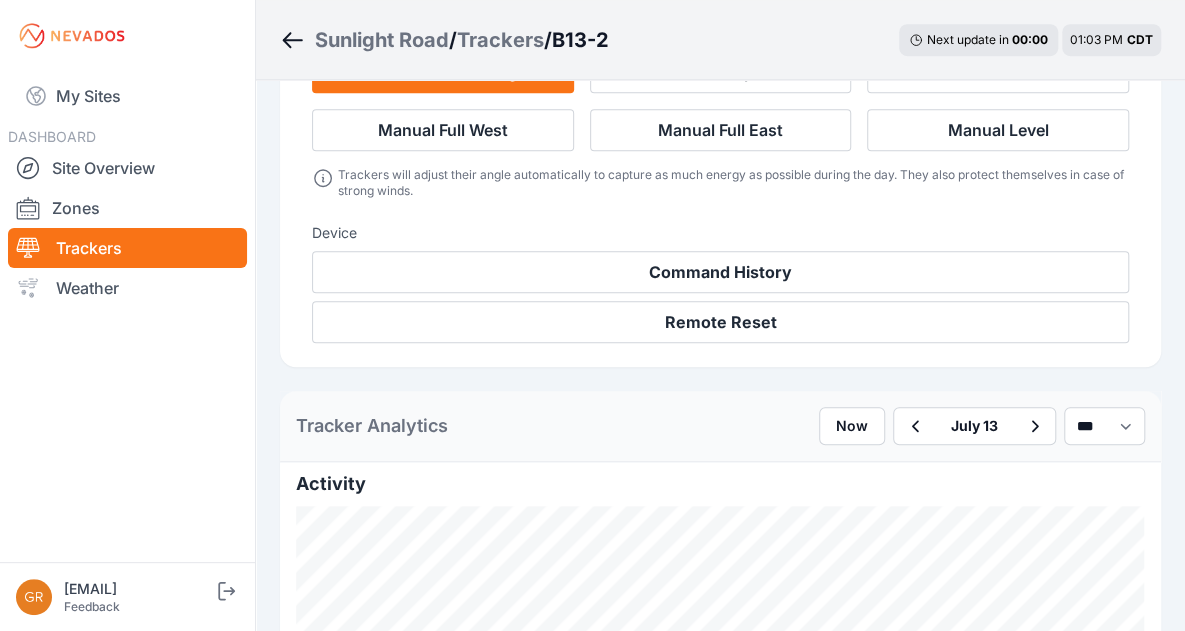 scroll, scrollTop: 665, scrollLeft: 0, axis: vertical 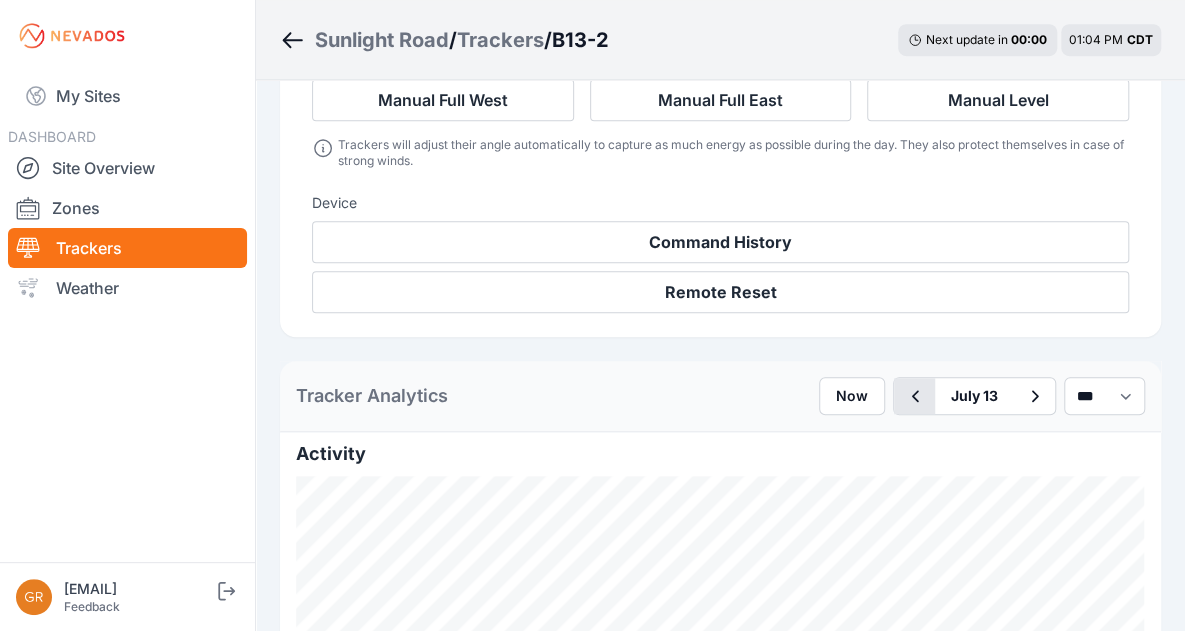 click at bounding box center (914, 396) 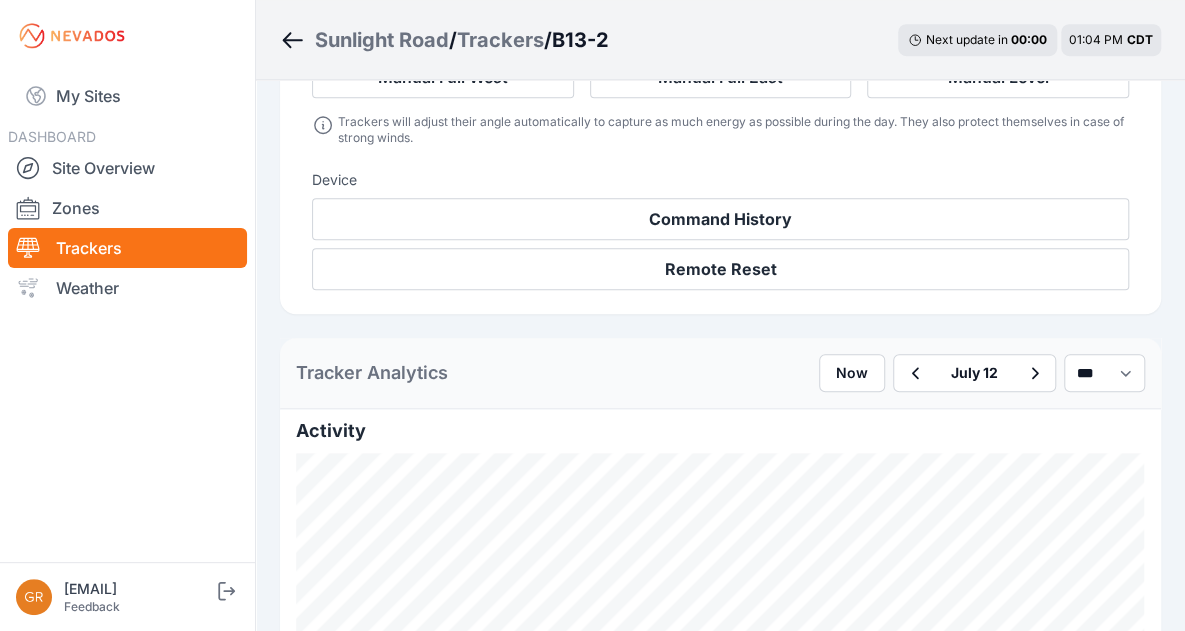 scroll, scrollTop: 688, scrollLeft: 0, axis: vertical 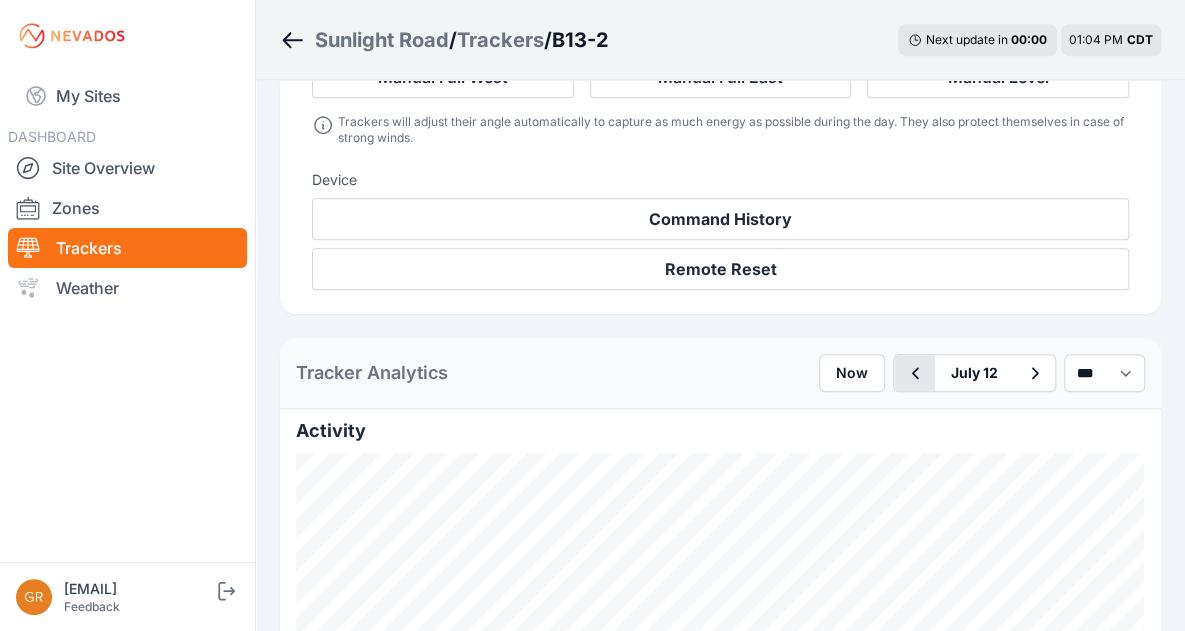 click 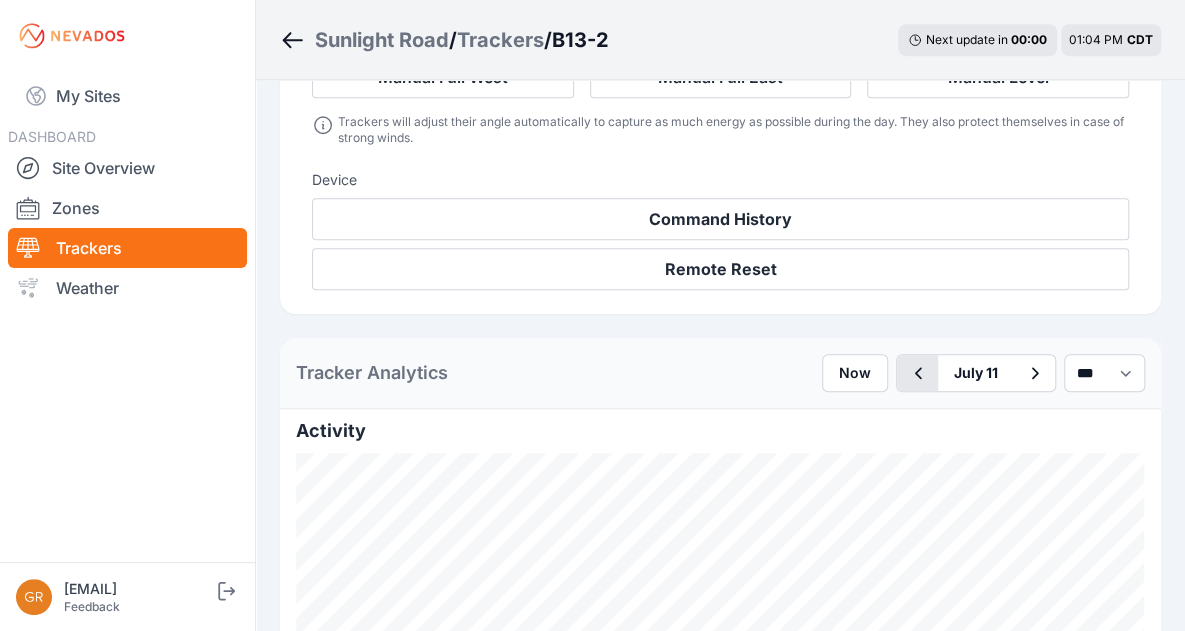 click 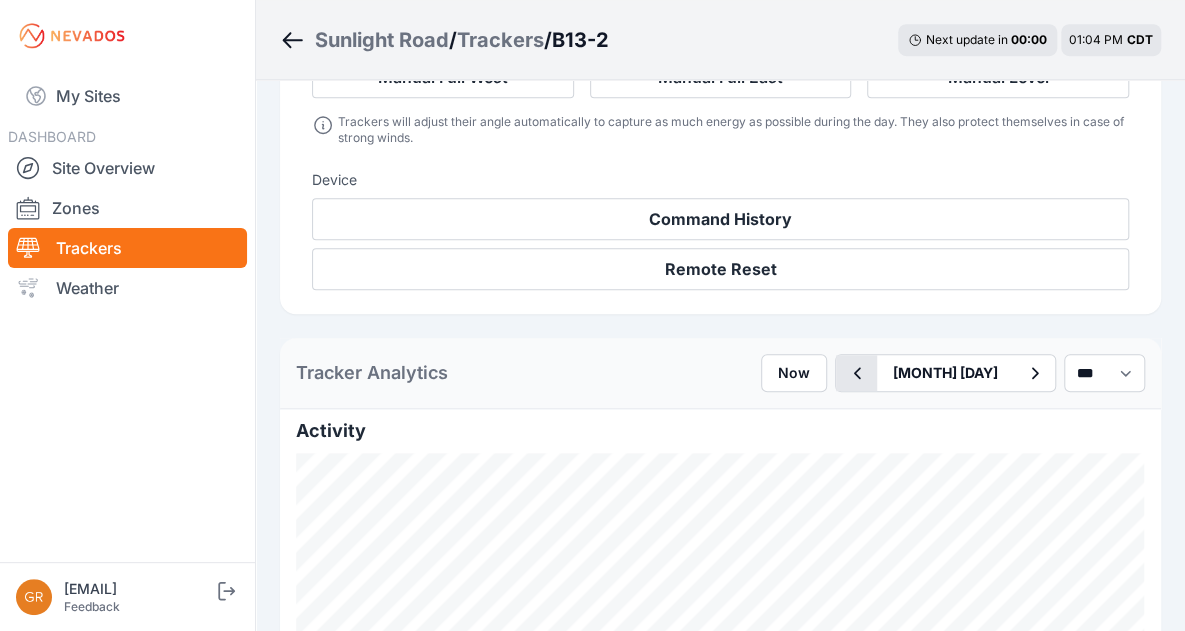 click 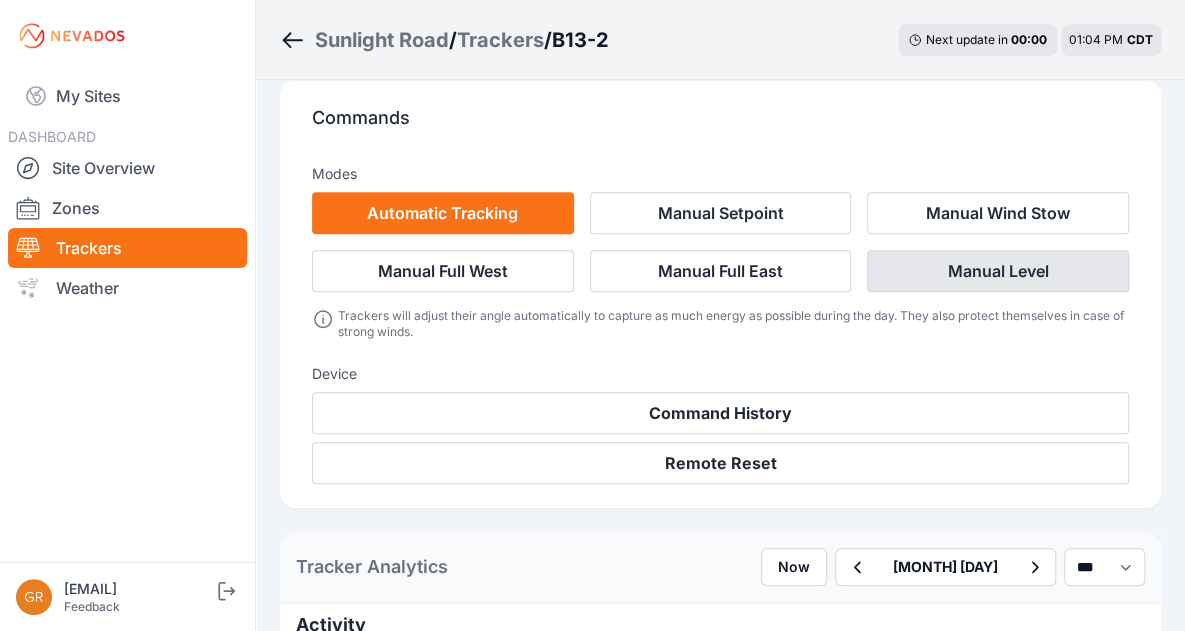scroll, scrollTop: 497, scrollLeft: 0, axis: vertical 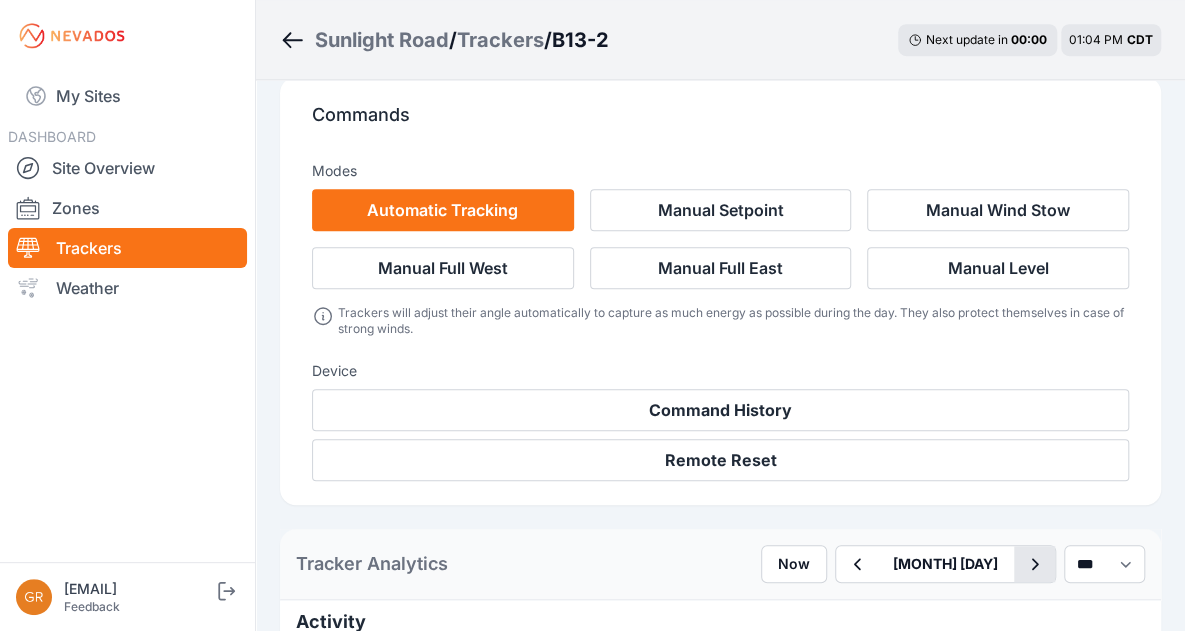 click 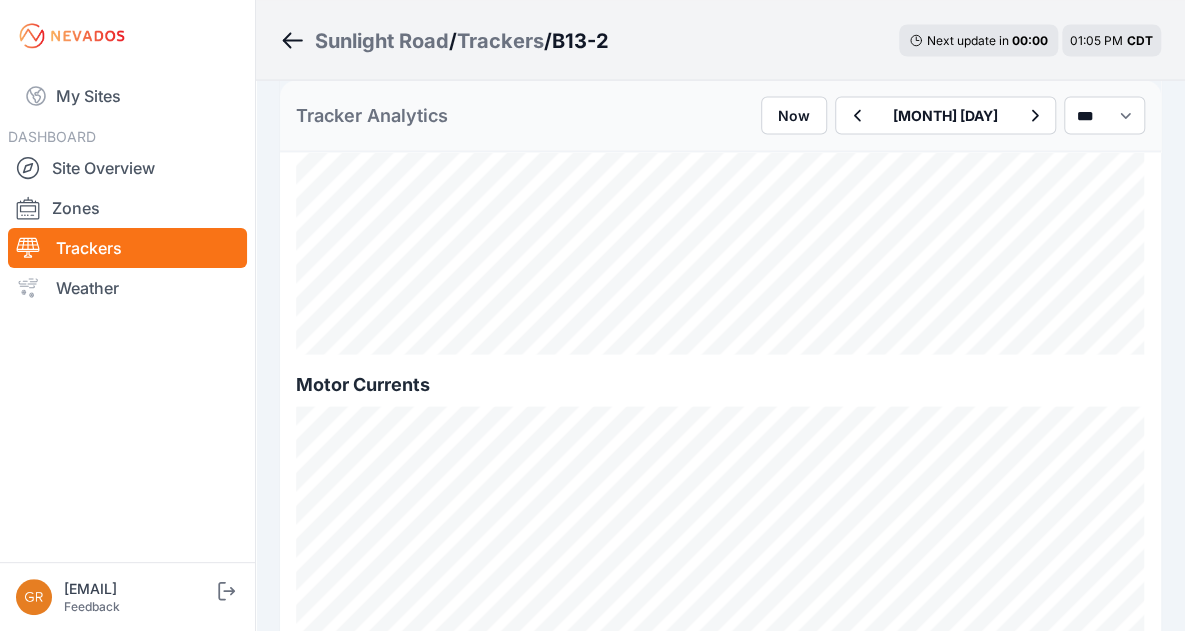 scroll, scrollTop: 1621, scrollLeft: 0, axis: vertical 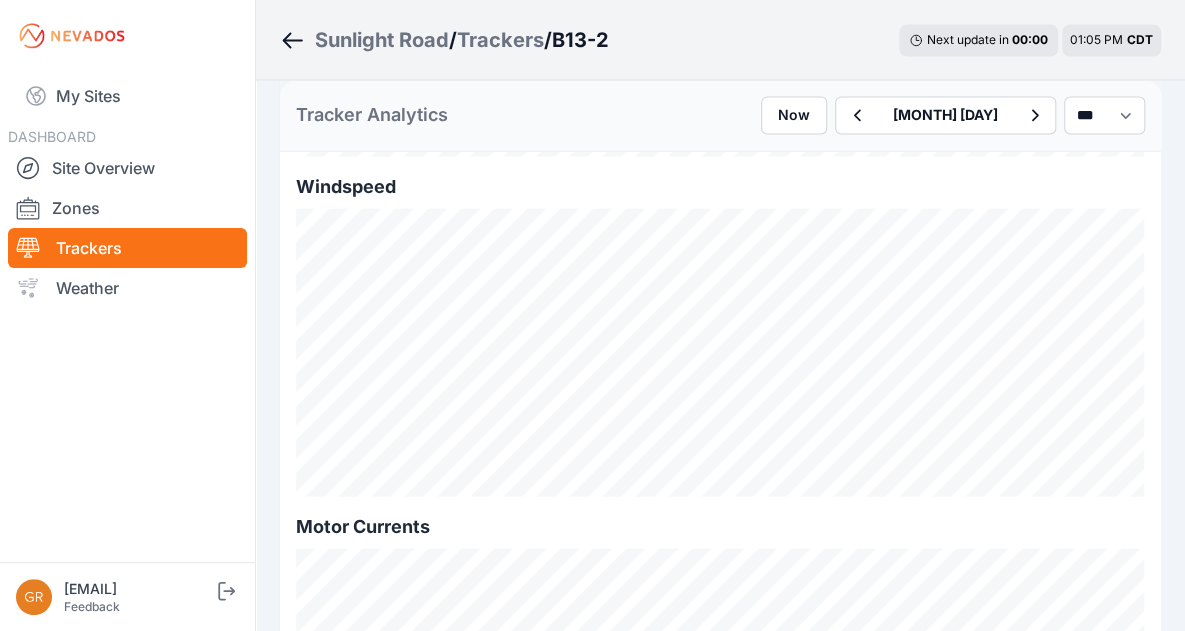 click 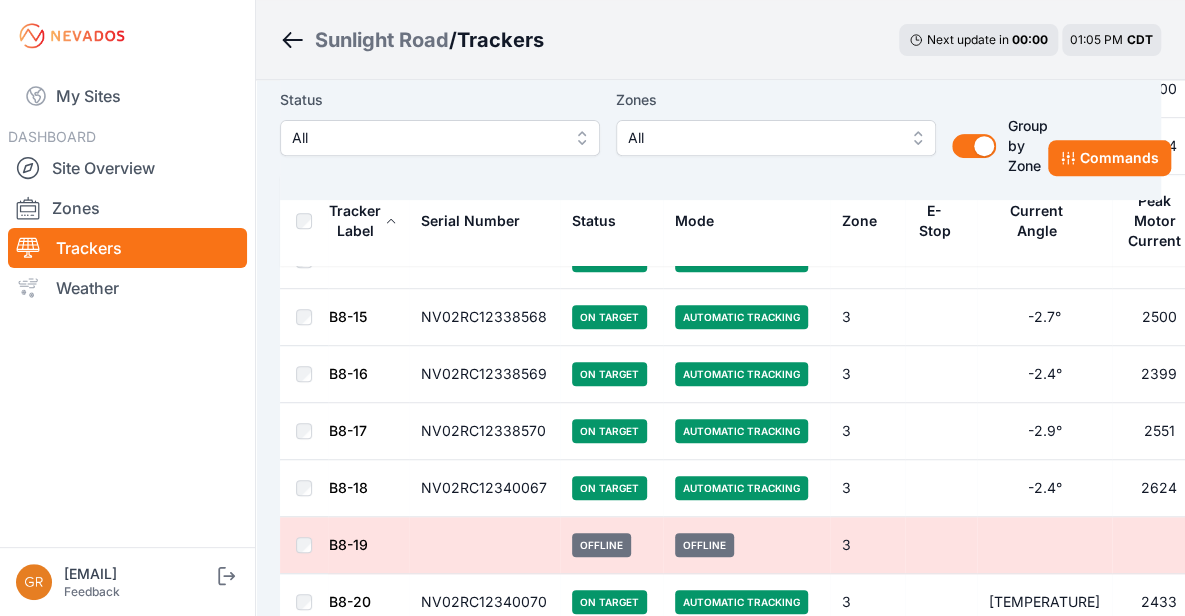scroll, scrollTop: 11370, scrollLeft: 0, axis: vertical 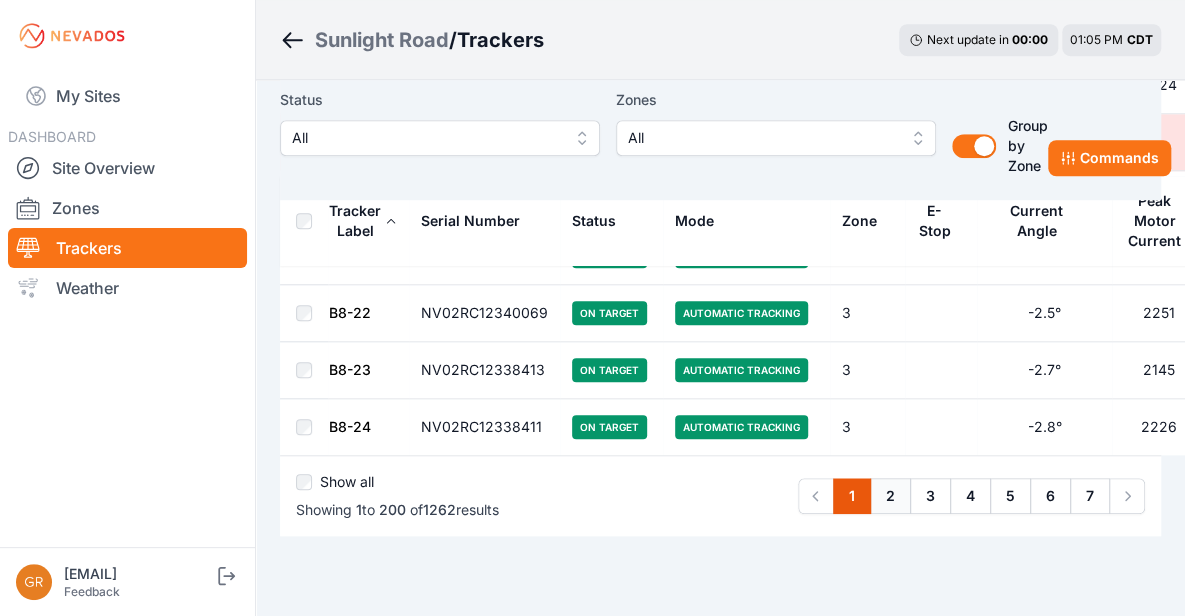 click on "2" at bounding box center [890, 496] 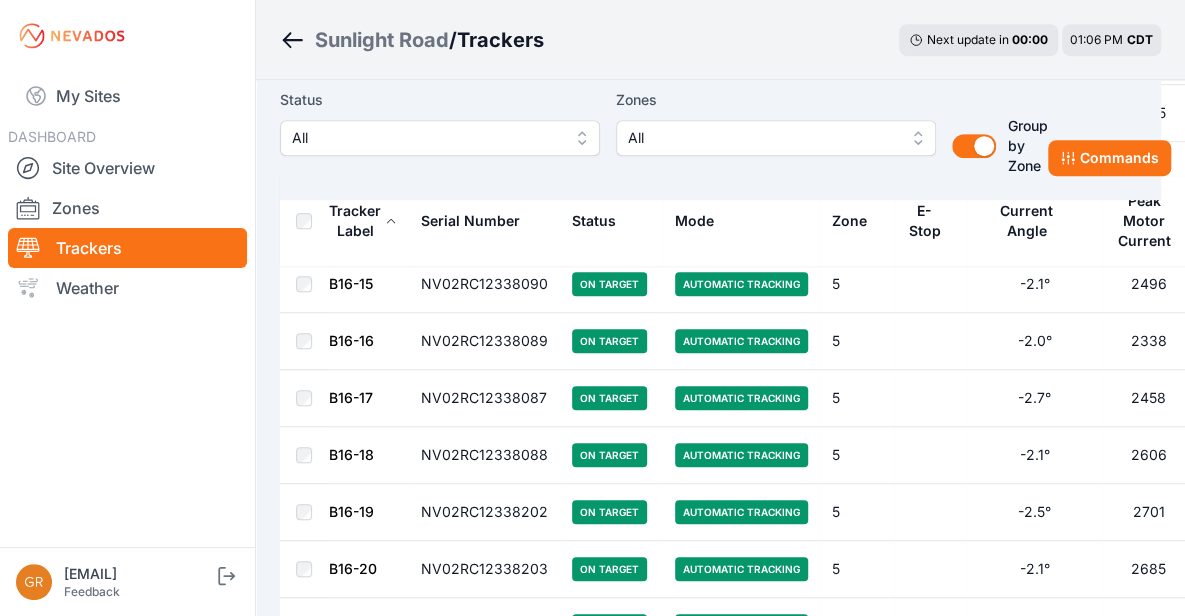 scroll, scrollTop: 11116, scrollLeft: 0, axis: vertical 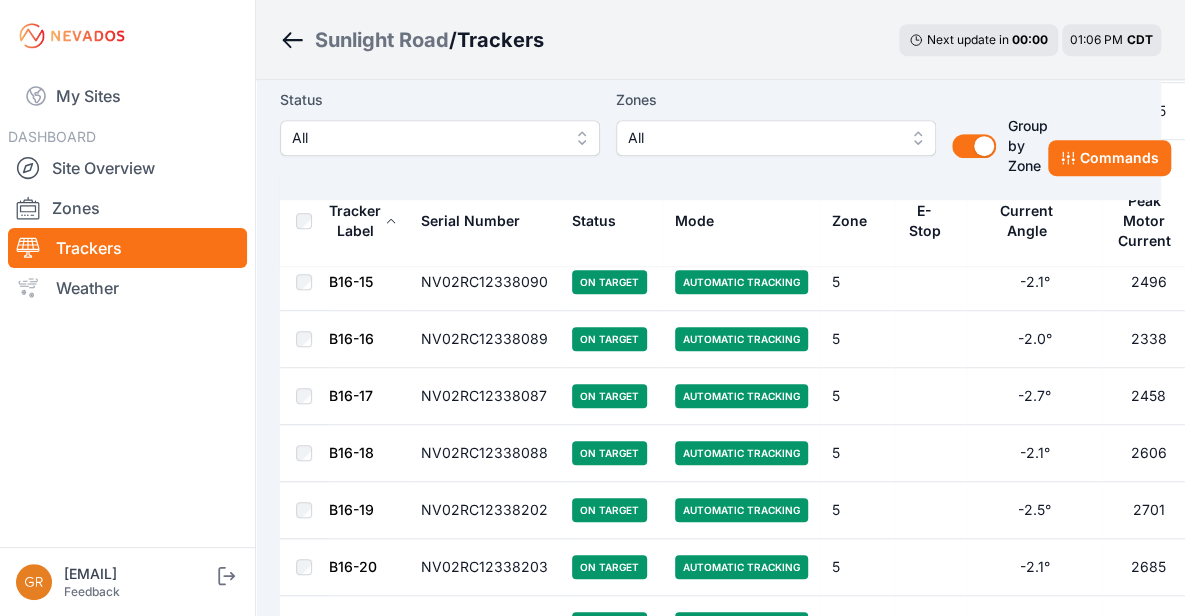 click on "B16-20" at bounding box center (353, 566) 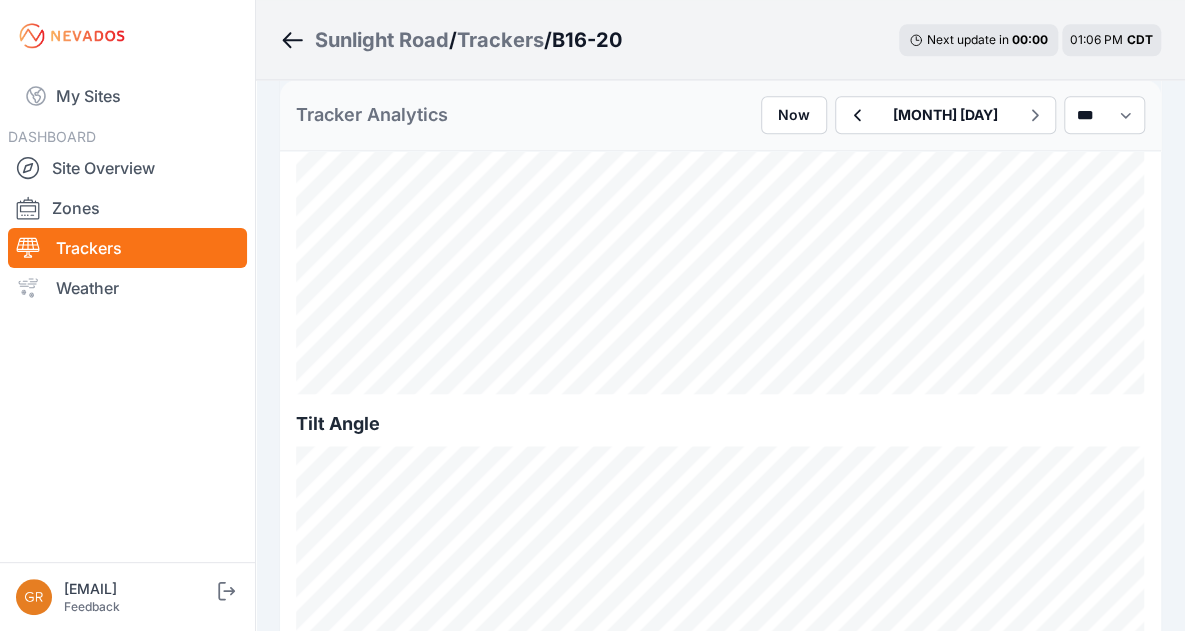 scroll, scrollTop: 983, scrollLeft: 0, axis: vertical 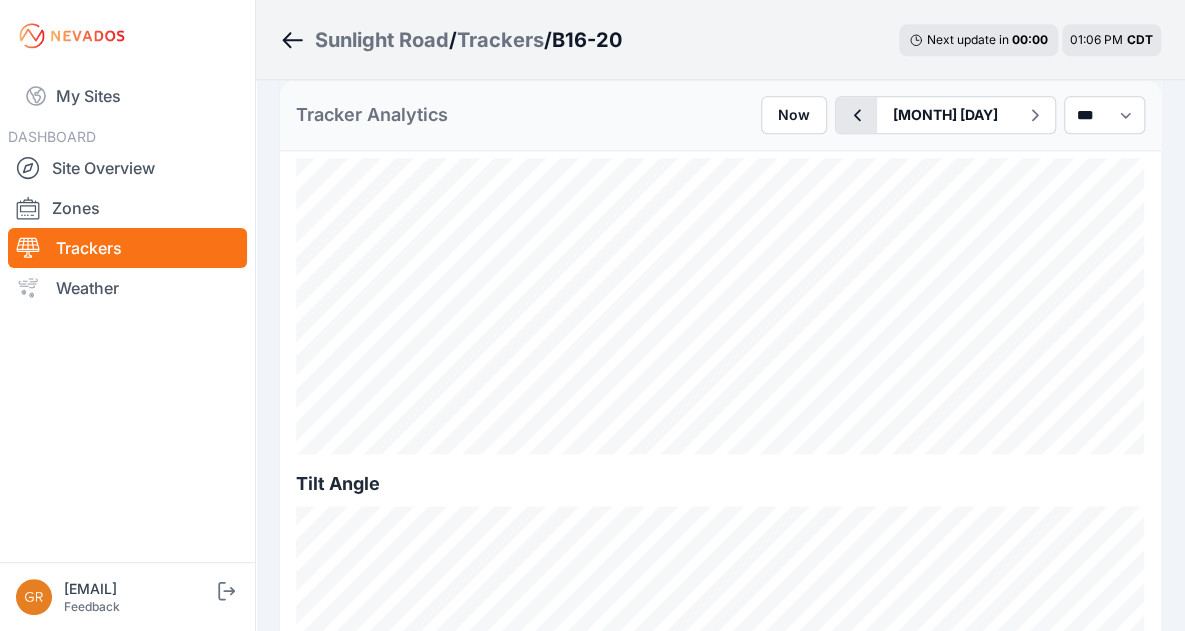 click 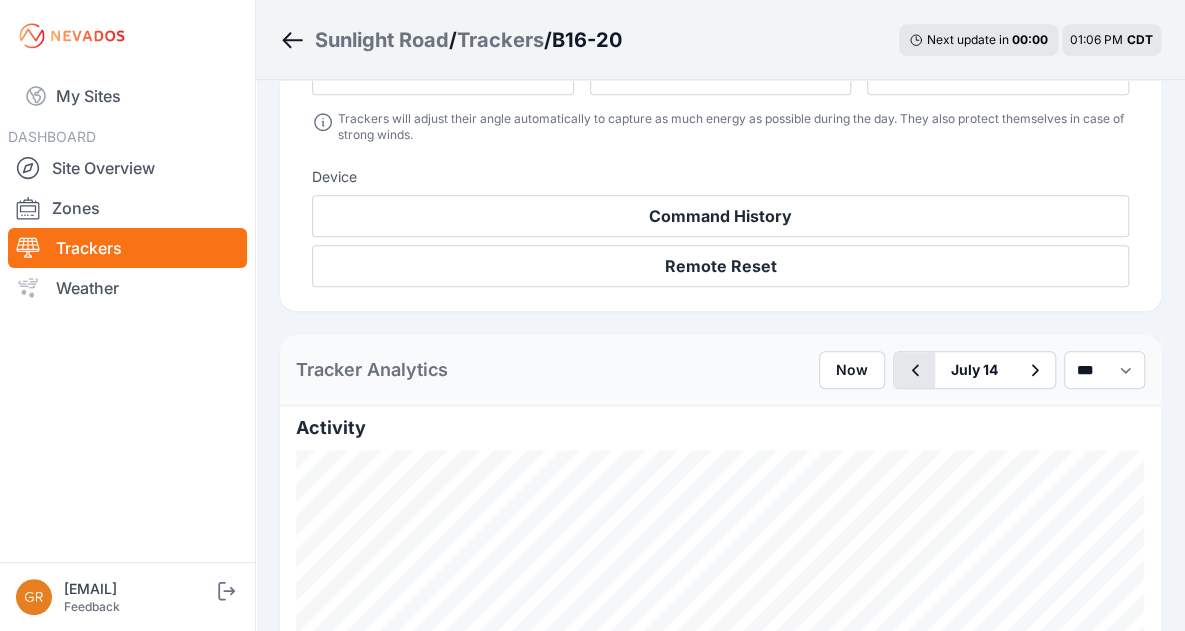 scroll, scrollTop: 983, scrollLeft: 0, axis: vertical 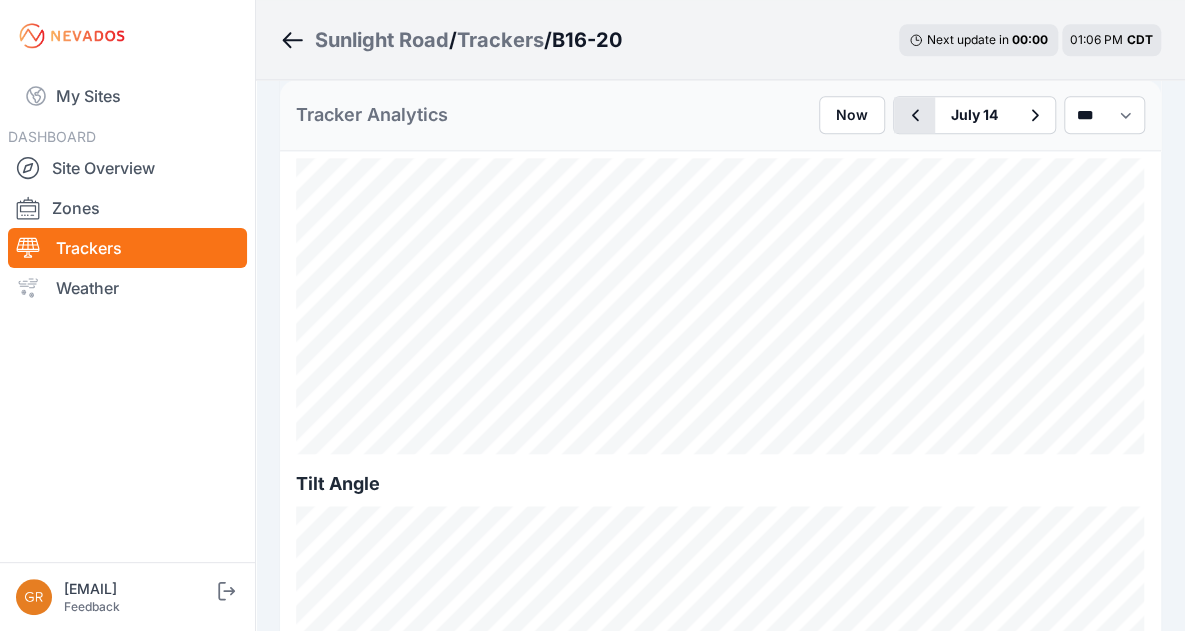 click 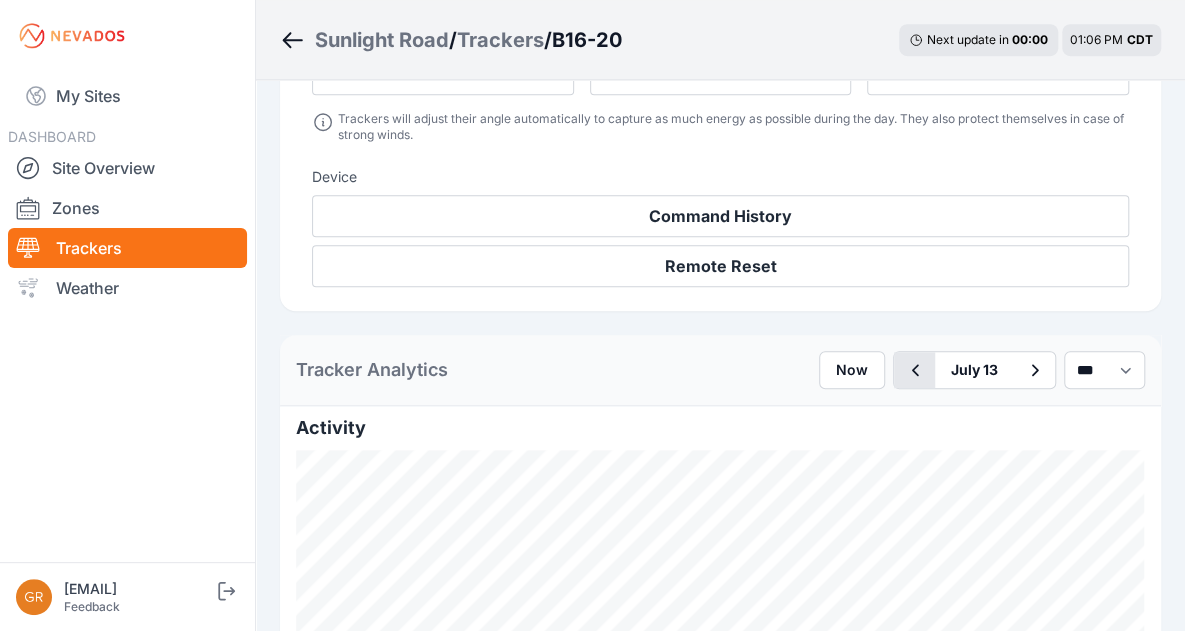 click 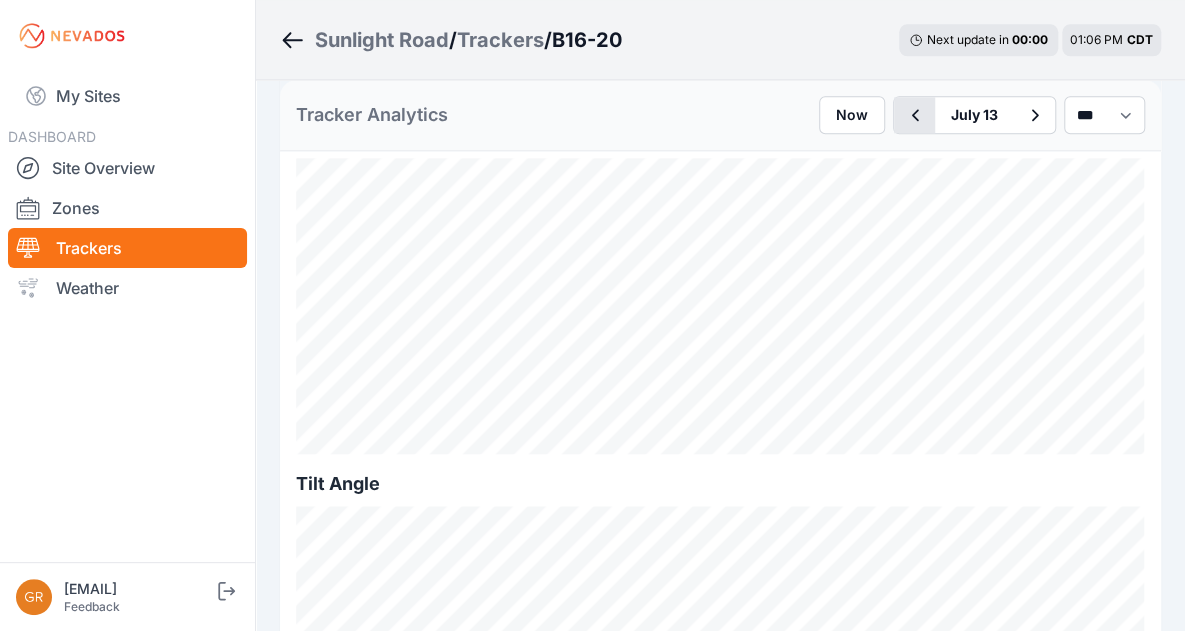 click 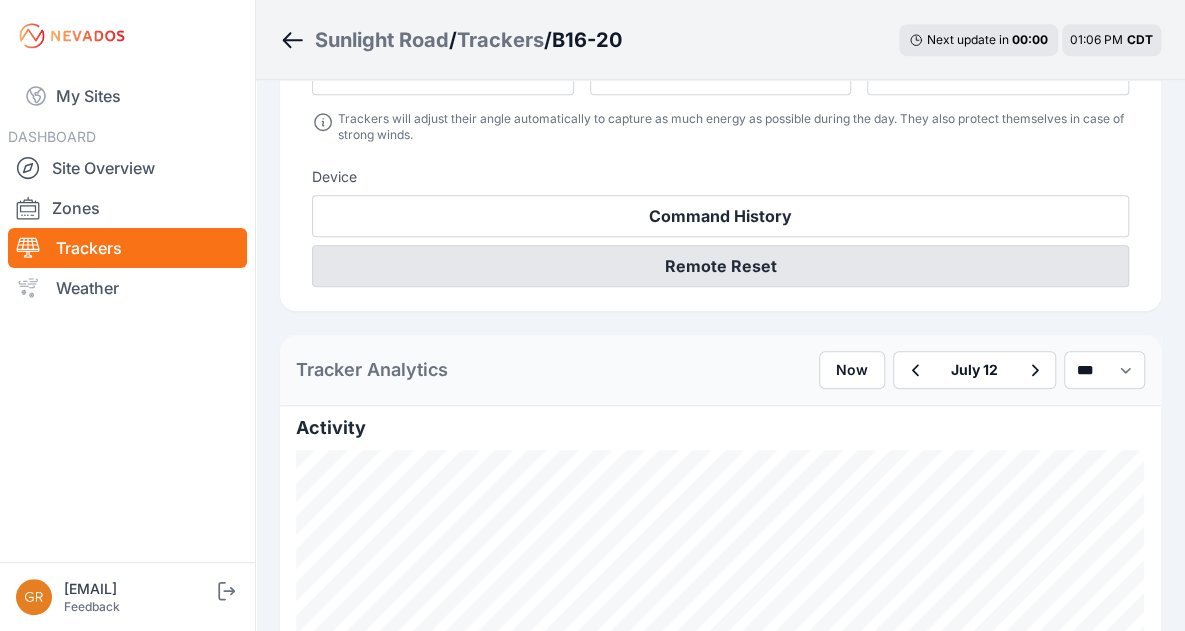 scroll, scrollTop: 983, scrollLeft: 0, axis: vertical 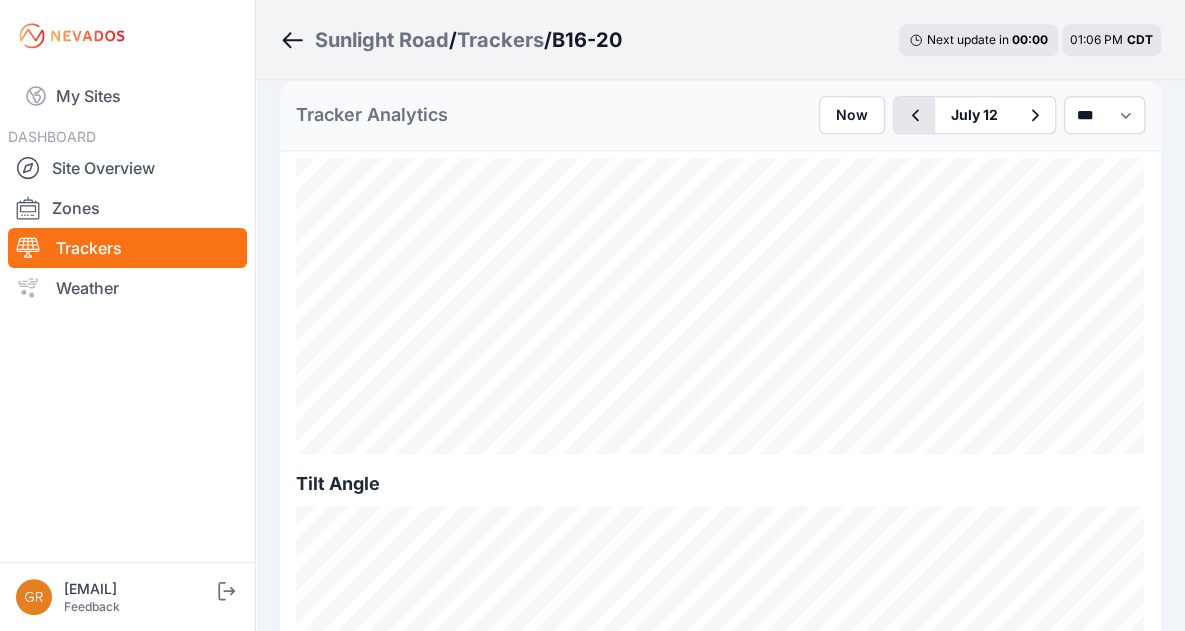 click 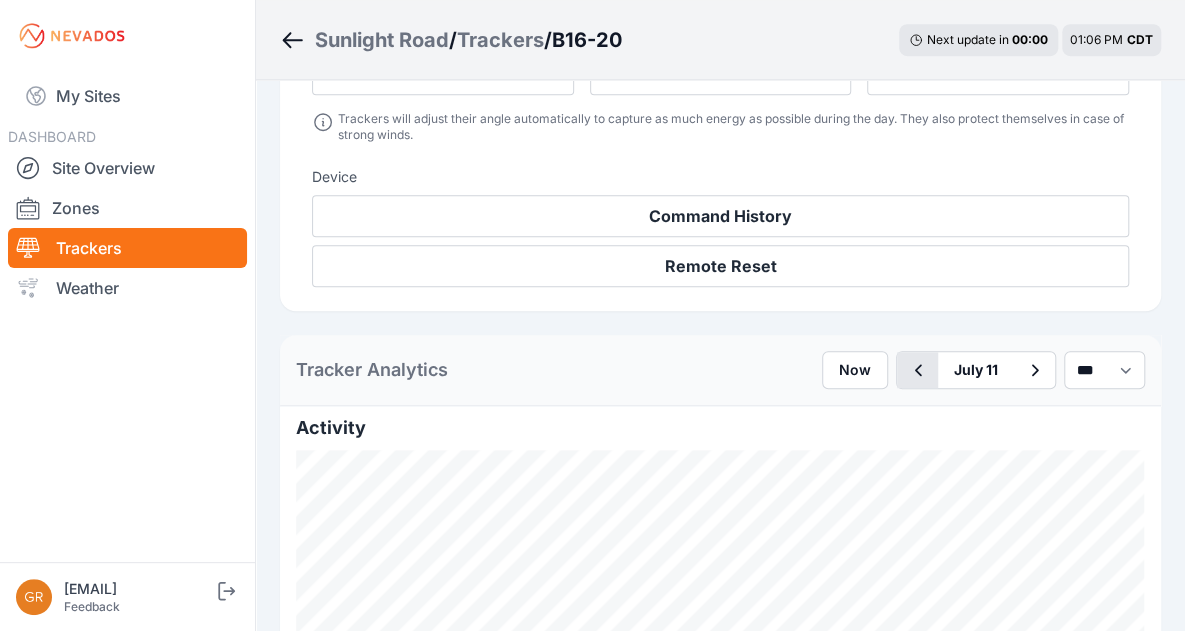 scroll, scrollTop: 983, scrollLeft: 0, axis: vertical 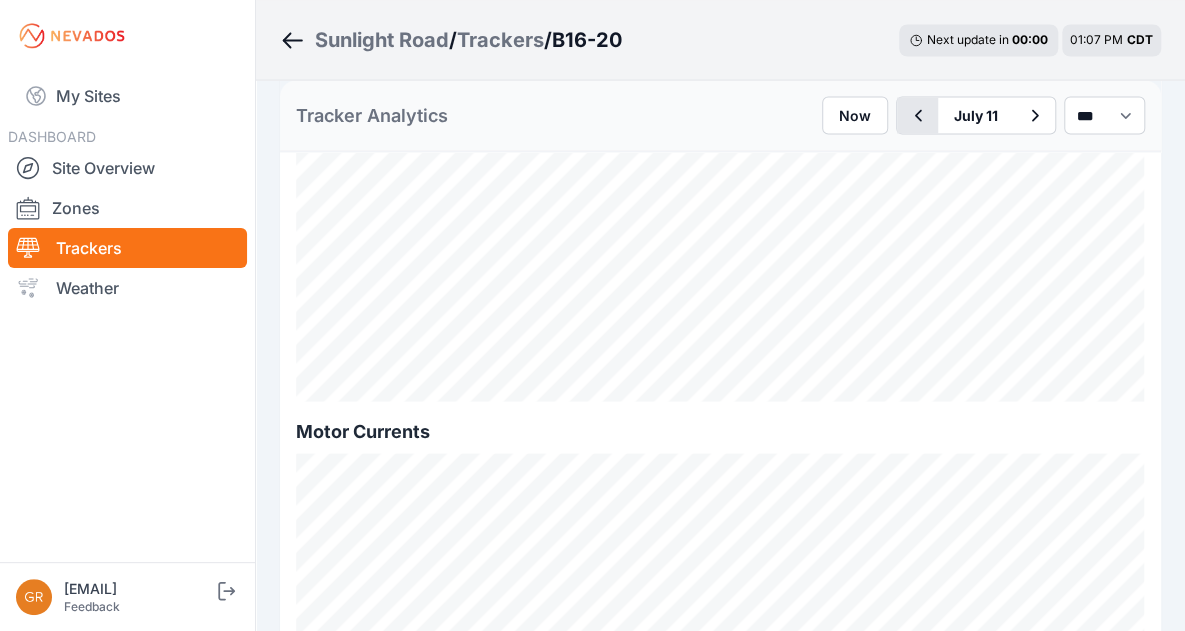 click at bounding box center (917, 115) 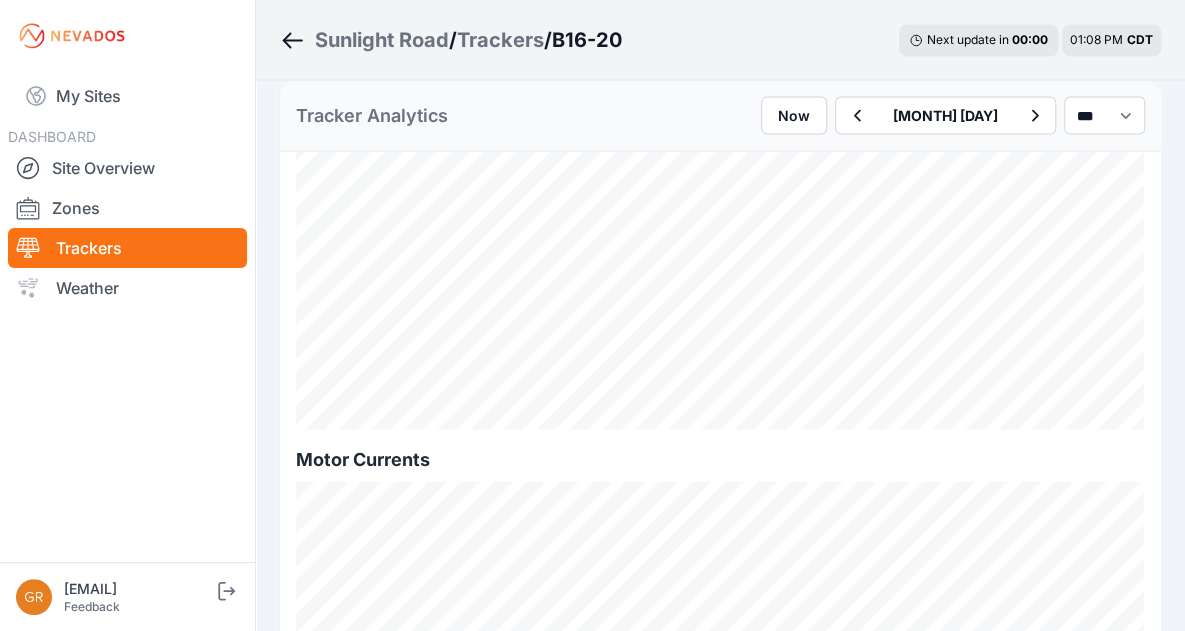 scroll, scrollTop: 1678, scrollLeft: 0, axis: vertical 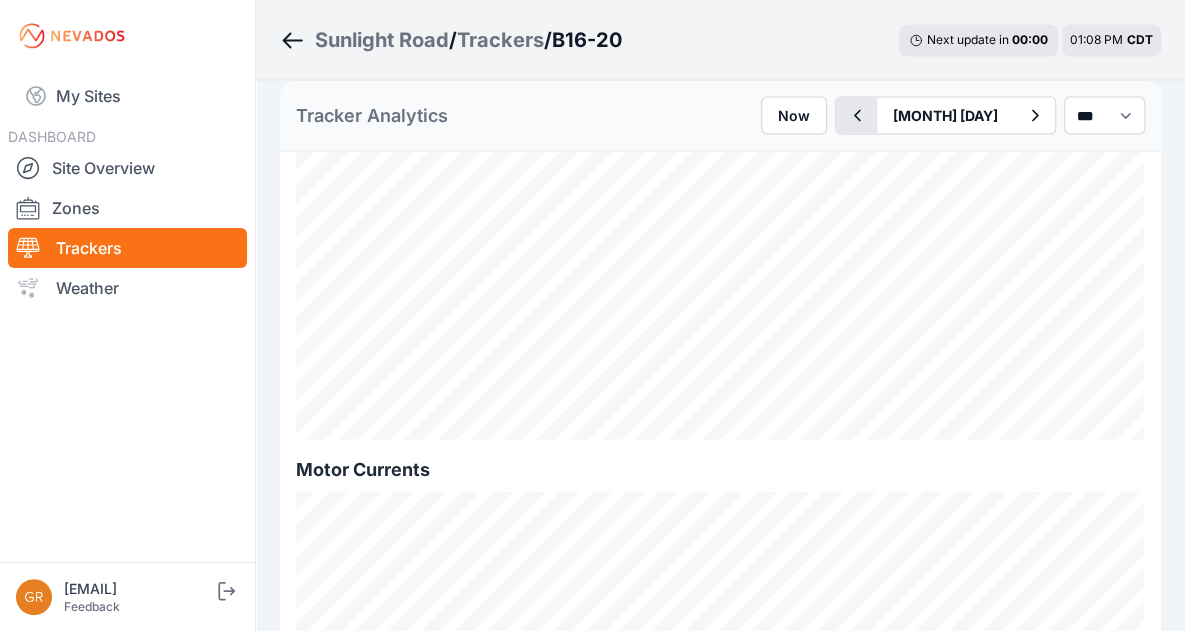 click 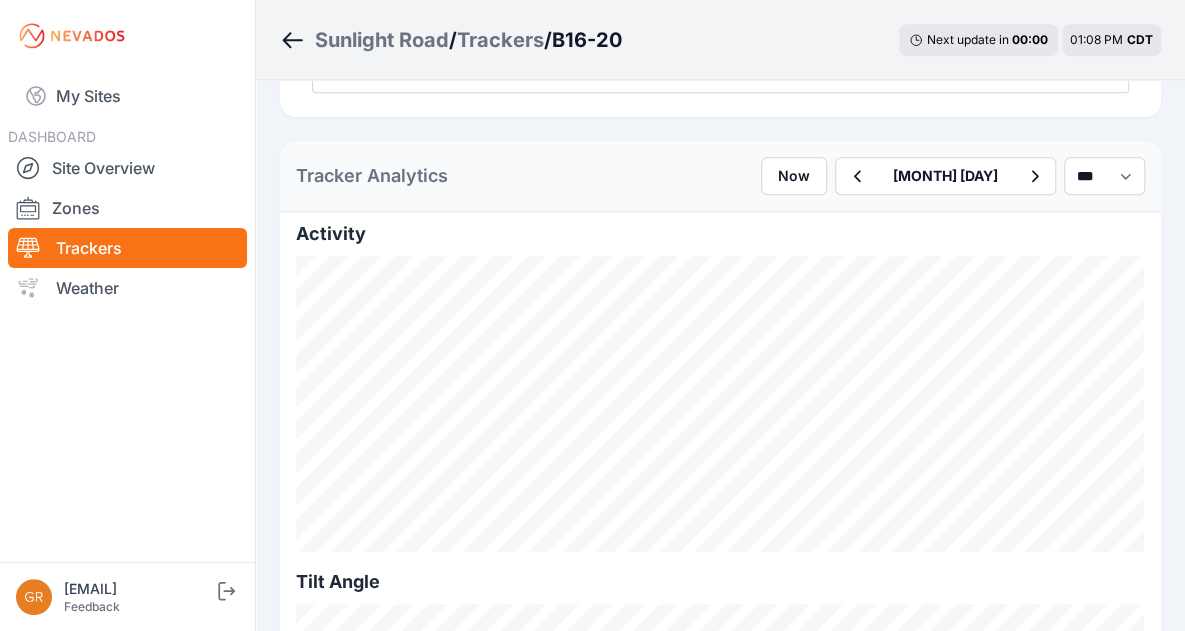 scroll, scrollTop: 884, scrollLeft: 0, axis: vertical 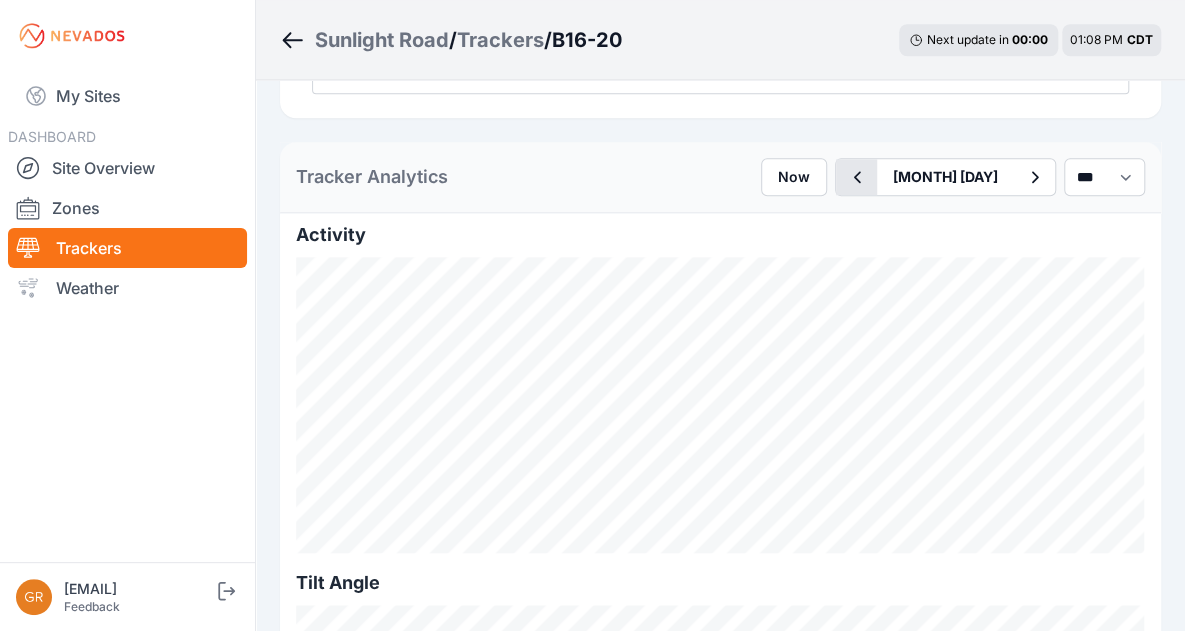 click 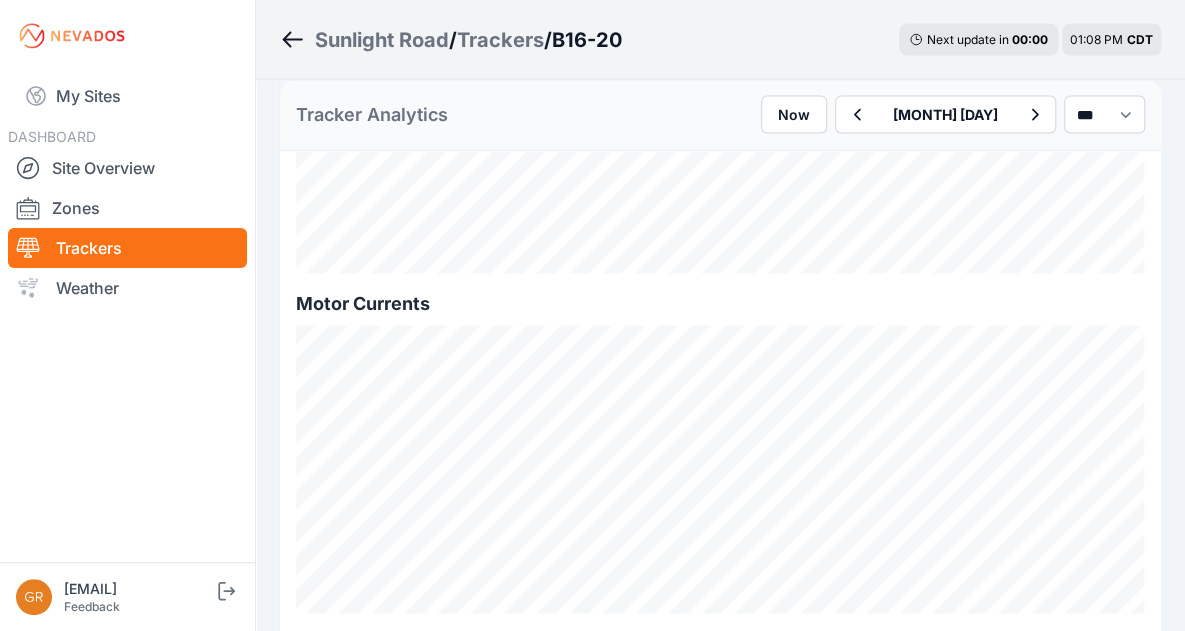 scroll, scrollTop: 1844, scrollLeft: 0, axis: vertical 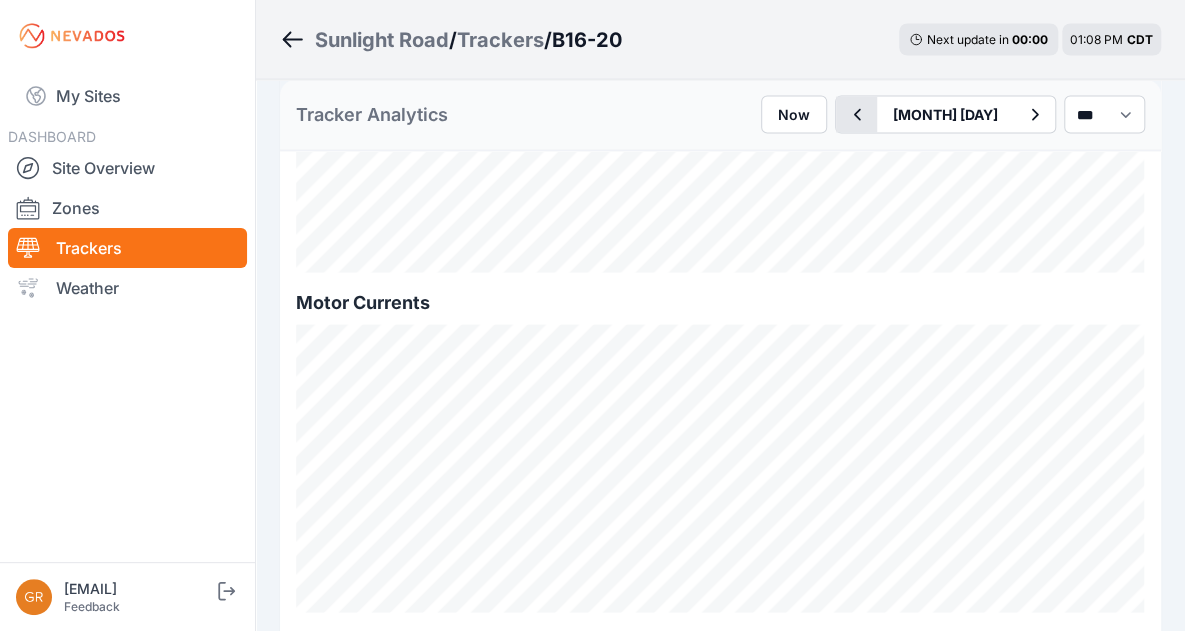 click 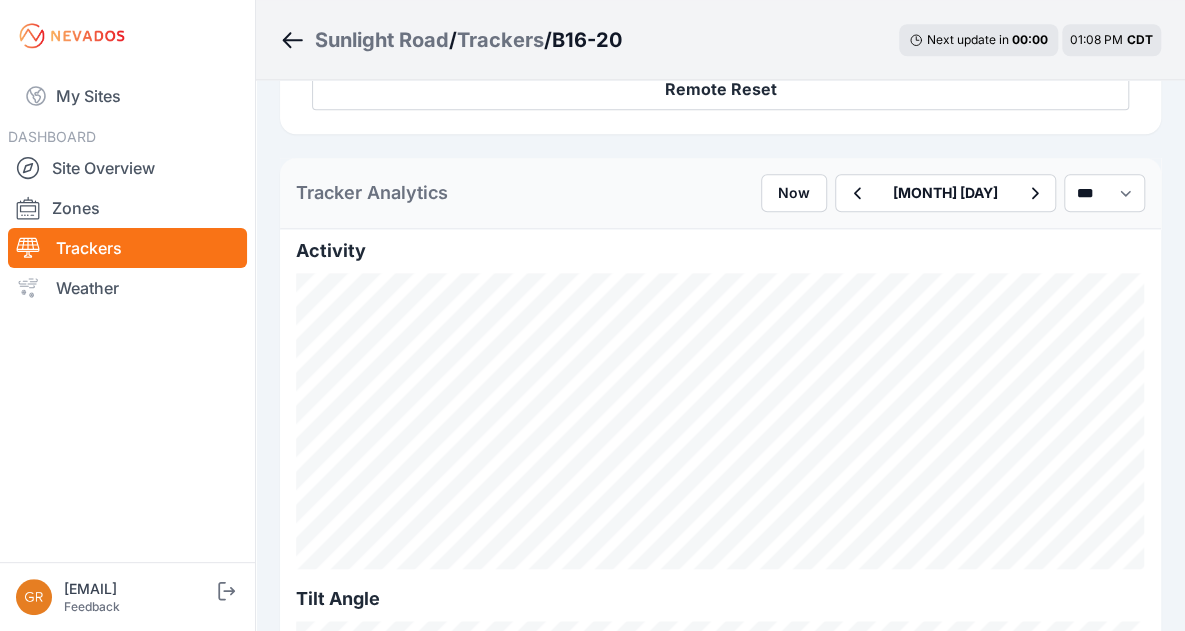 scroll, scrollTop: 846, scrollLeft: 0, axis: vertical 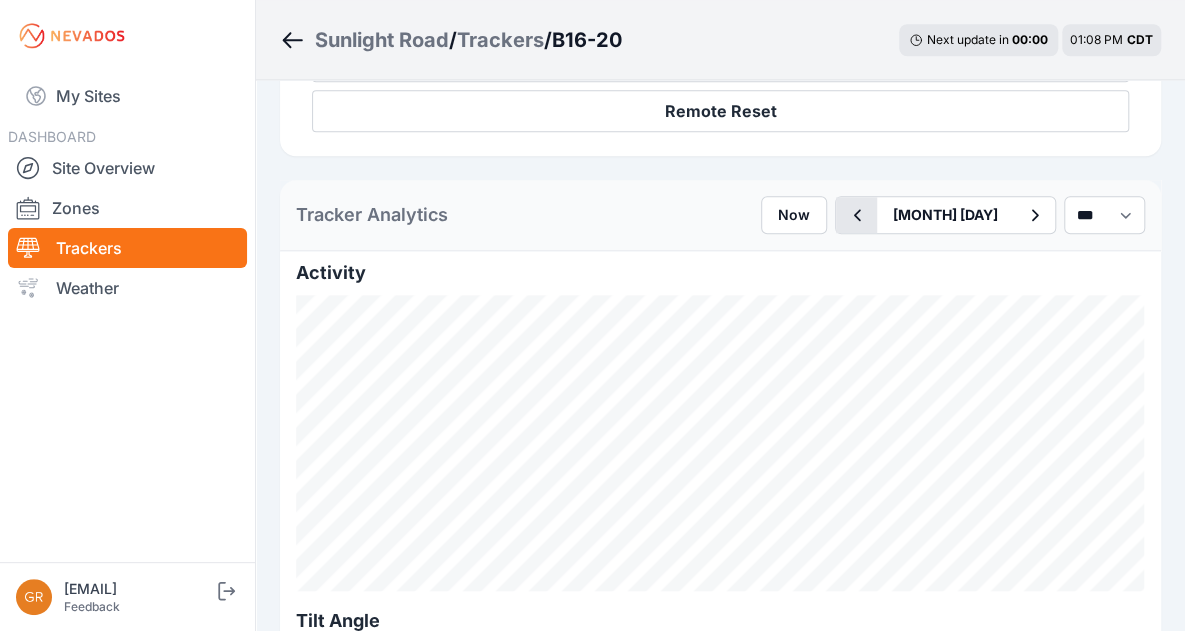 click 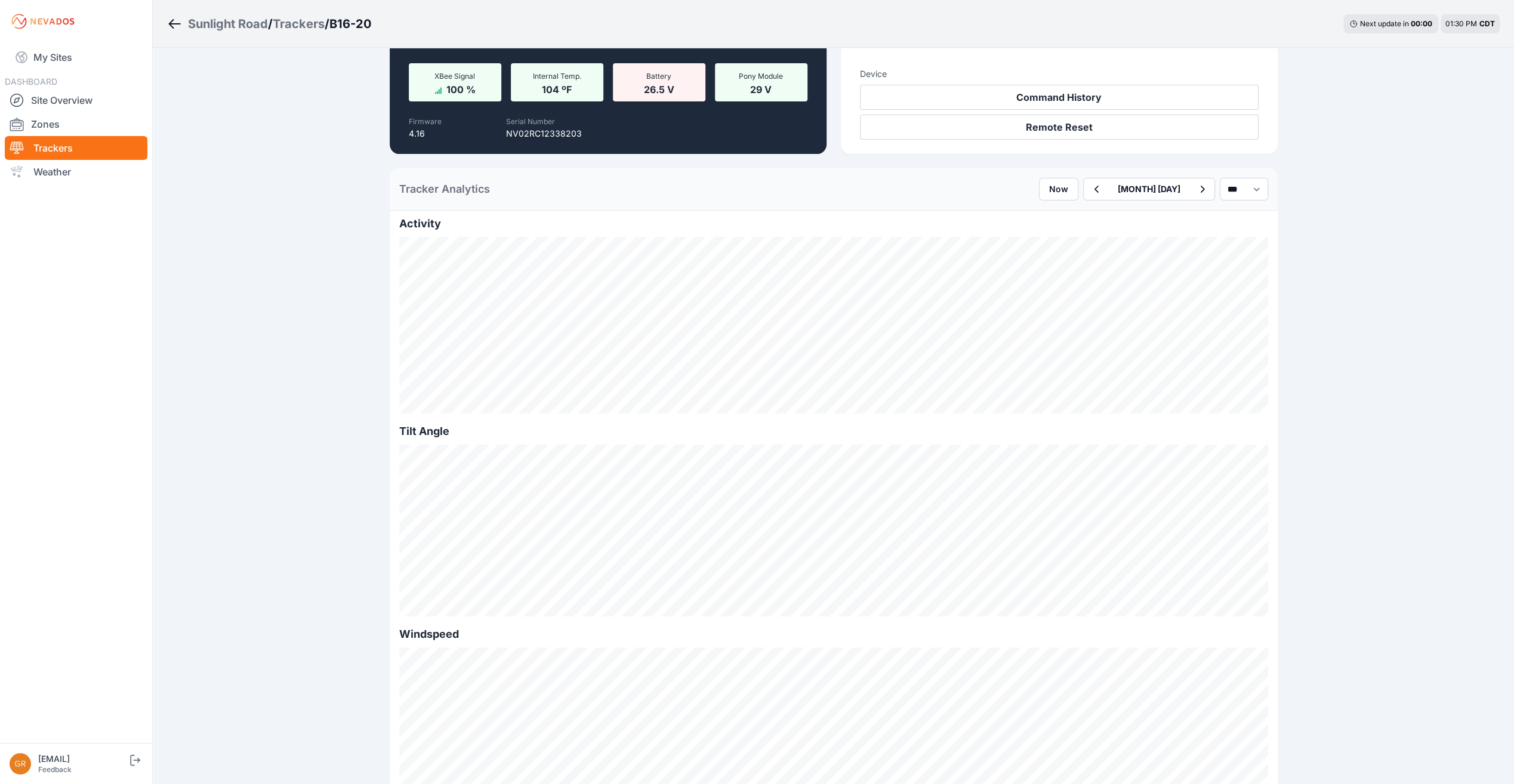 scroll, scrollTop: 63, scrollLeft: 0, axis: vertical 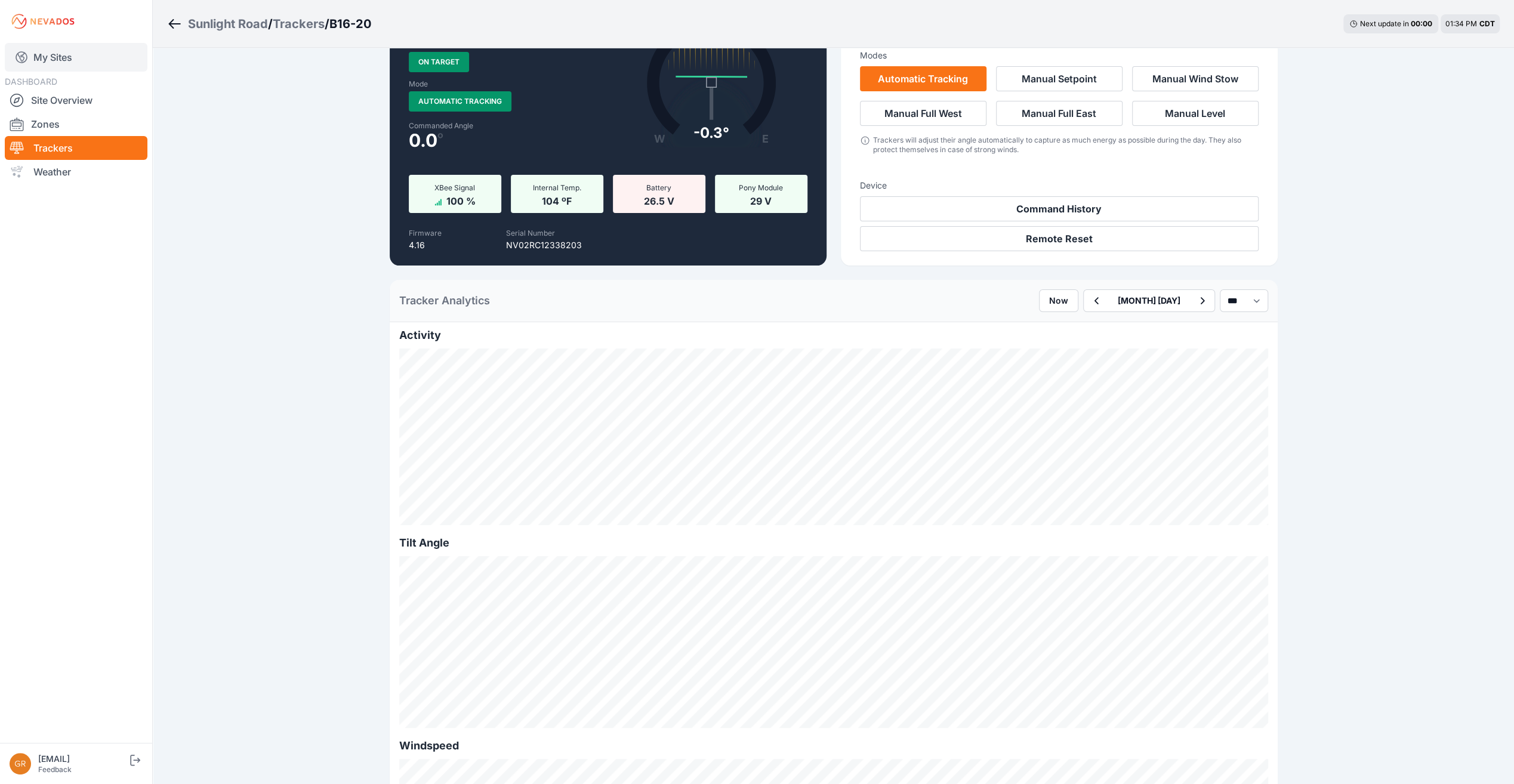 click on "My Sites" at bounding box center (76, 57) 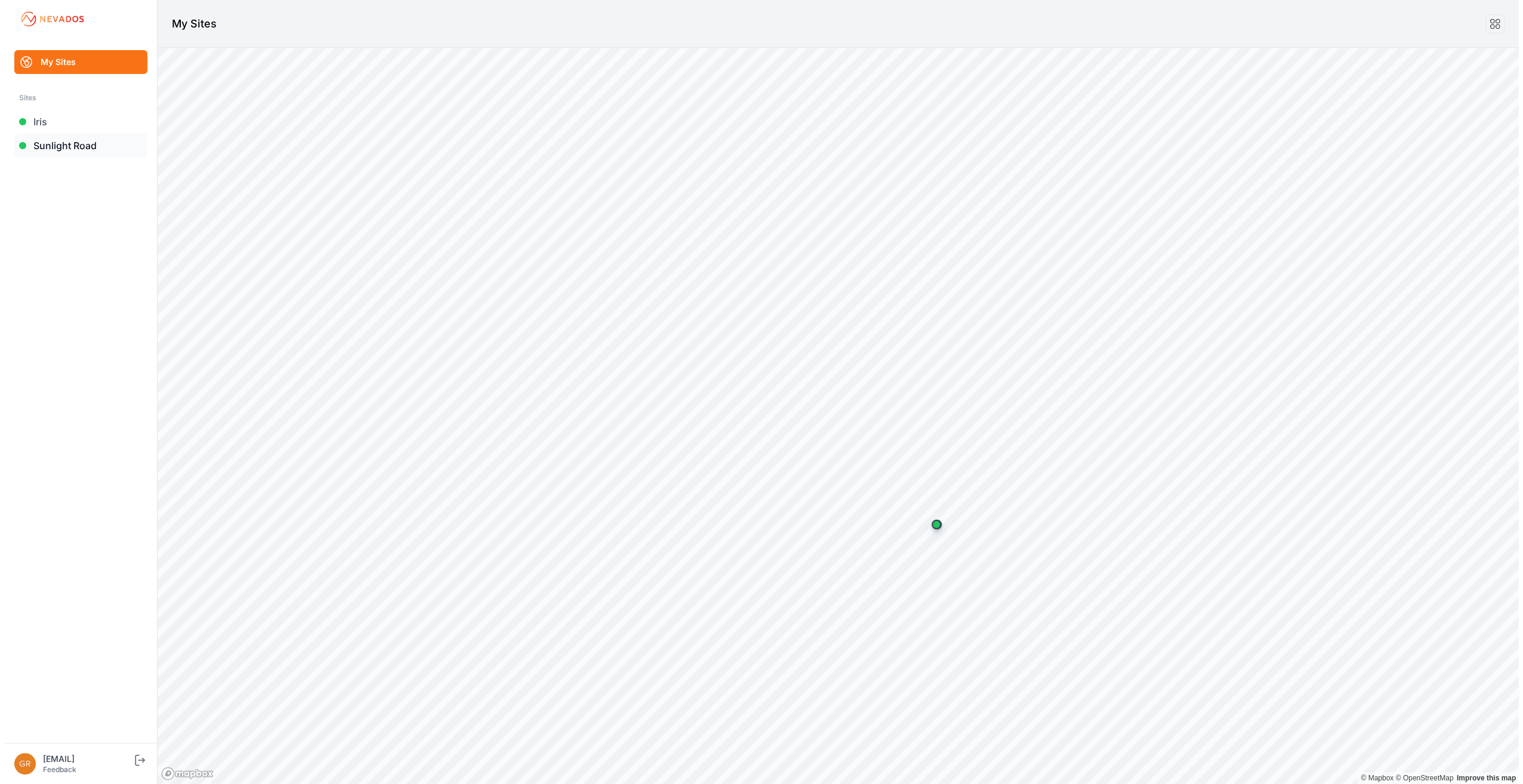 scroll, scrollTop: 0, scrollLeft: 0, axis: both 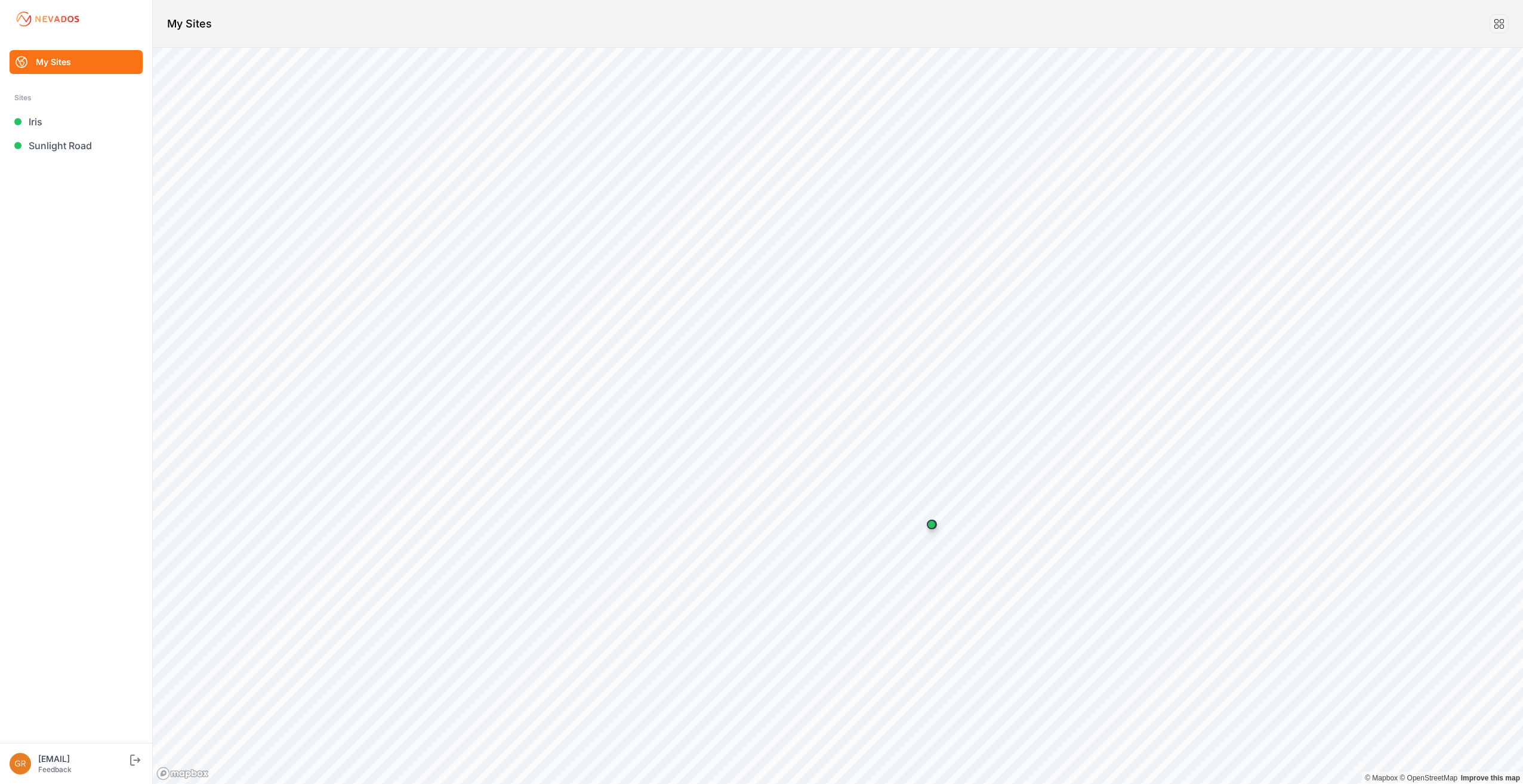 click on "My Sites" at bounding box center (76, 62) 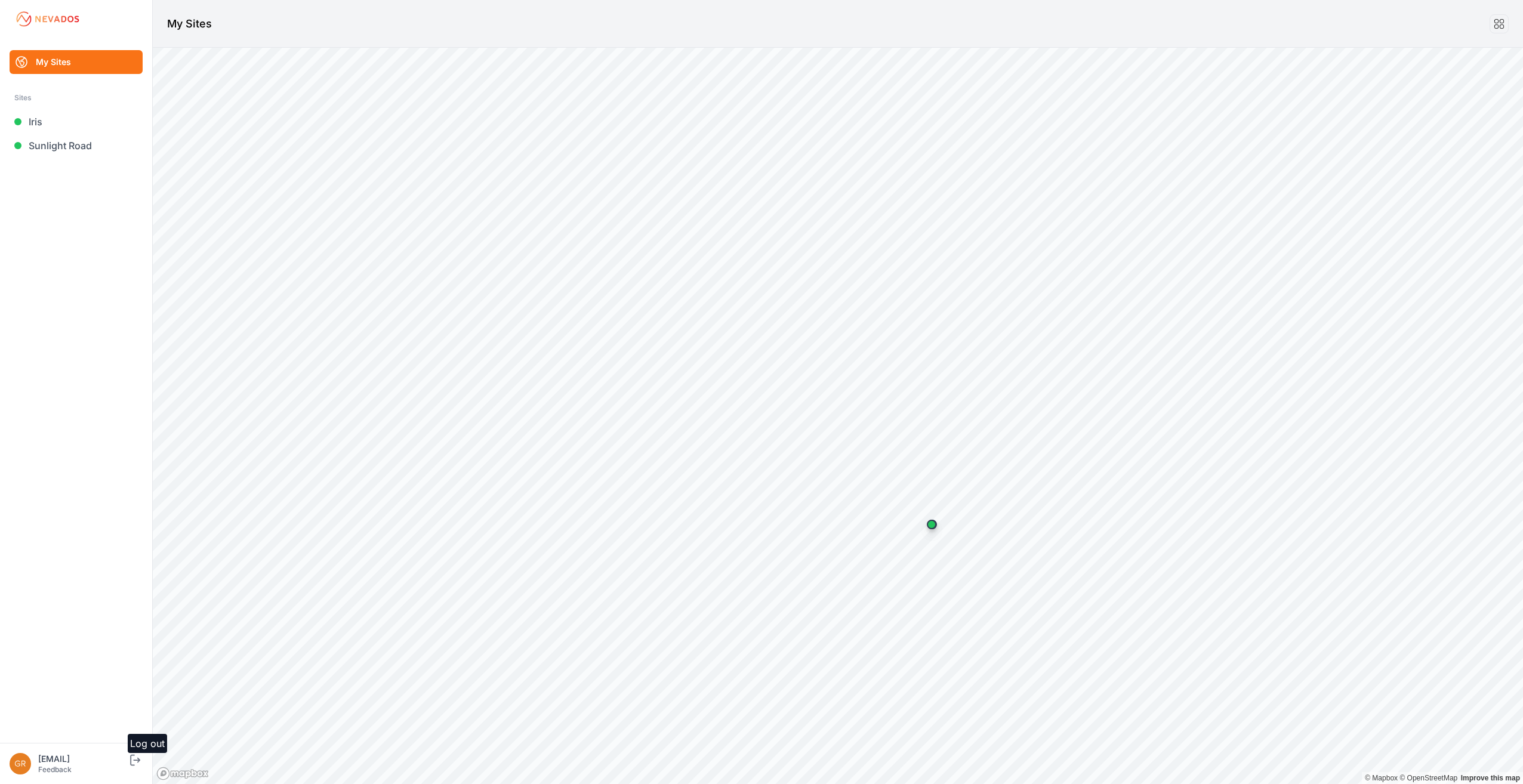 click 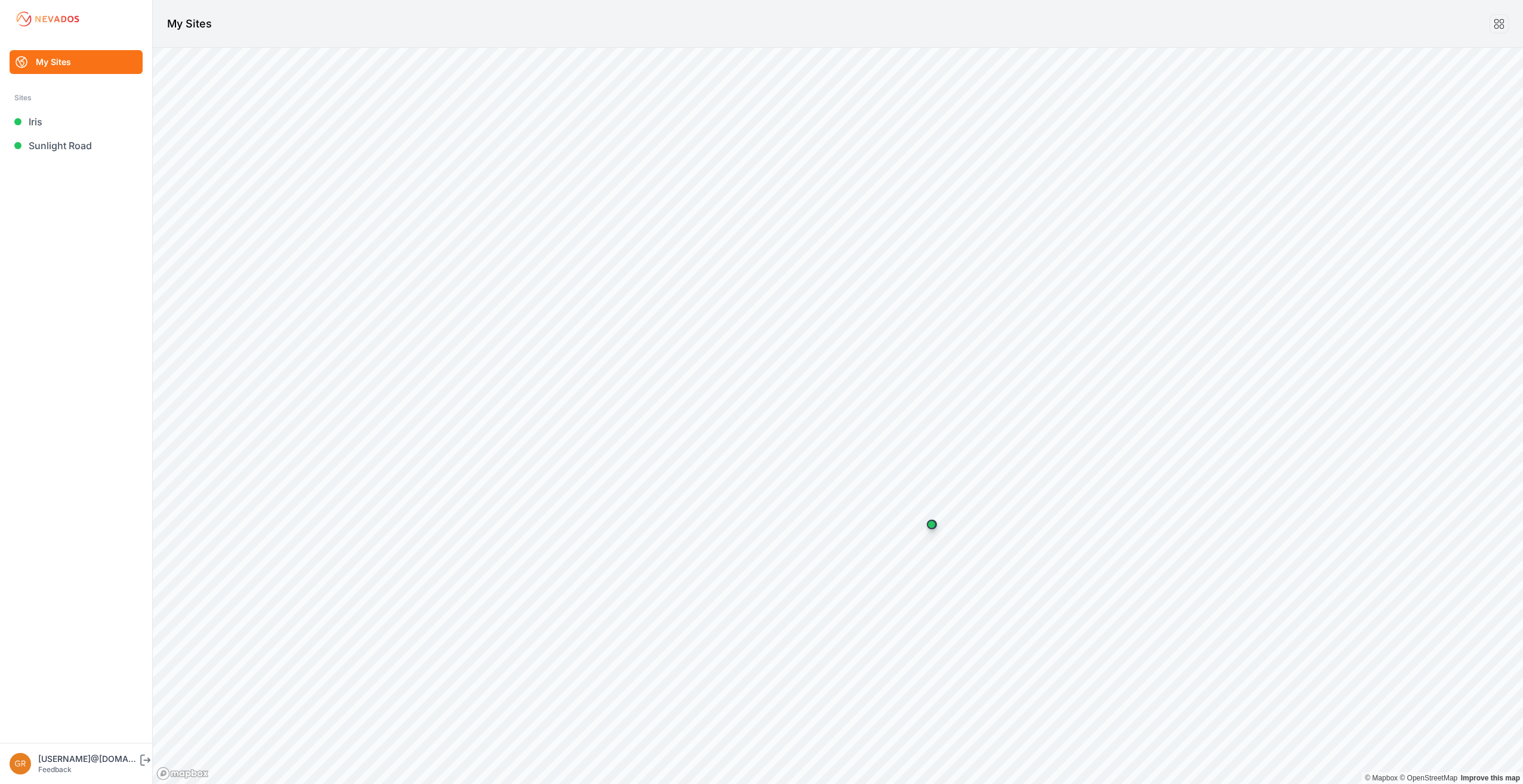 scroll, scrollTop: 0, scrollLeft: 0, axis: both 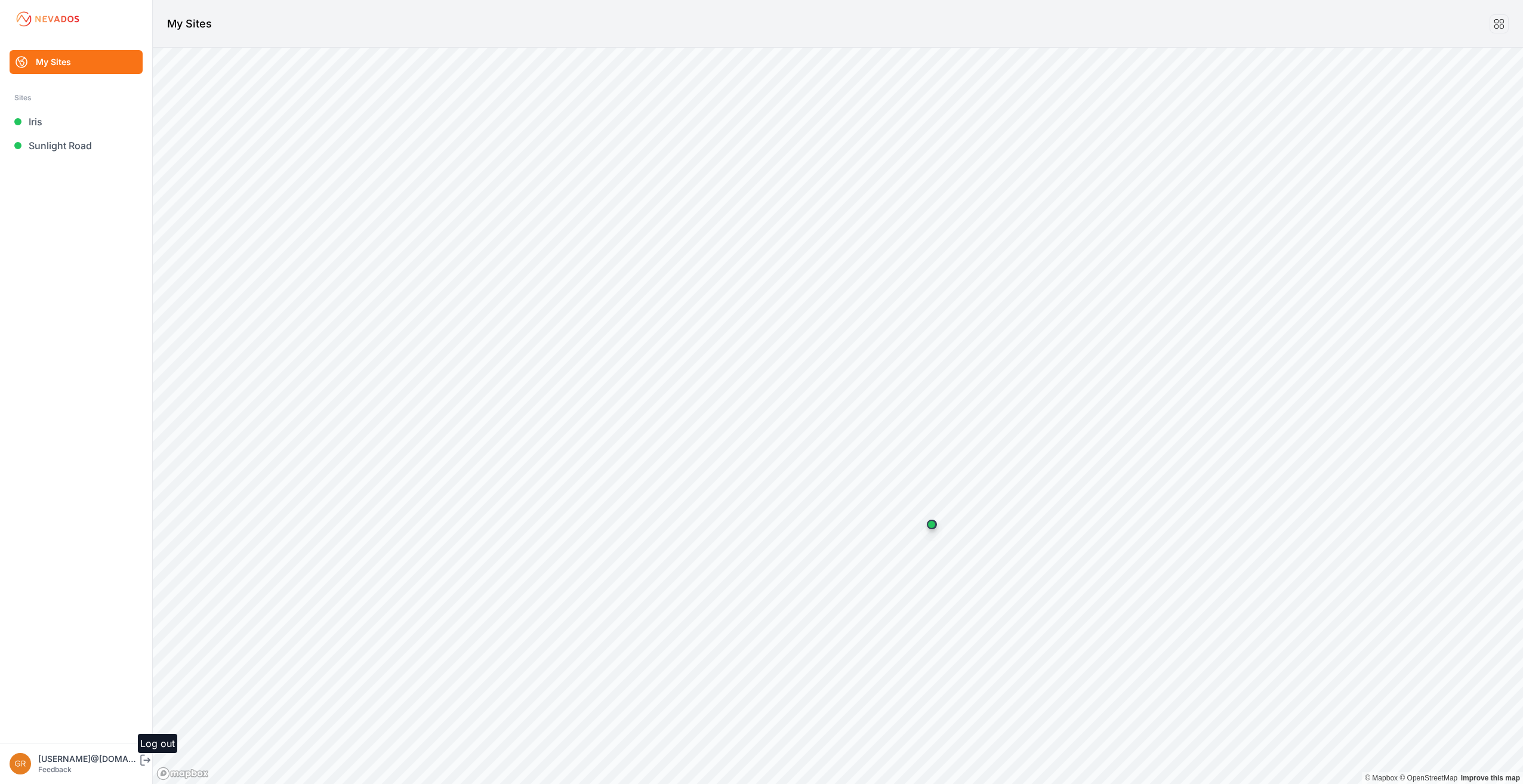 click 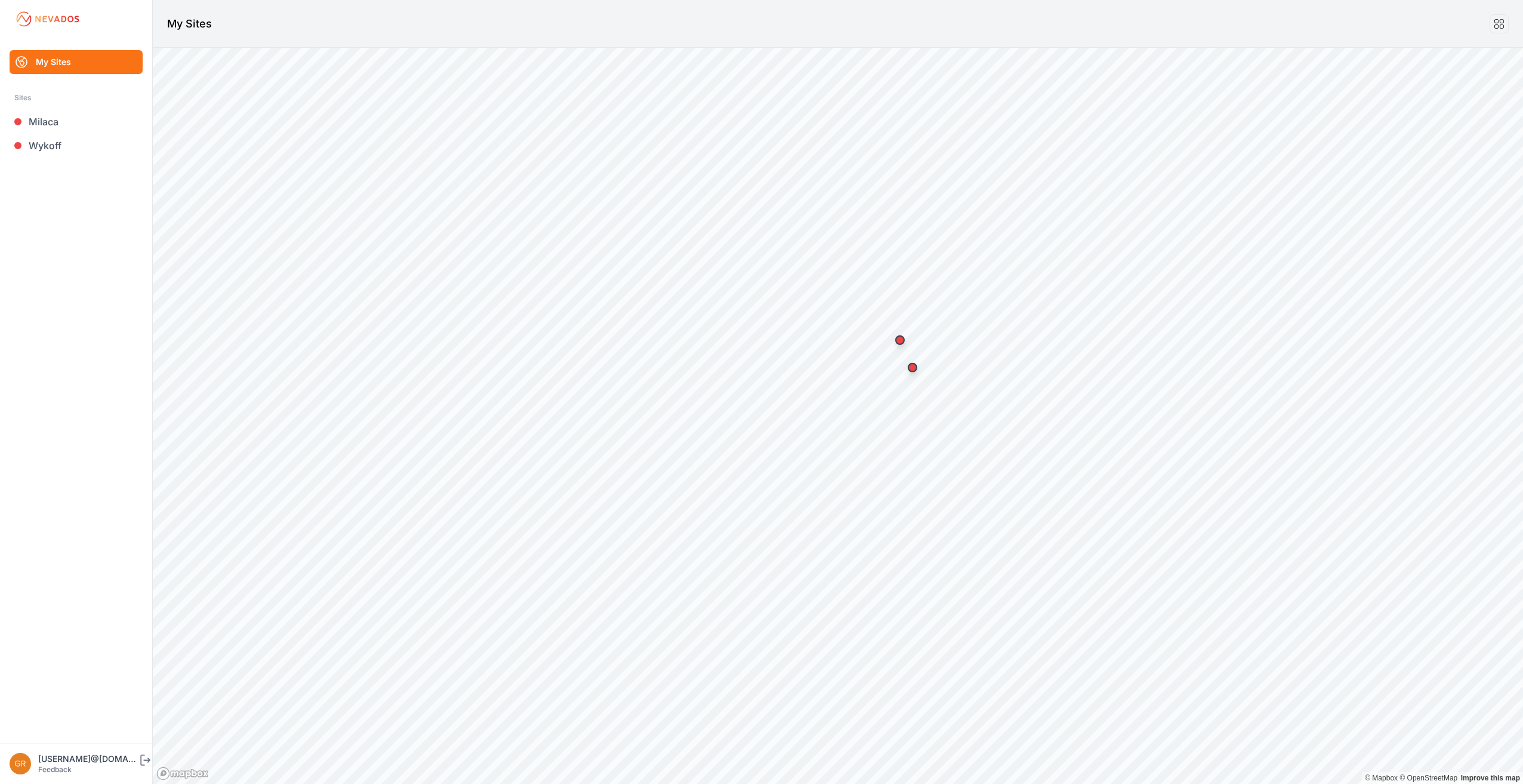 scroll, scrollTop: 0, scrollLeft: 0, axis: both 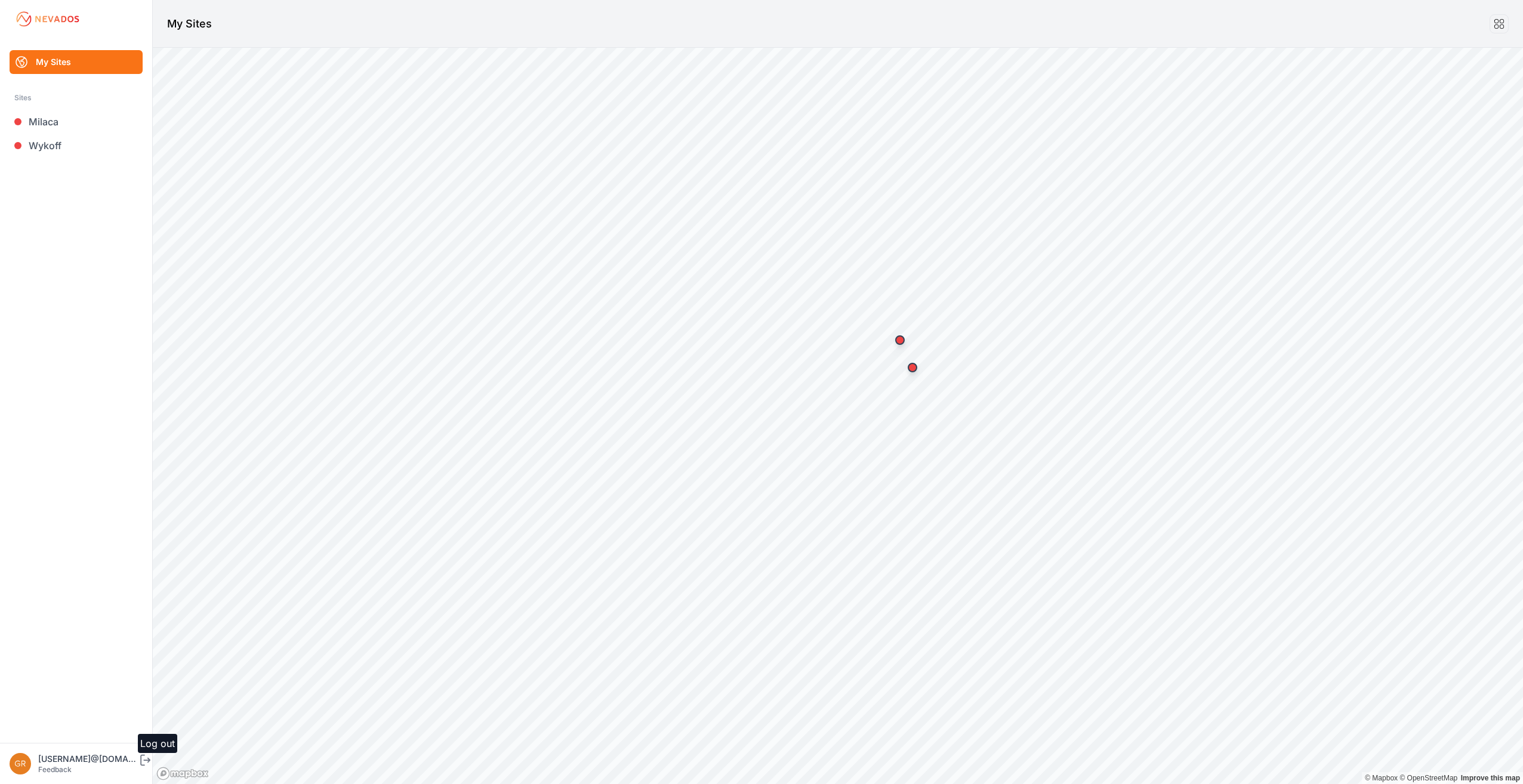 click 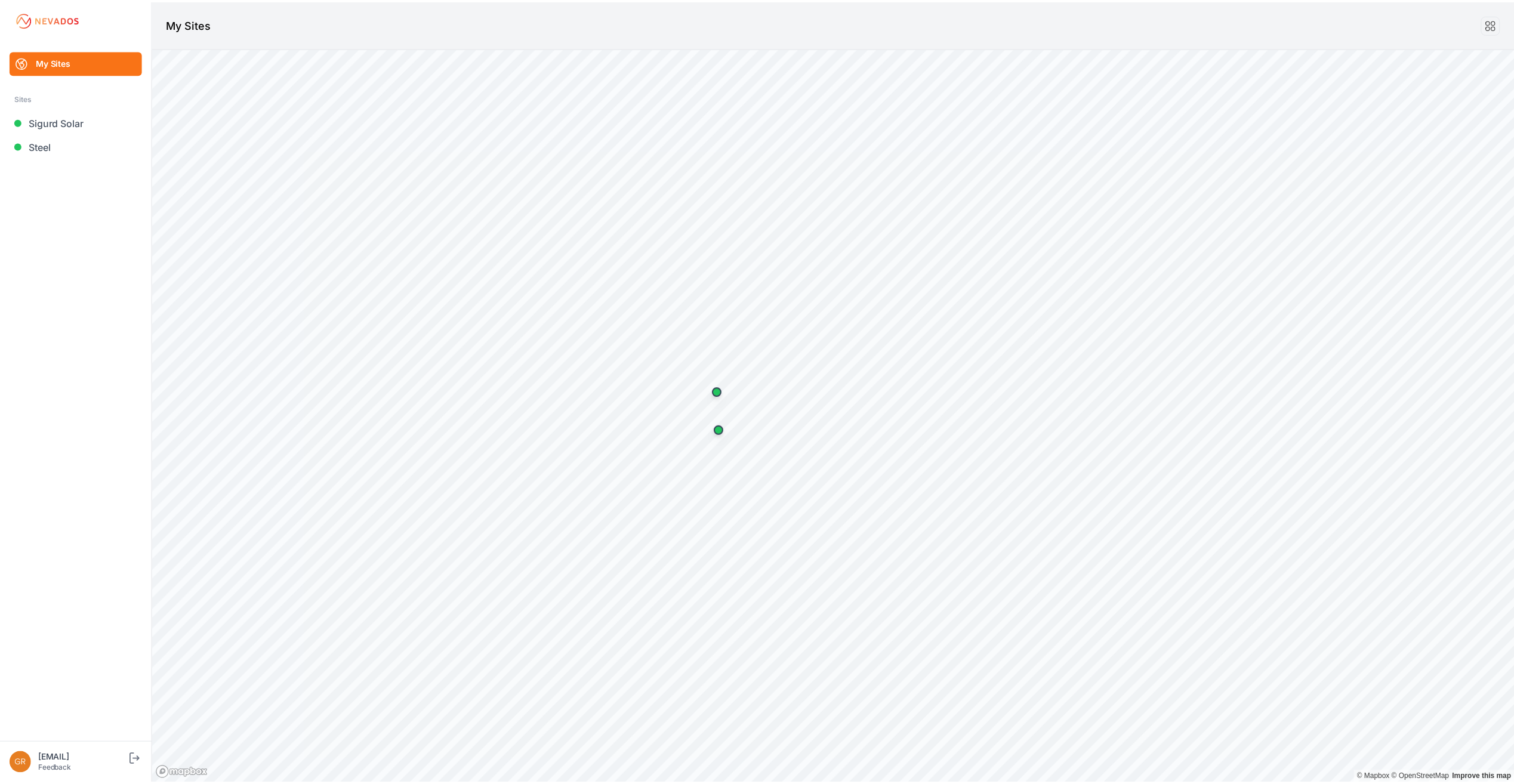 scroll, scrollTop: 0, scrollLeft: 0, axis: both 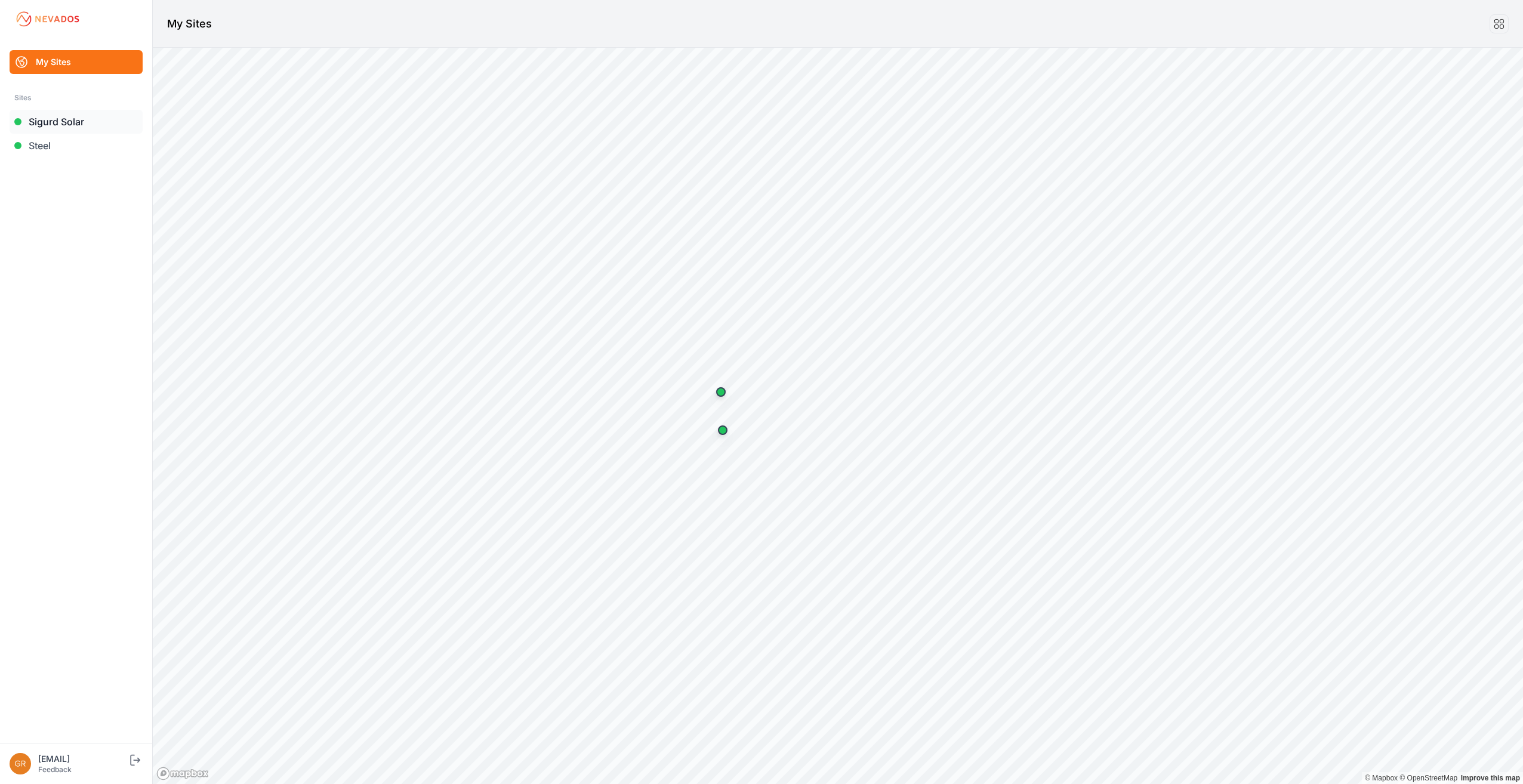click on "Sigurd Solar" at bounding box center (76, 122) 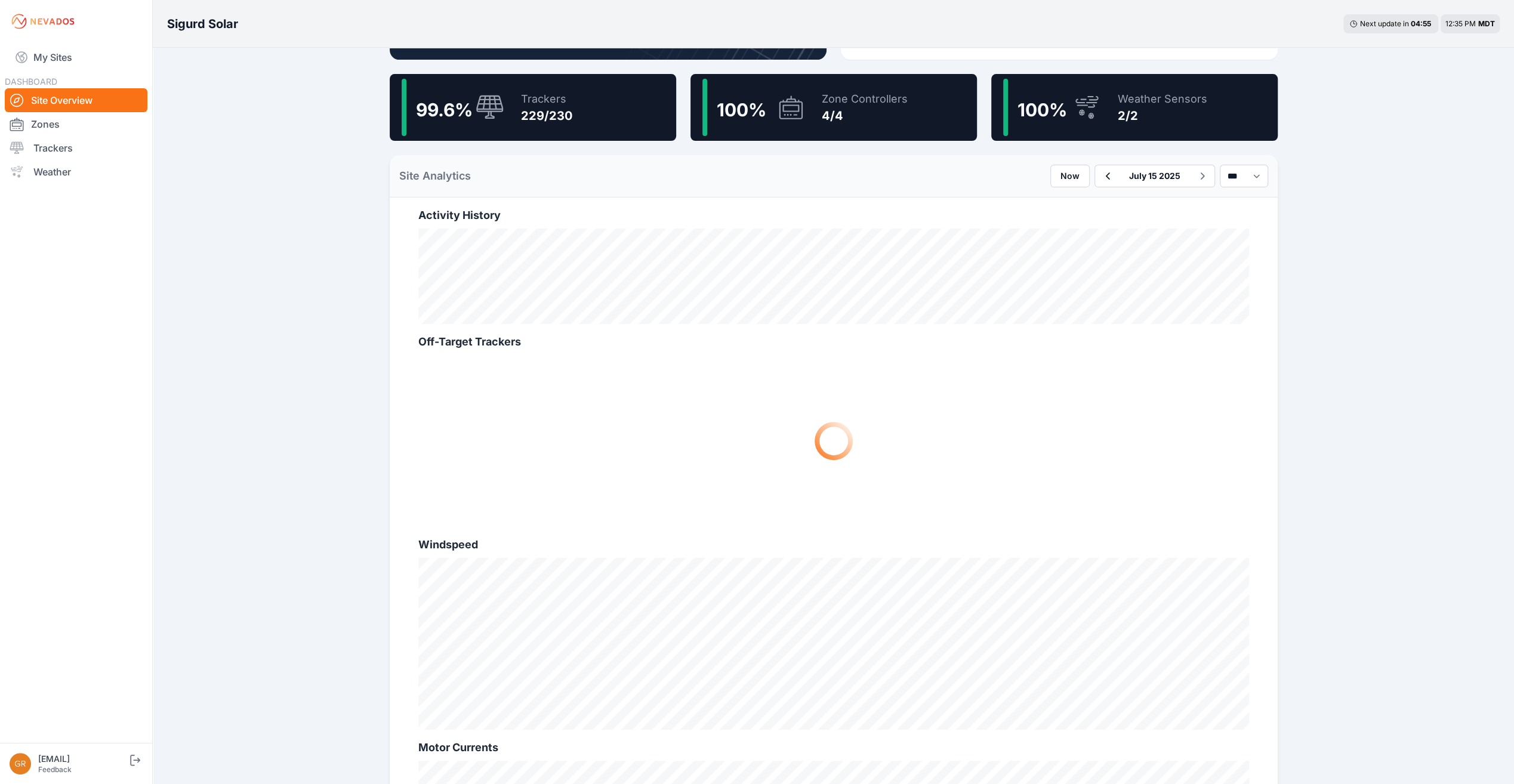 scroll, scrollTop: 358, scrollLeft: 0, axis: vertical 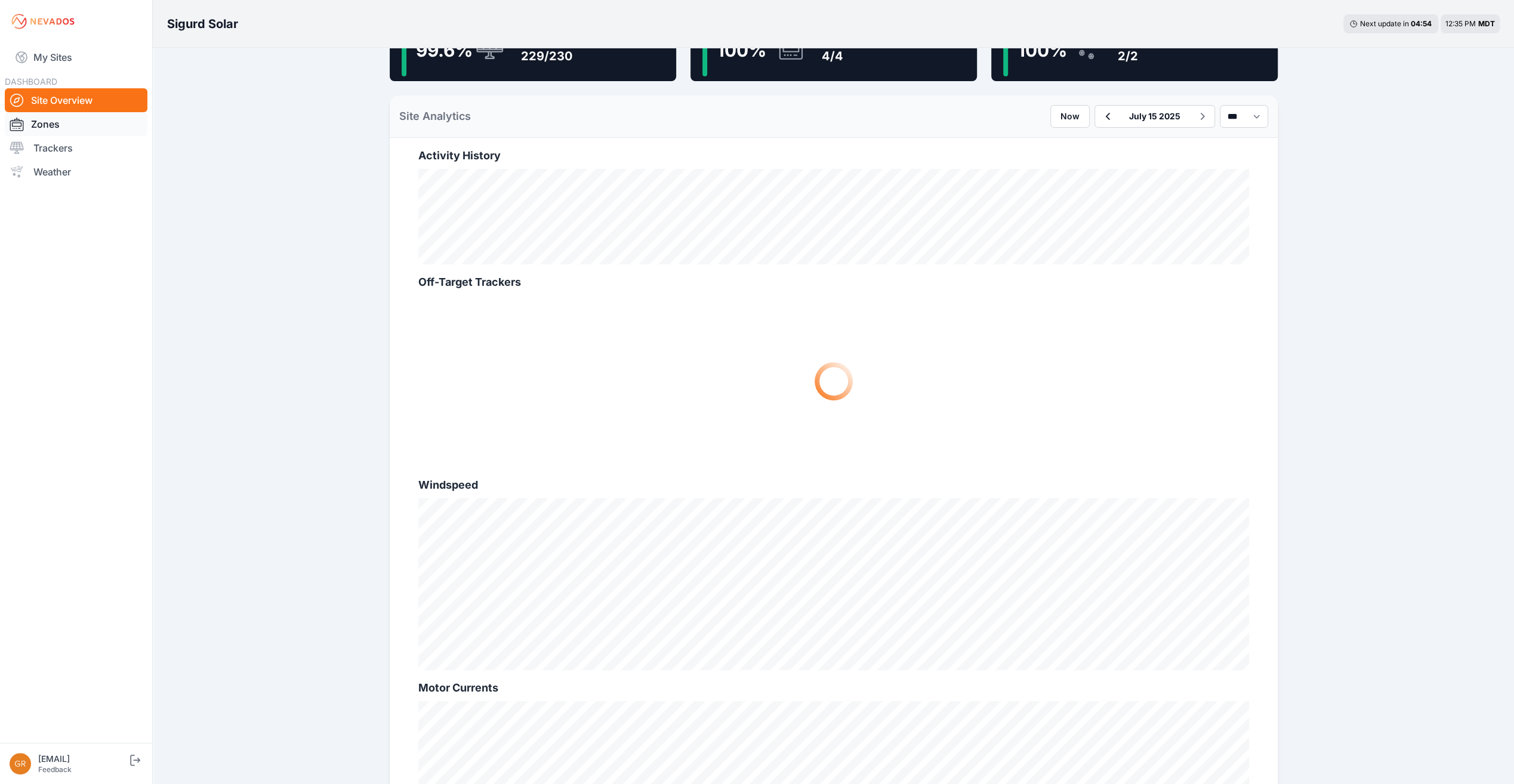 click on "Zones" at bounding box center (76, 124) 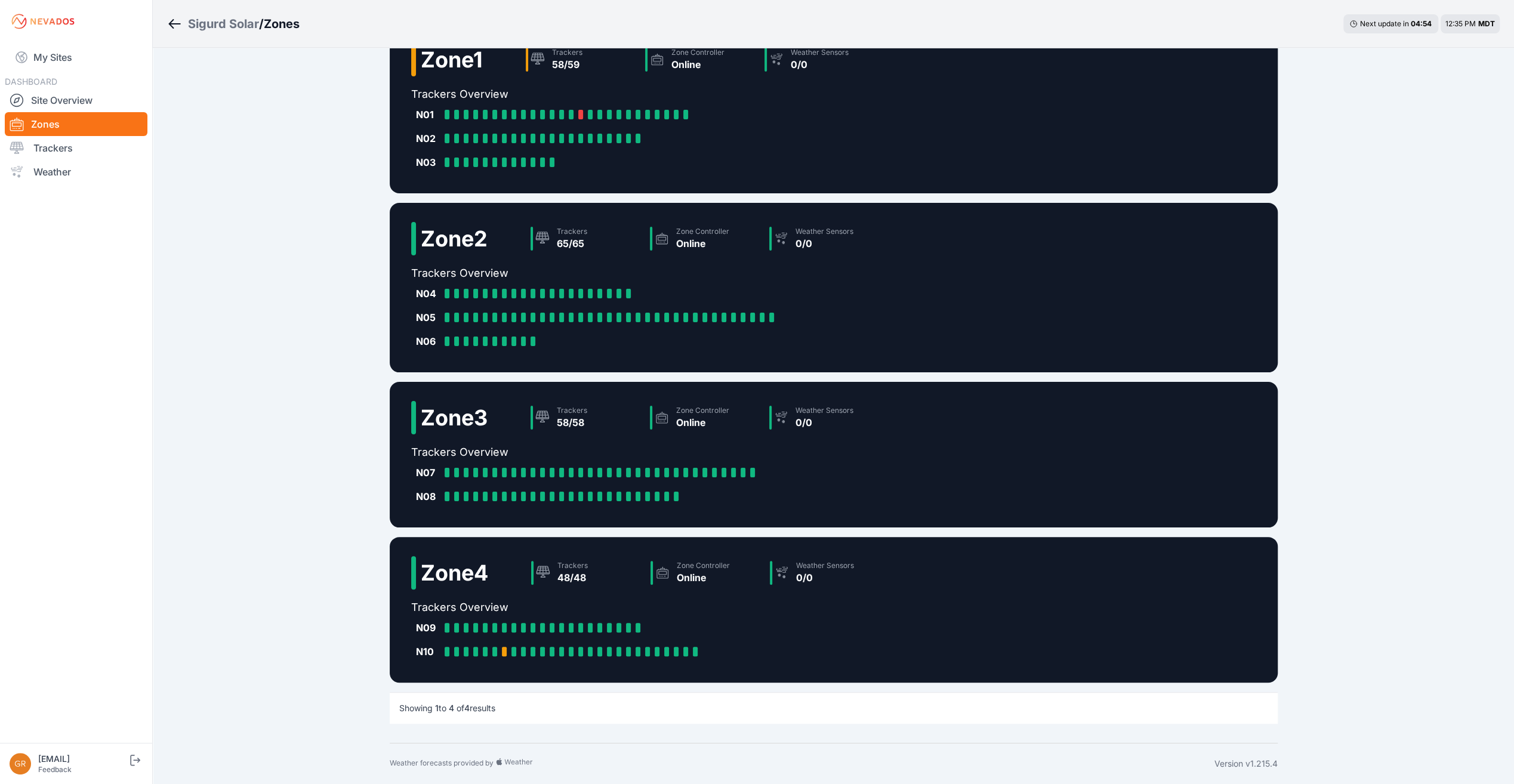 scroll, scrollTop: 0, scrollLeft: 0, axis: both 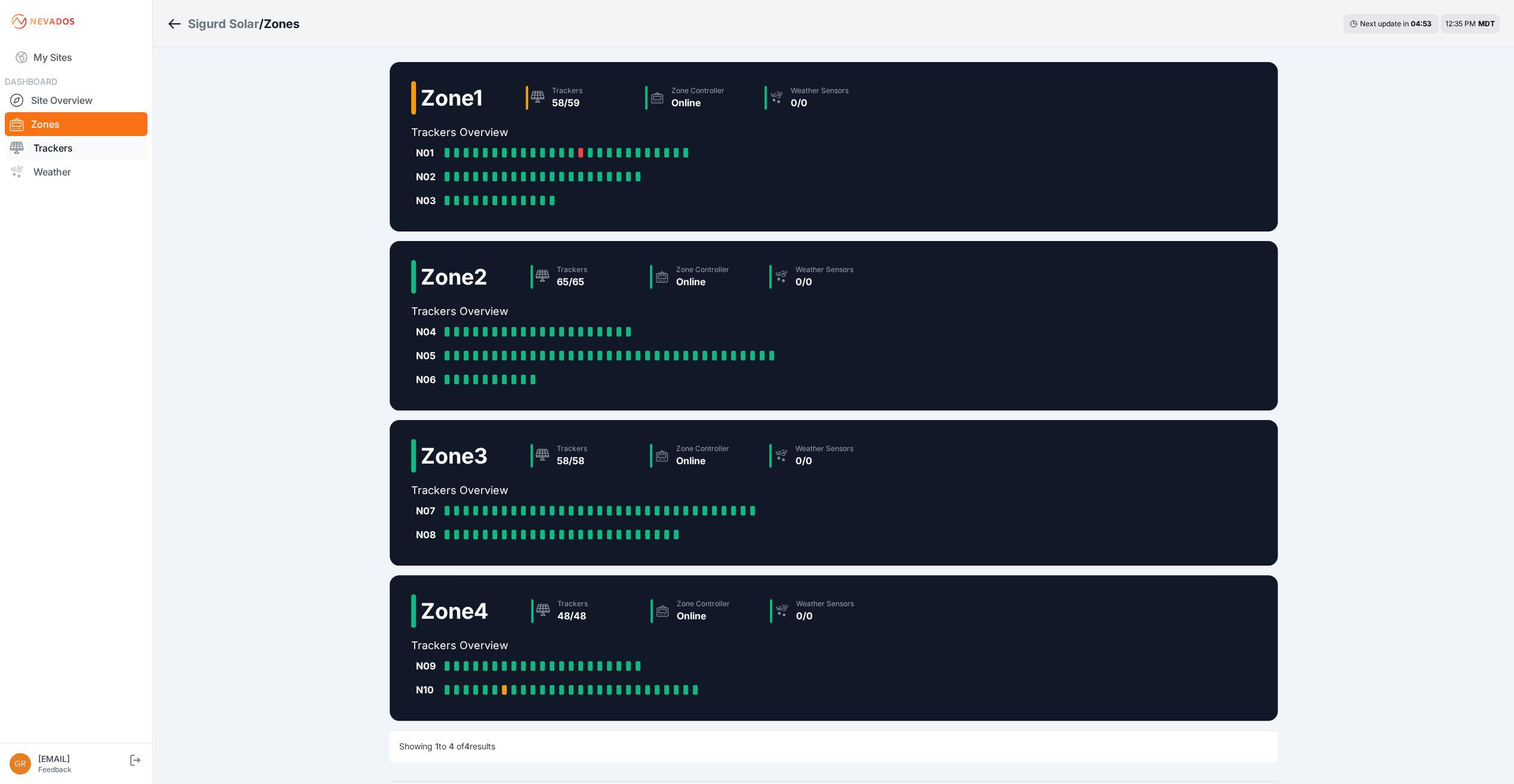 click on "Trackers" at bounding box center (76, 148) 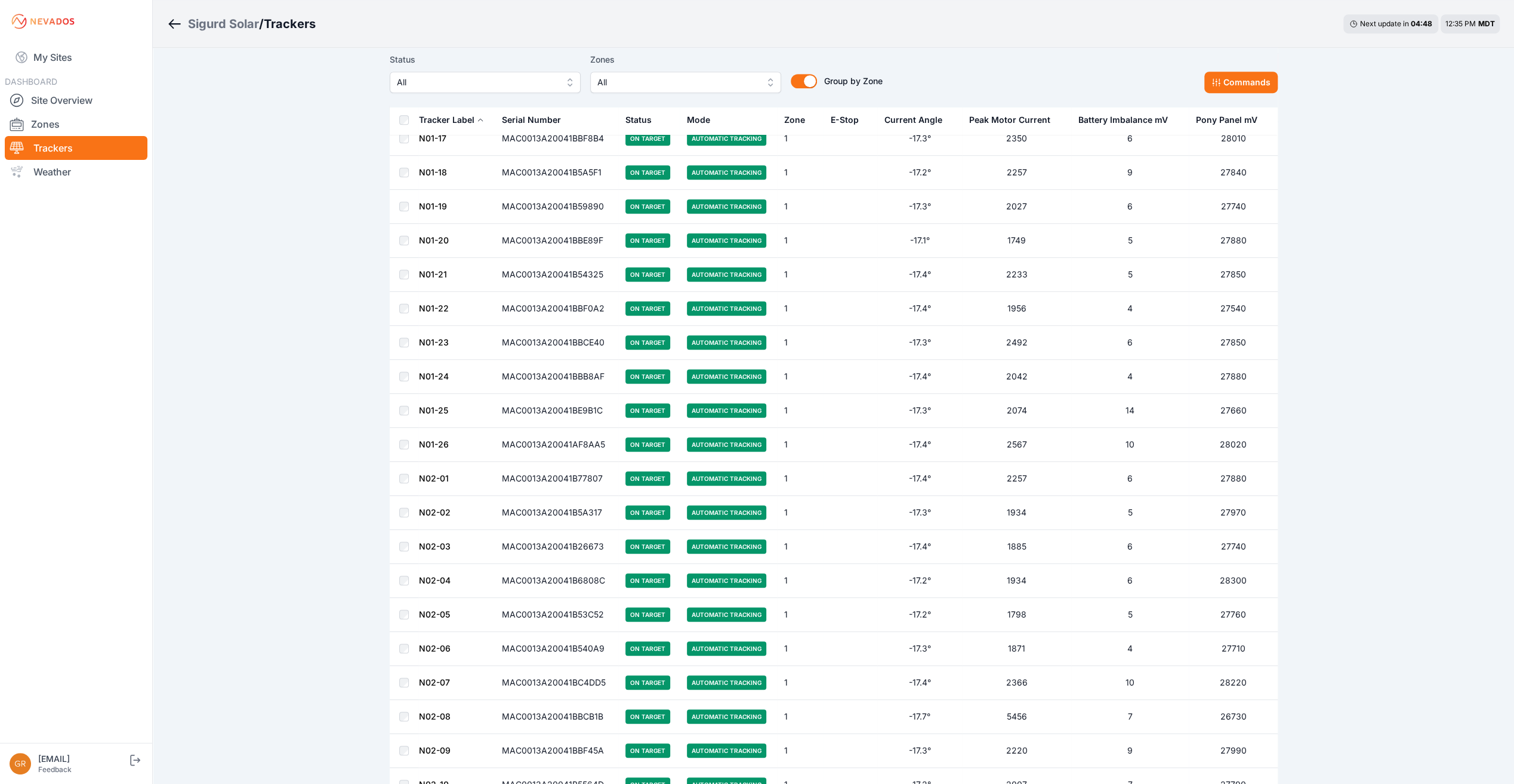 scroll, scrollTop: 477, scrollLeft: 0, axis: vertical 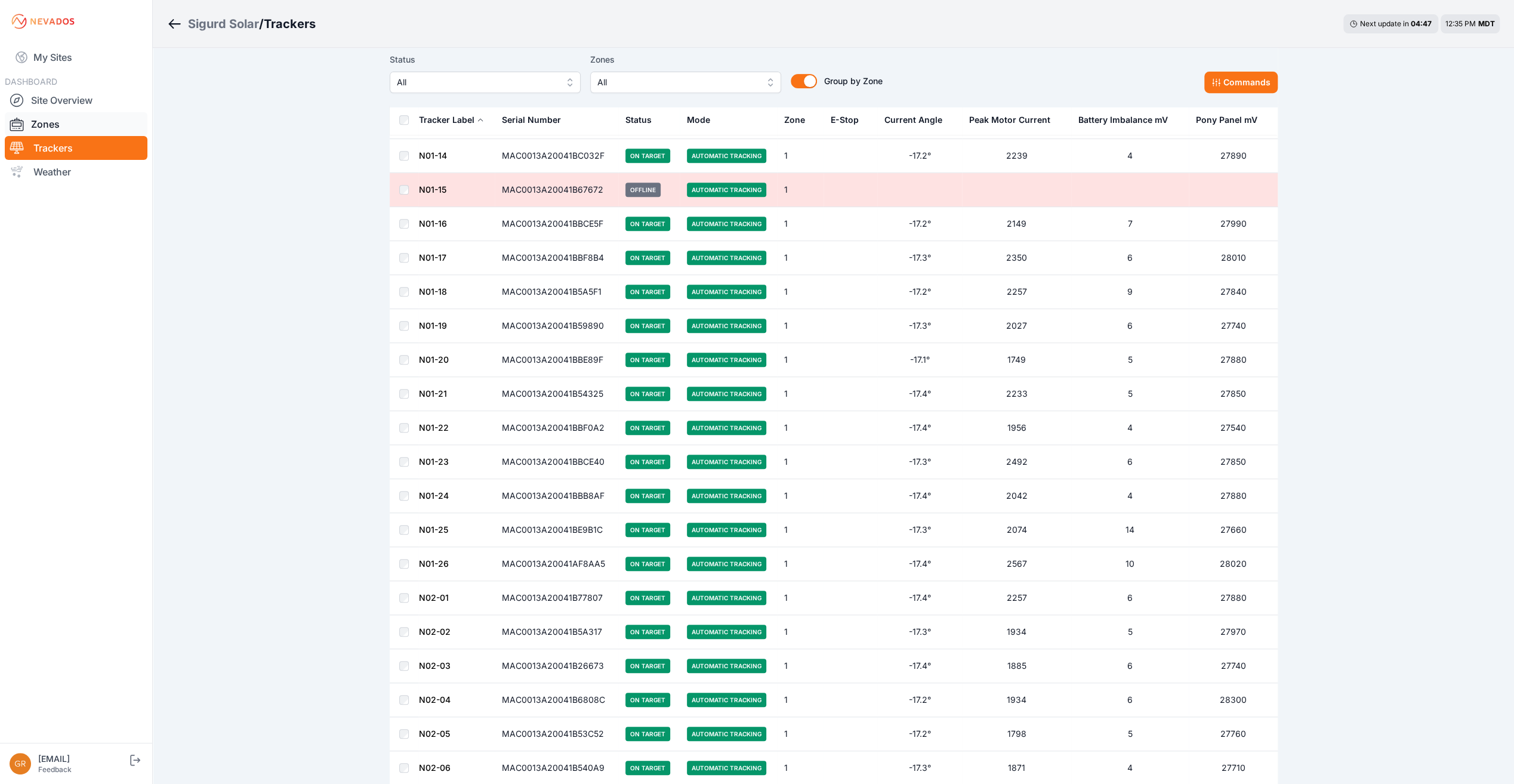 click on "Zones" at bounding box center (76, 124) 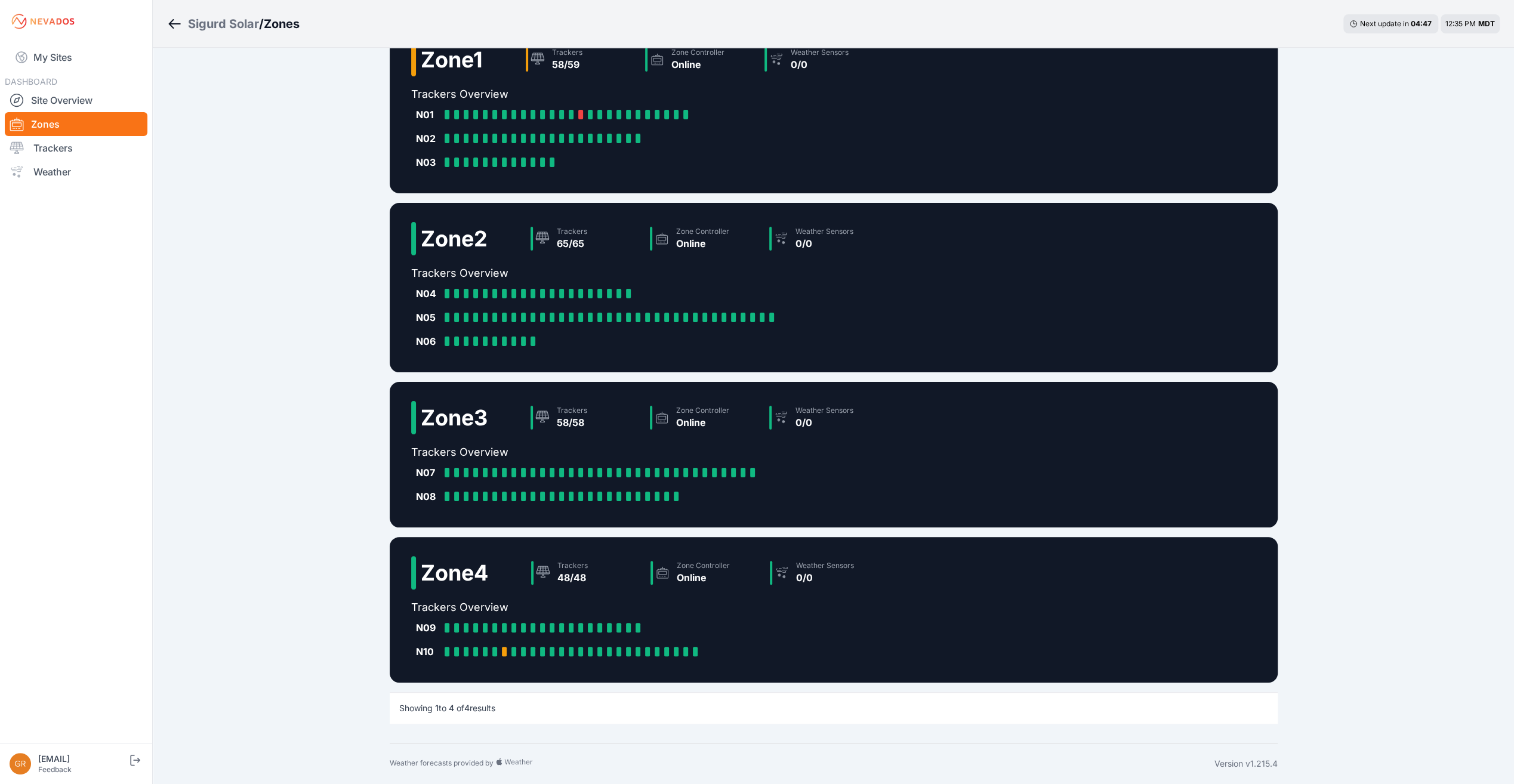 scroll, scrollTop: 0, scrollLeft: 0, axis: both 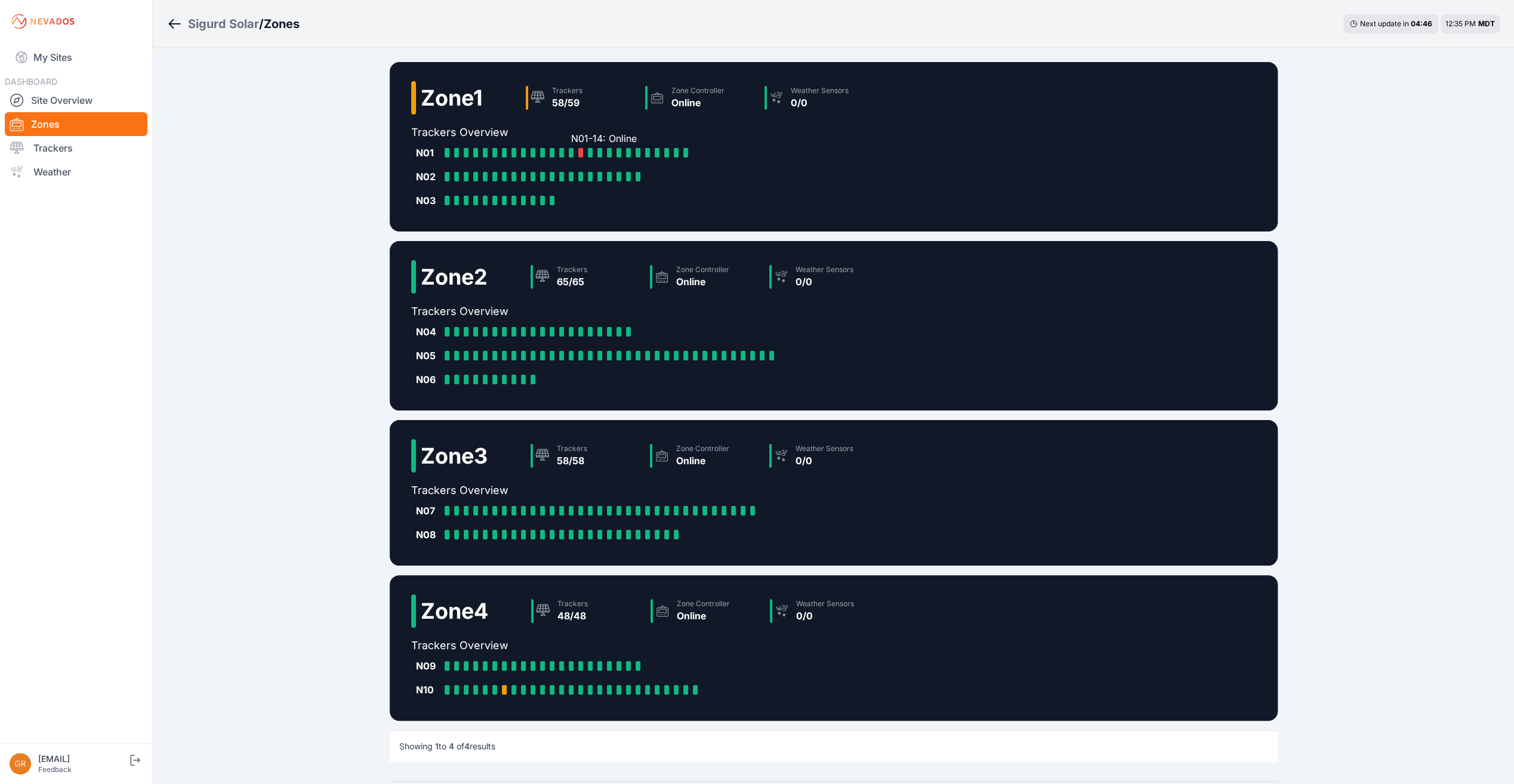 click on "N01-14: Online" at bounding box center (573, 153) 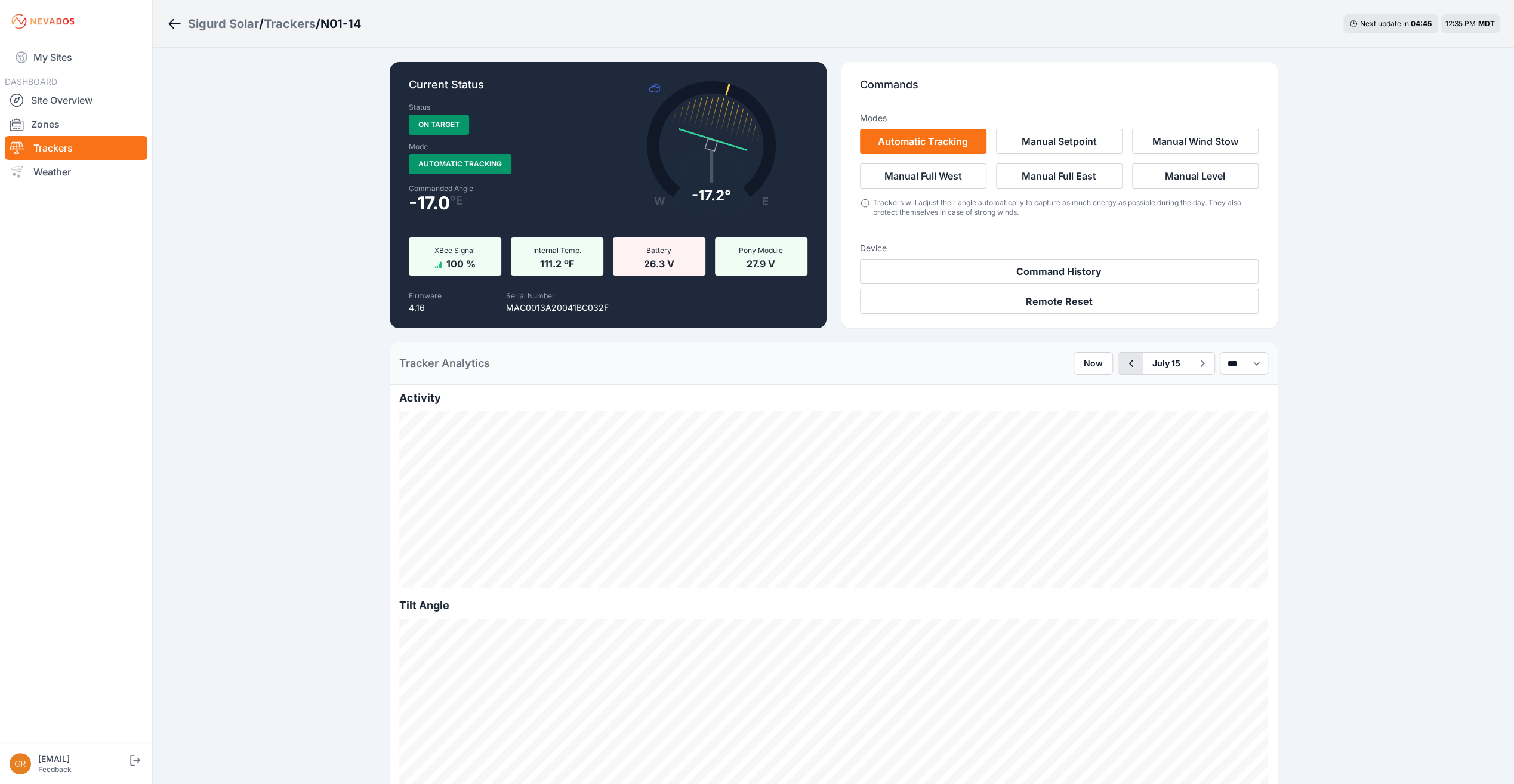 click 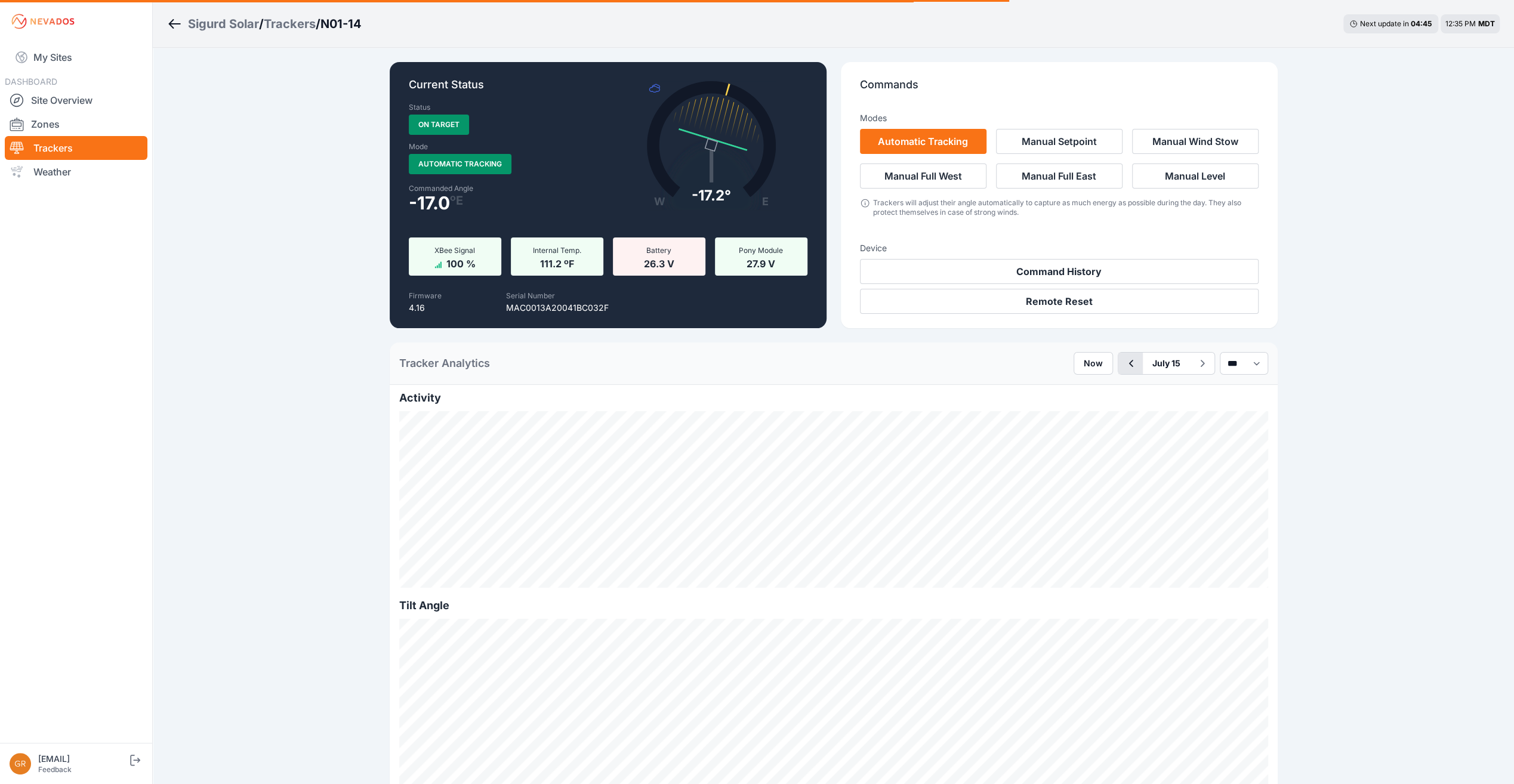 click 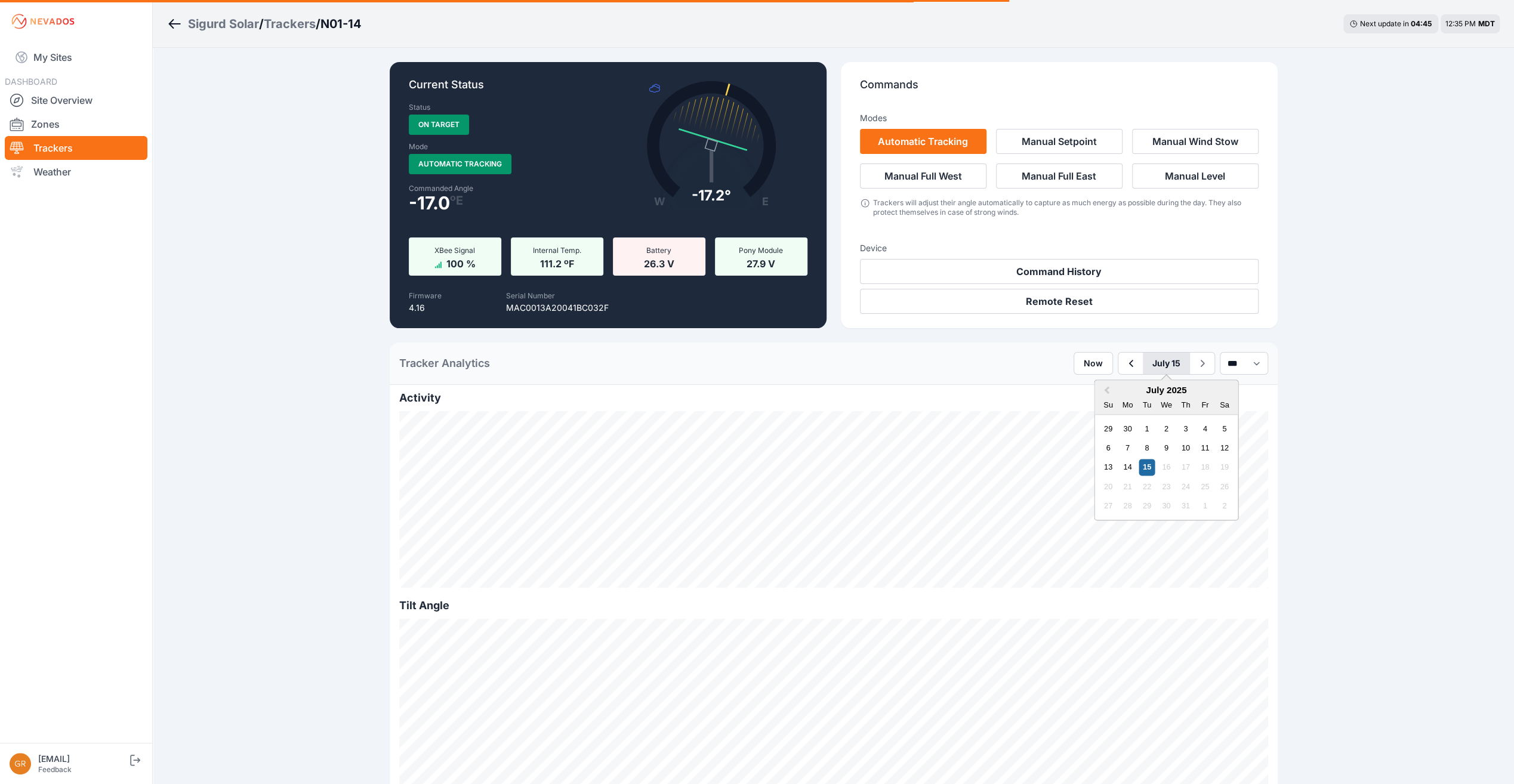 click on "July 15" at bounding box center (1166, 363) 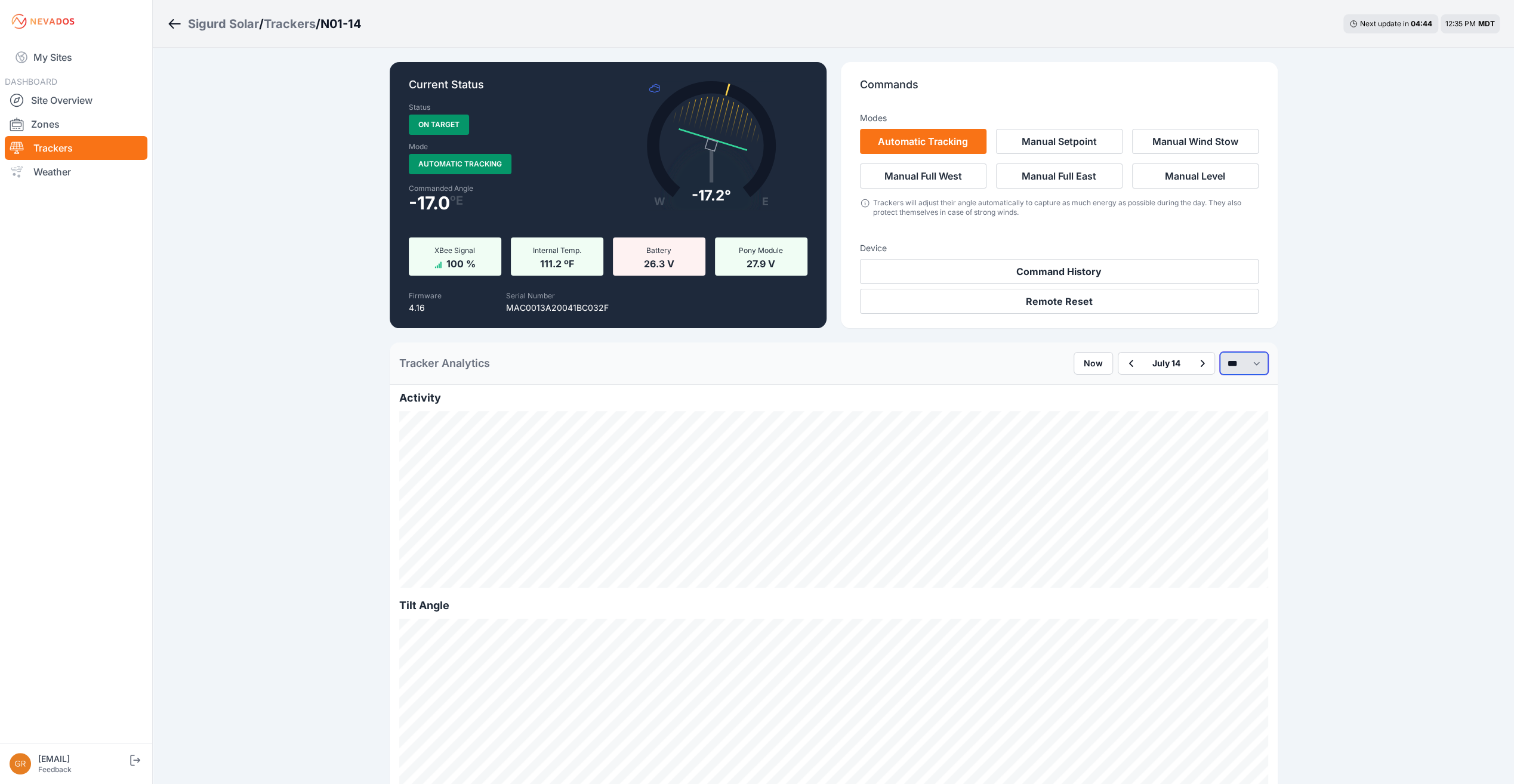 click on "*** **** *****" at bounding box center (1244, 363) 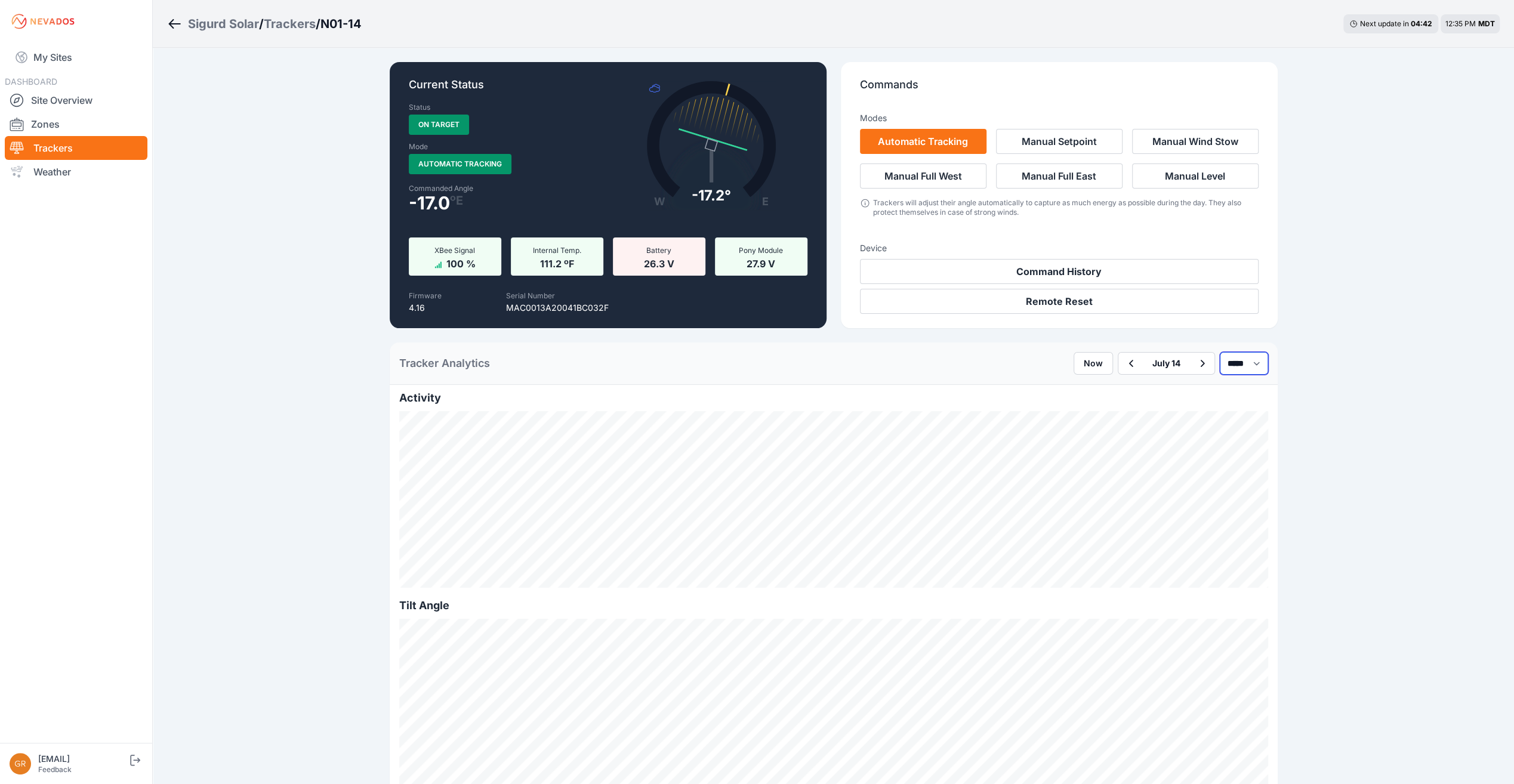 click on "*** **** *****" at bounding box center [1244, 363] 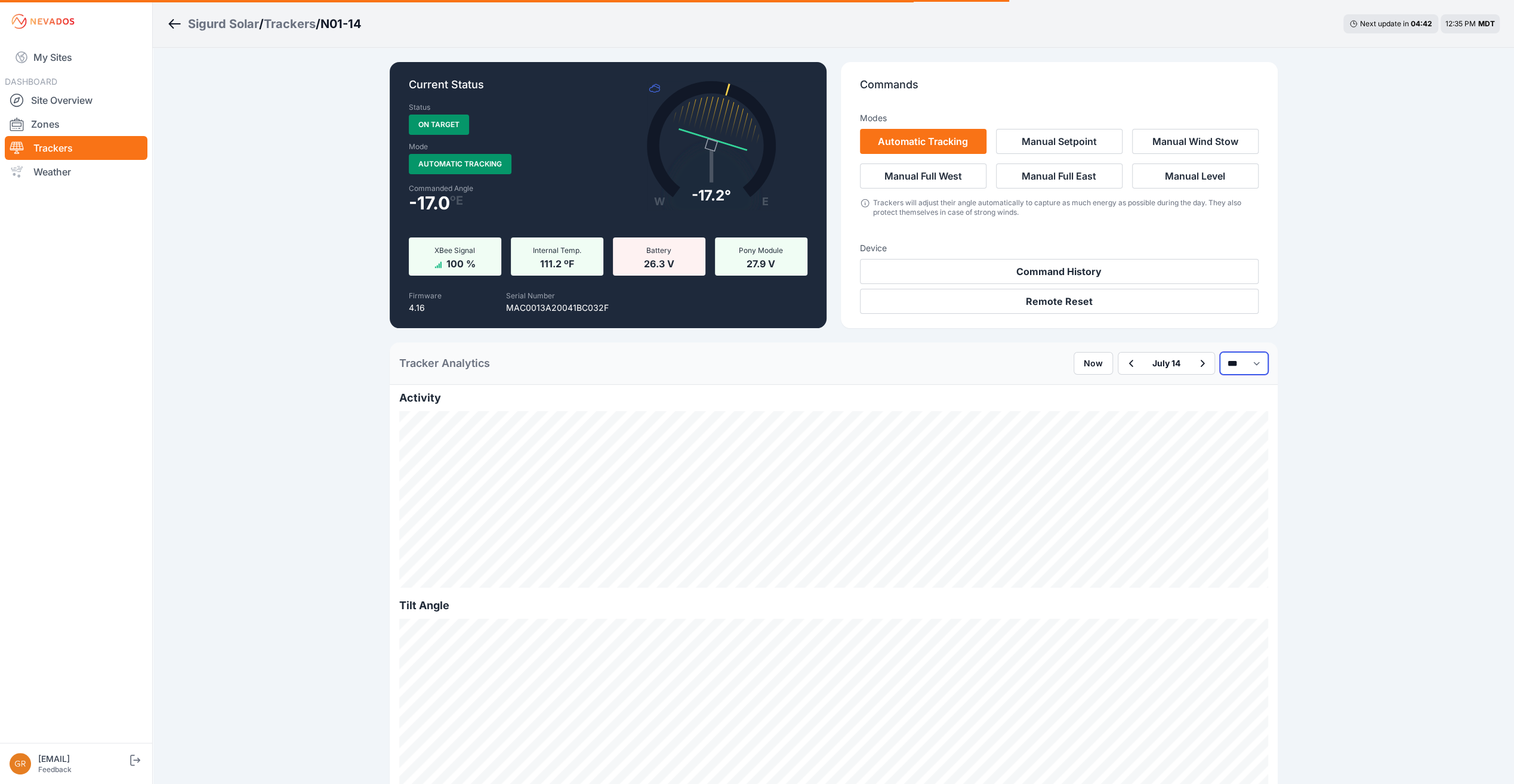 select on "*******" 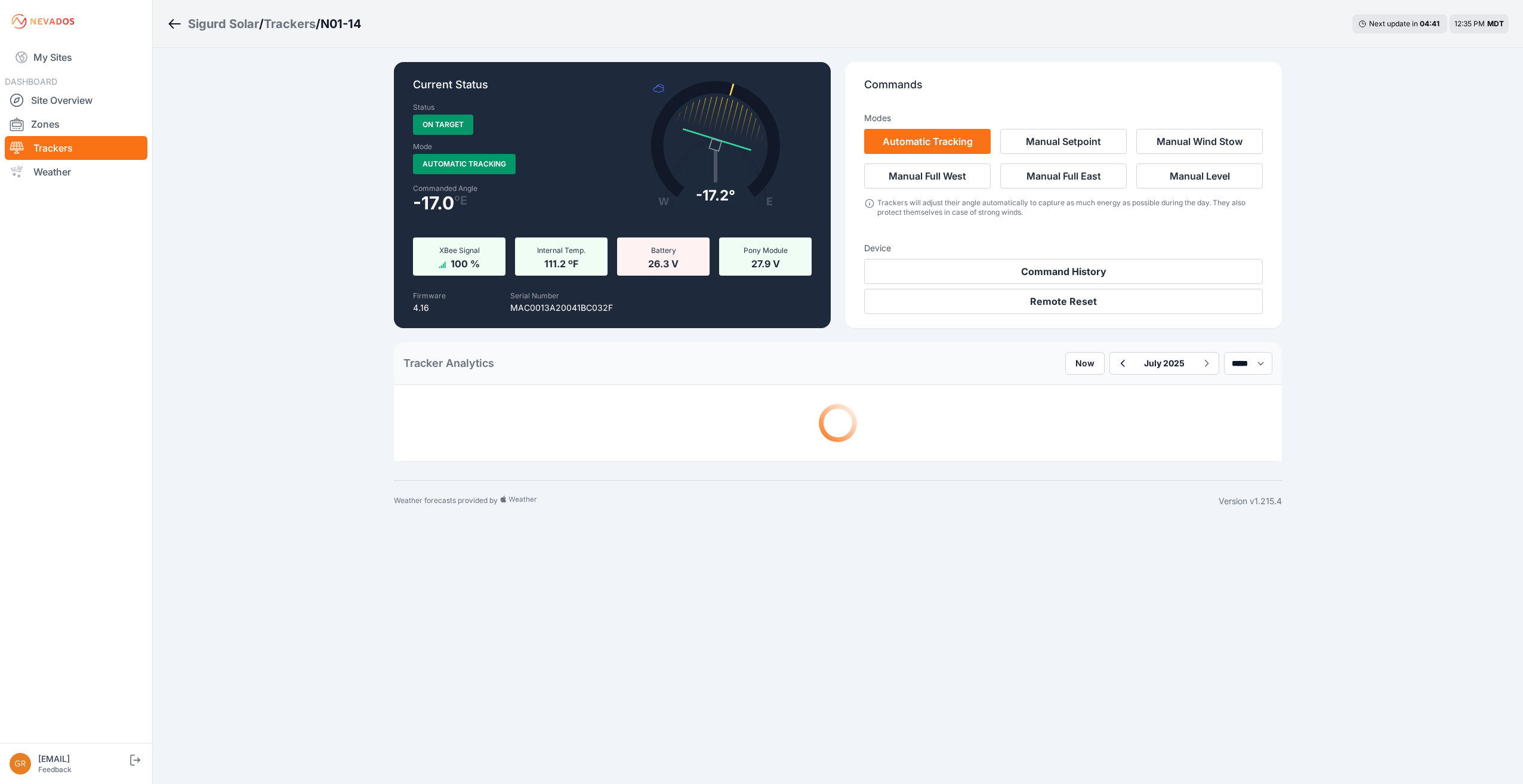 click at bounding box center [1122, 363] 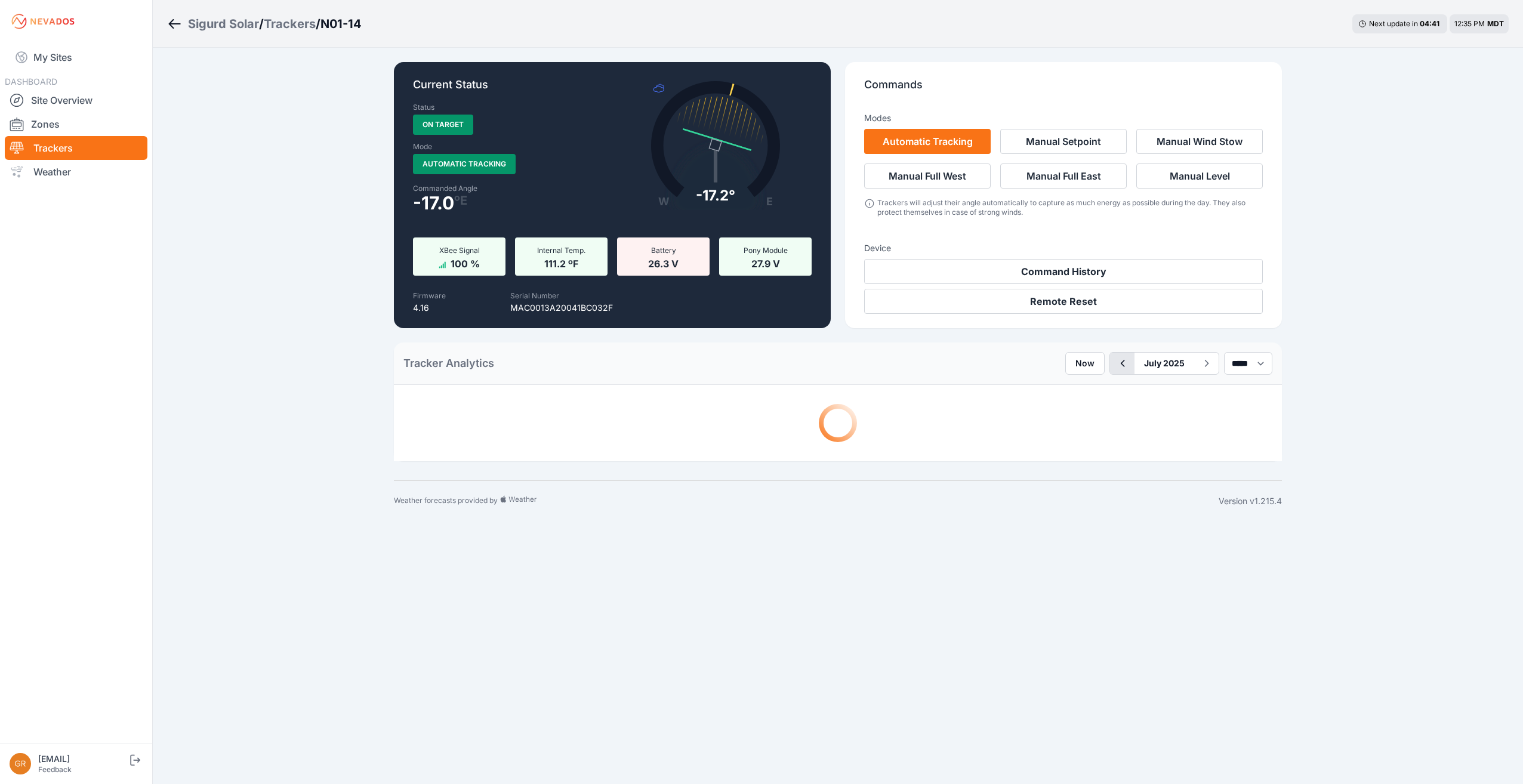click 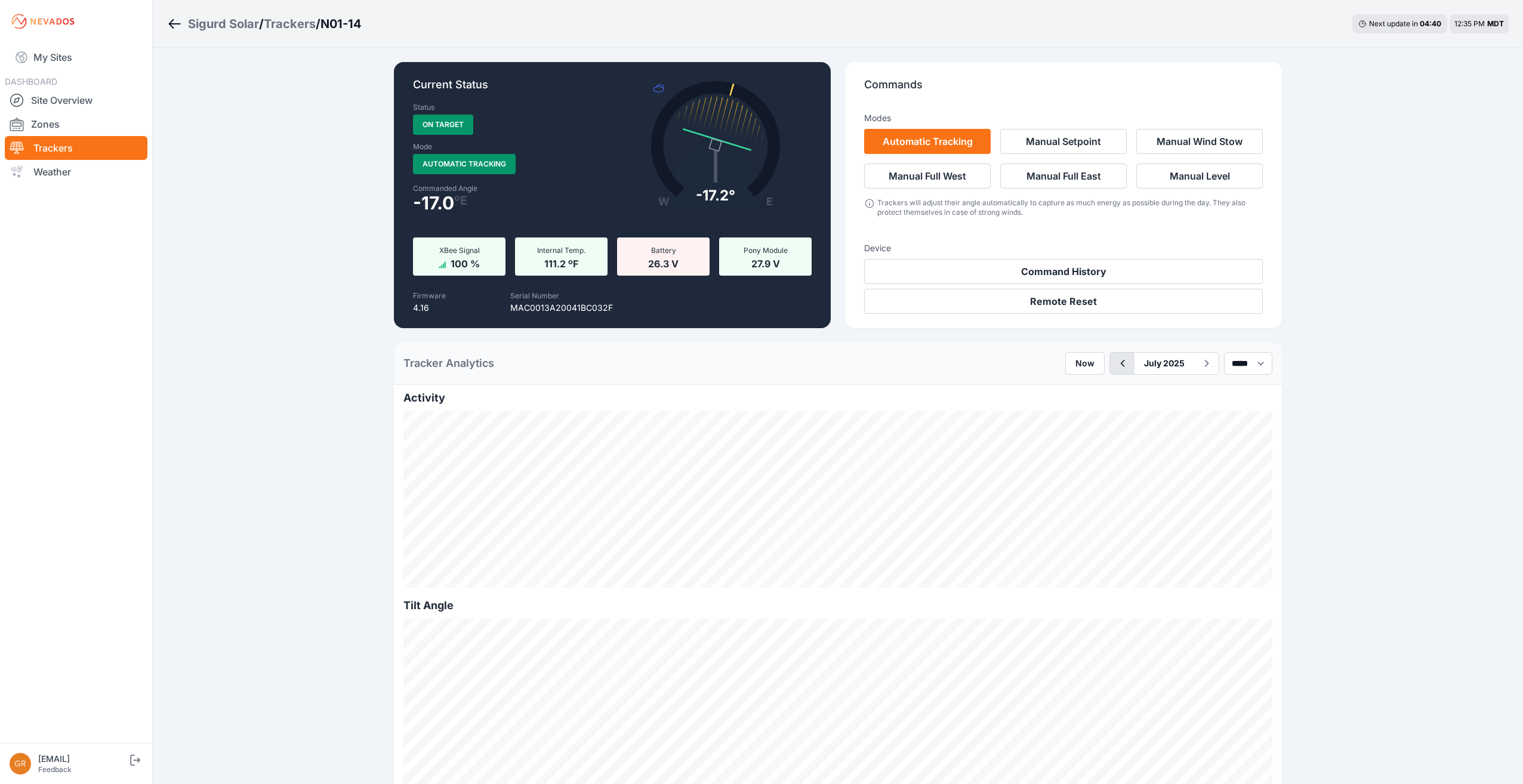 click 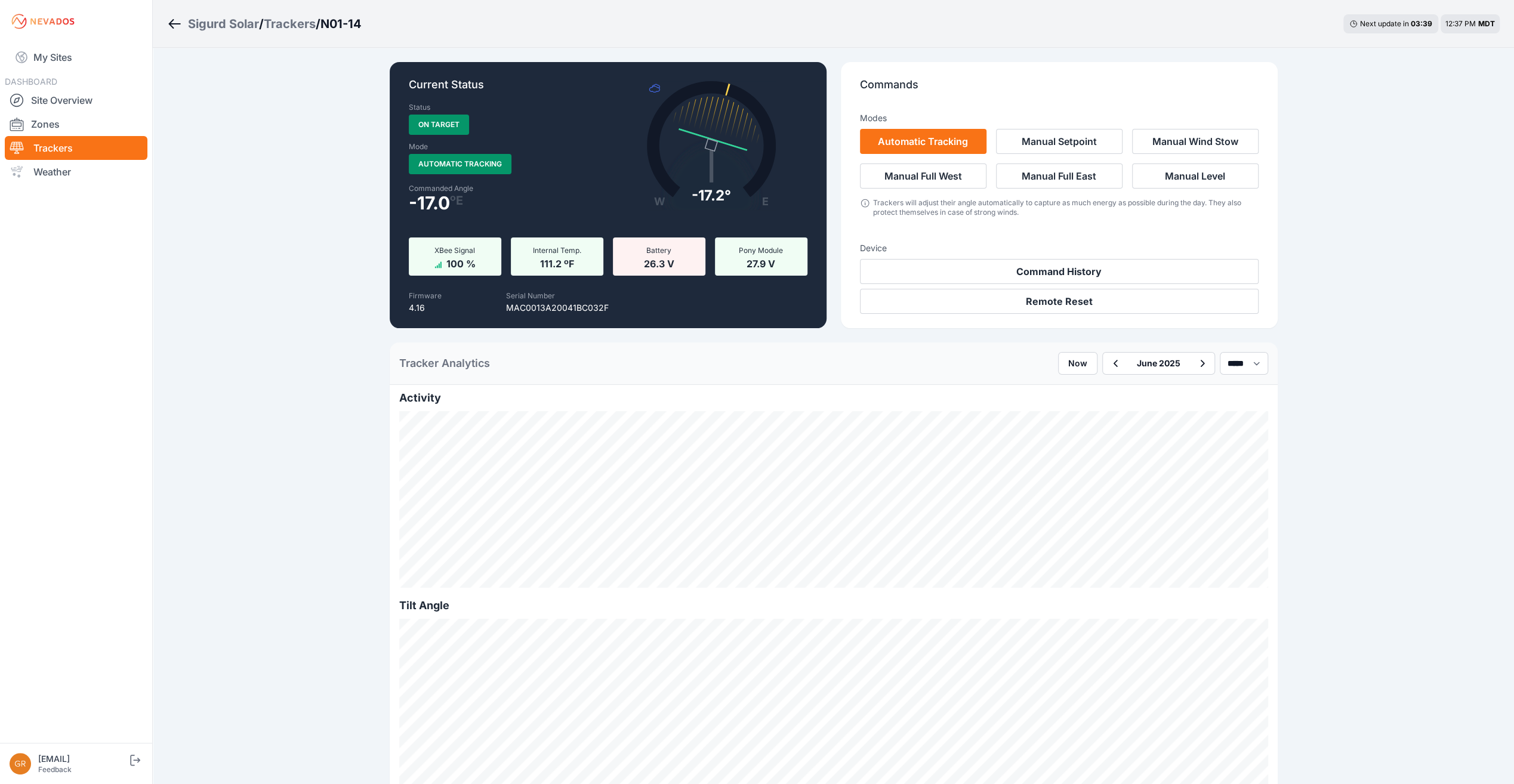 click 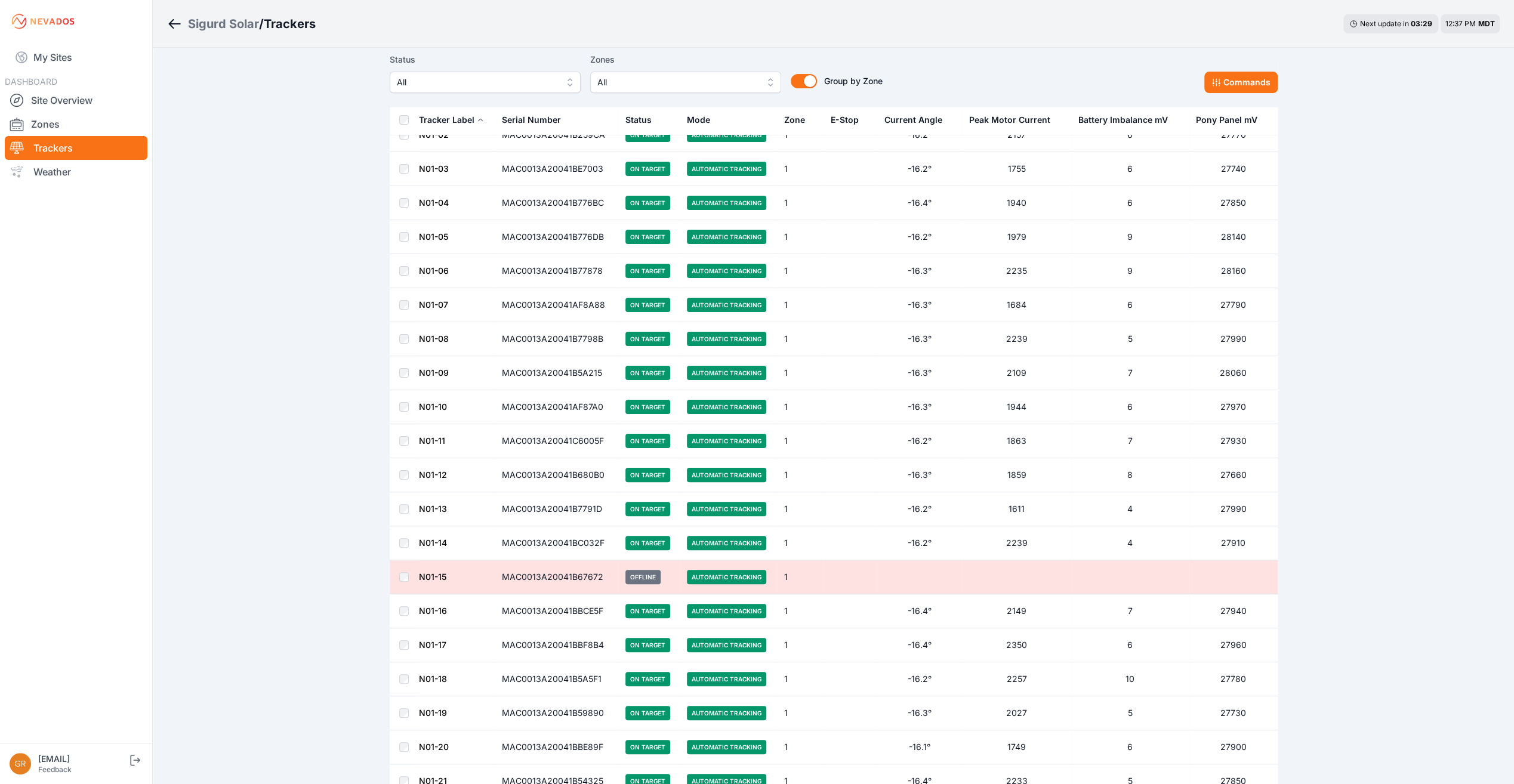 scroll, scrollTop: 298, scrollLeft: 0, axis: vertical 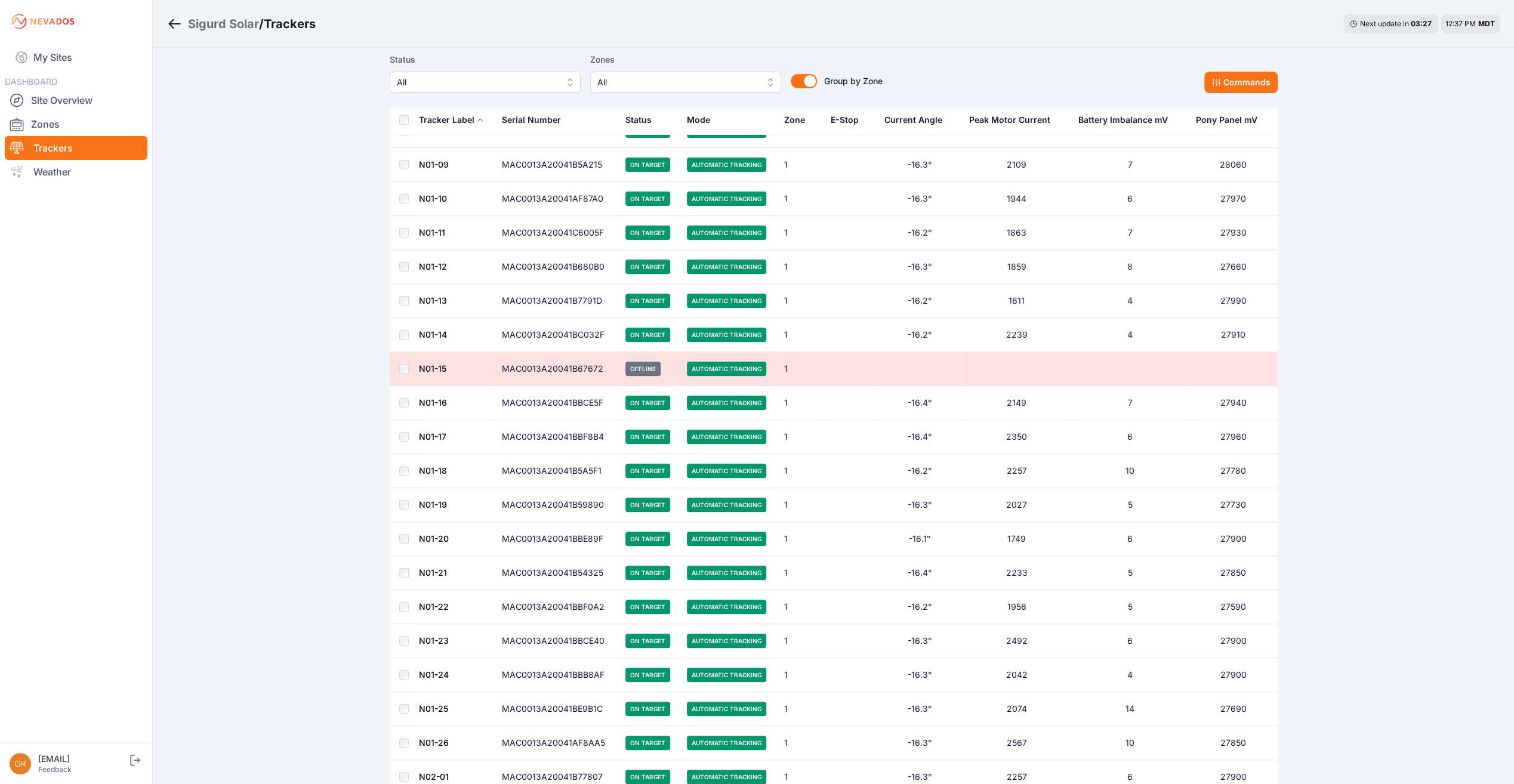 click on "MAC0013A20041B680B0" at bounding box center [557, 267] 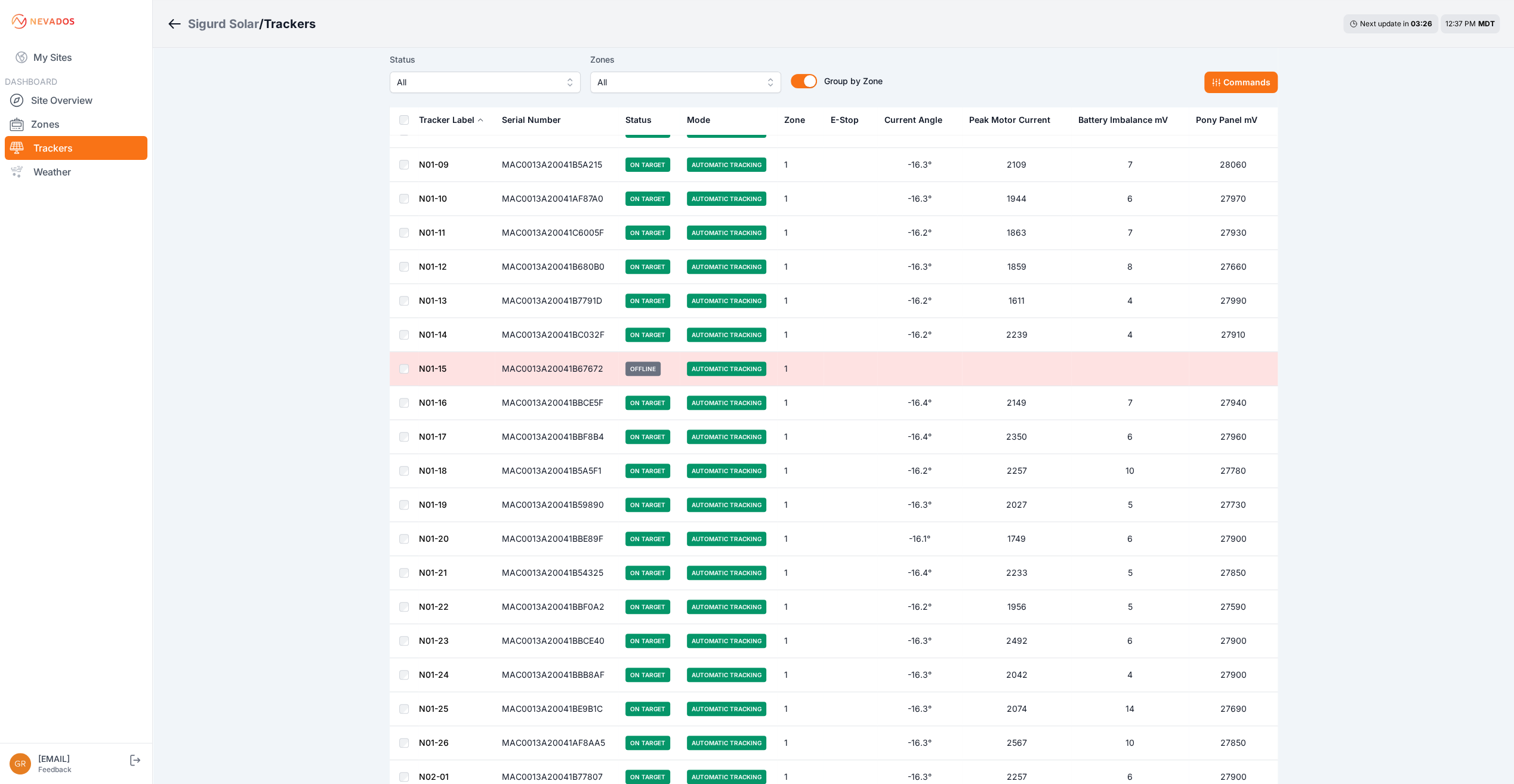 click on "N01-12" at bounding box center (457, 267) 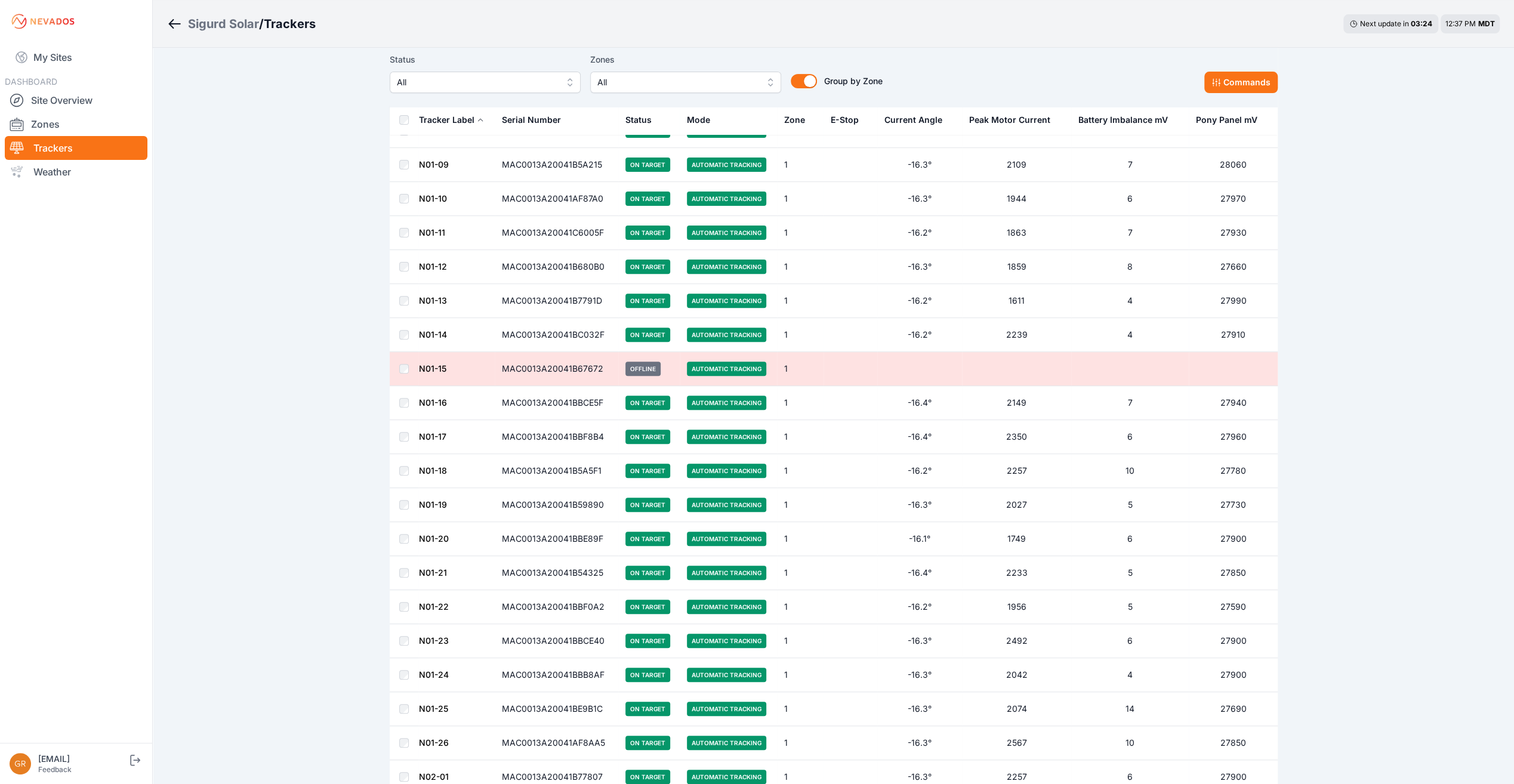 click on "N01-12" at bounding box center (433, 266) 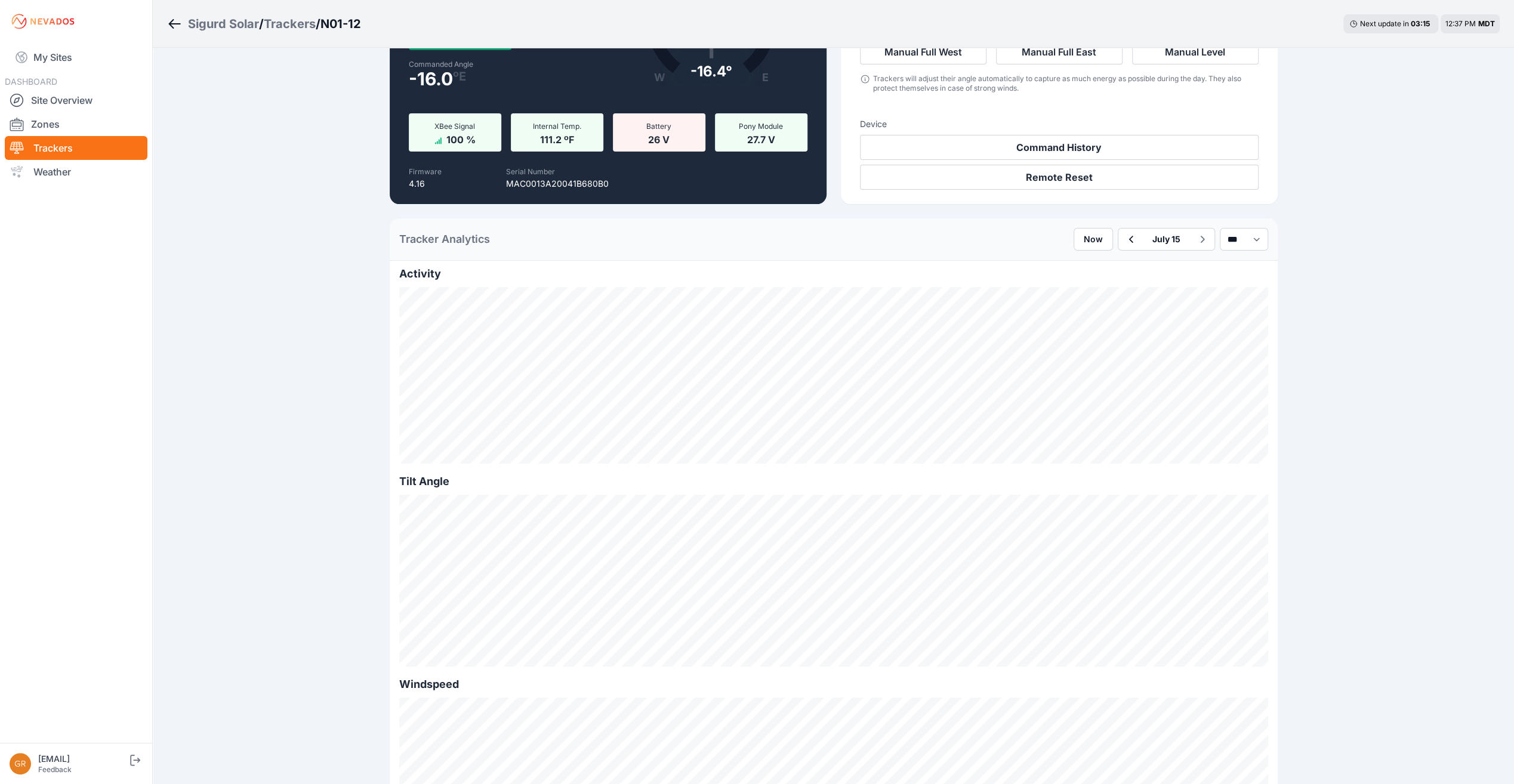 scroll, scrollTop: 119, scrollLeft: 0, axis: vertical 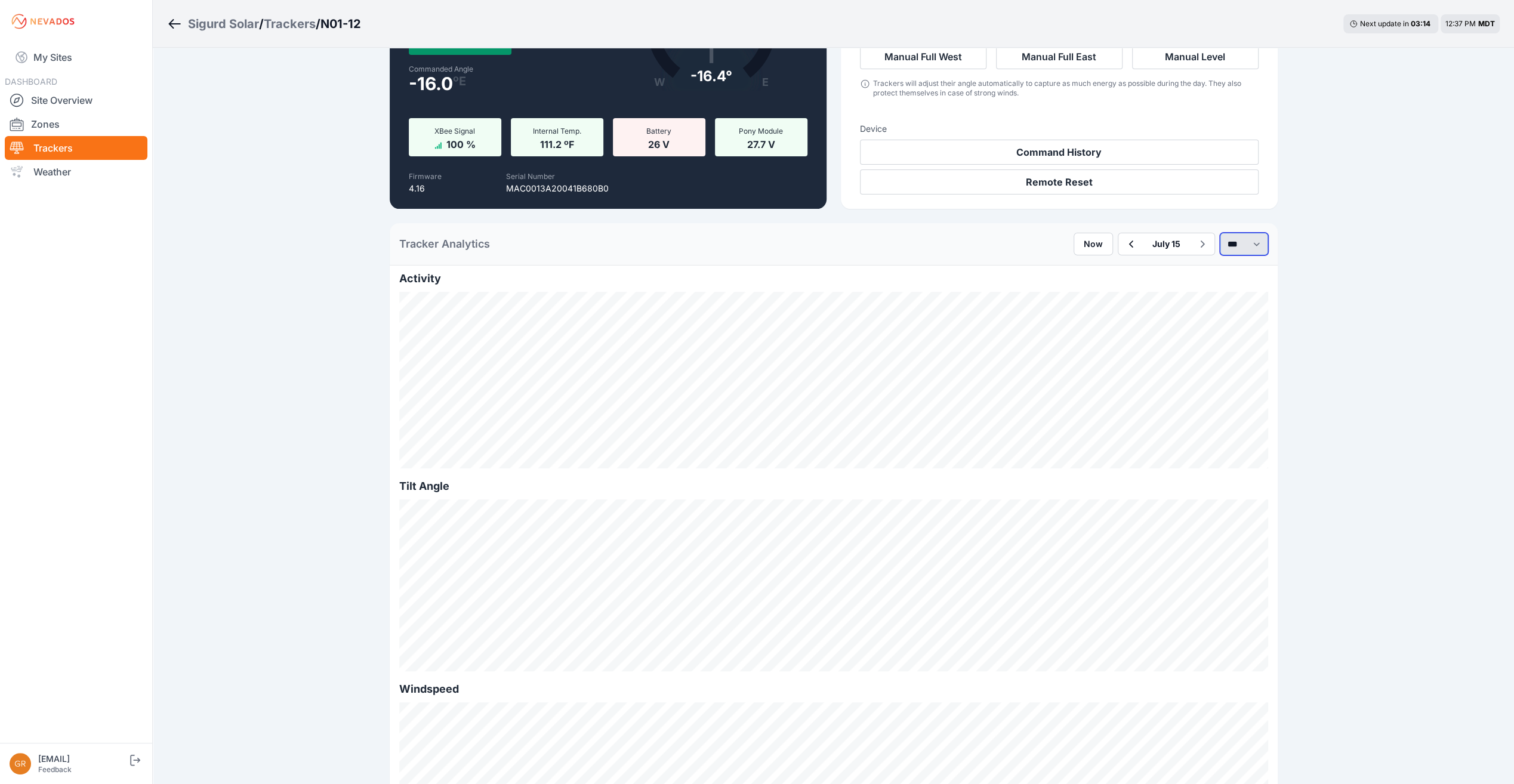 click on "*** **** *****" at bounding box center [1244, 244] 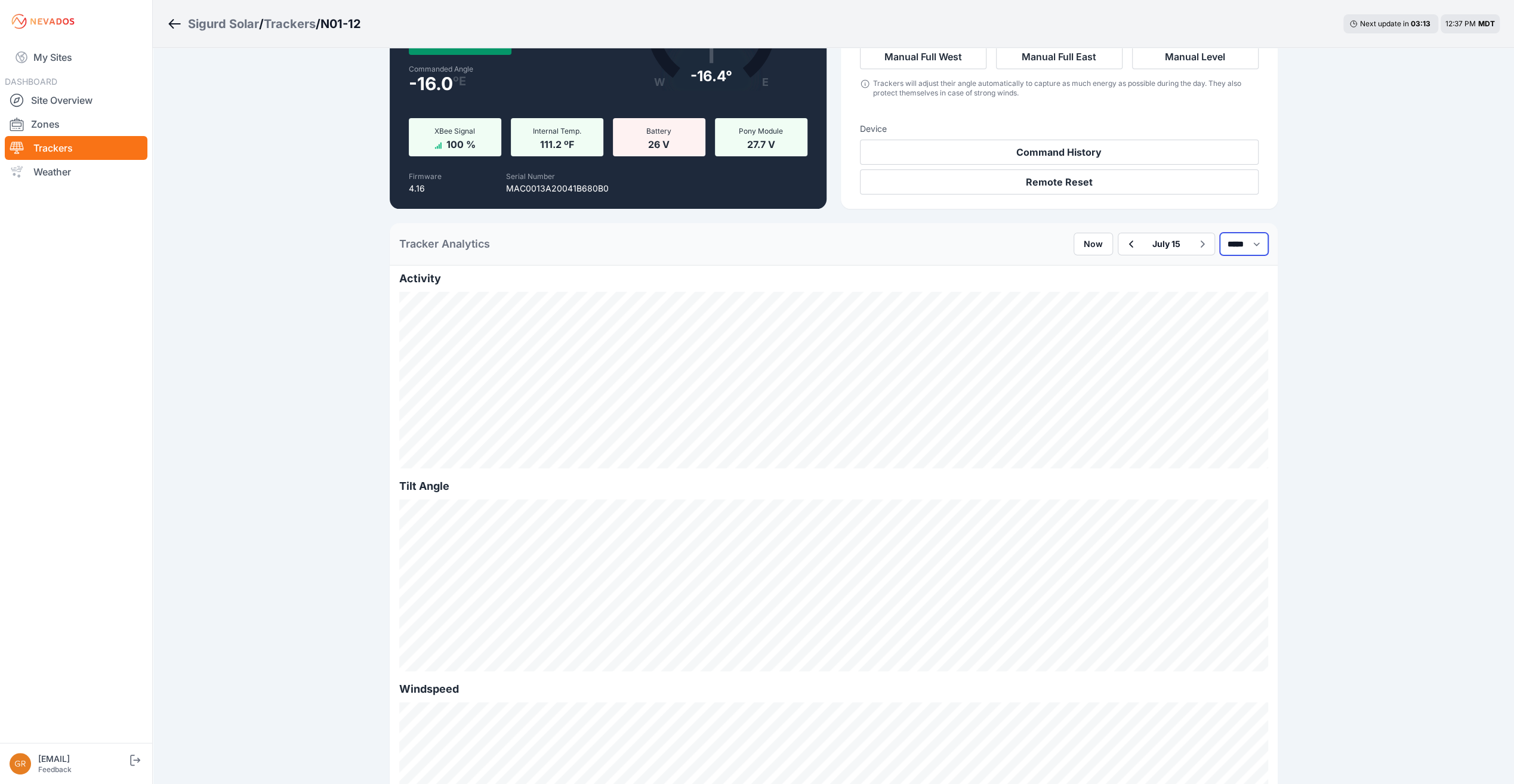 click on "*** **** *****" at bounding box center (1244, 244) 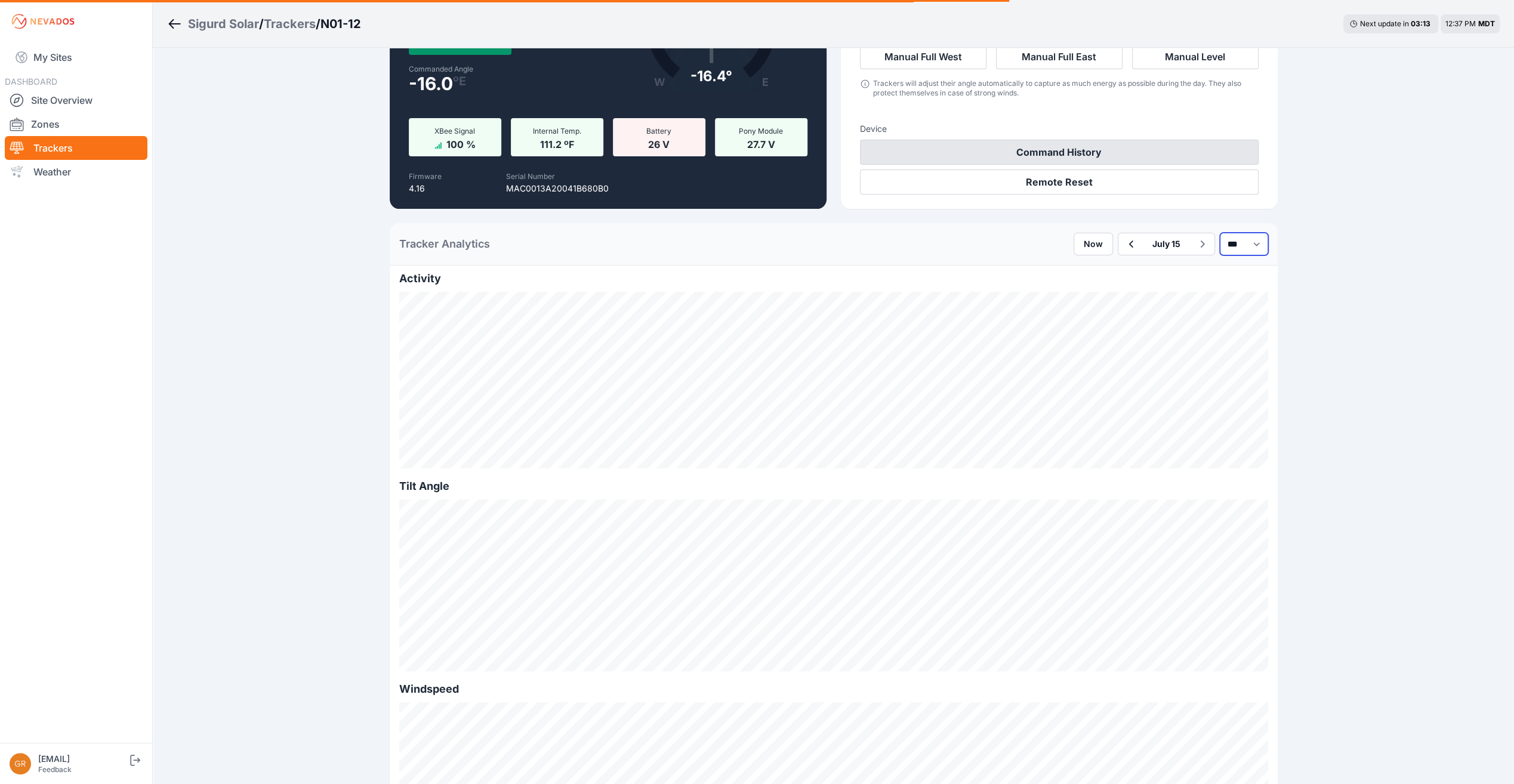 select on "*******" 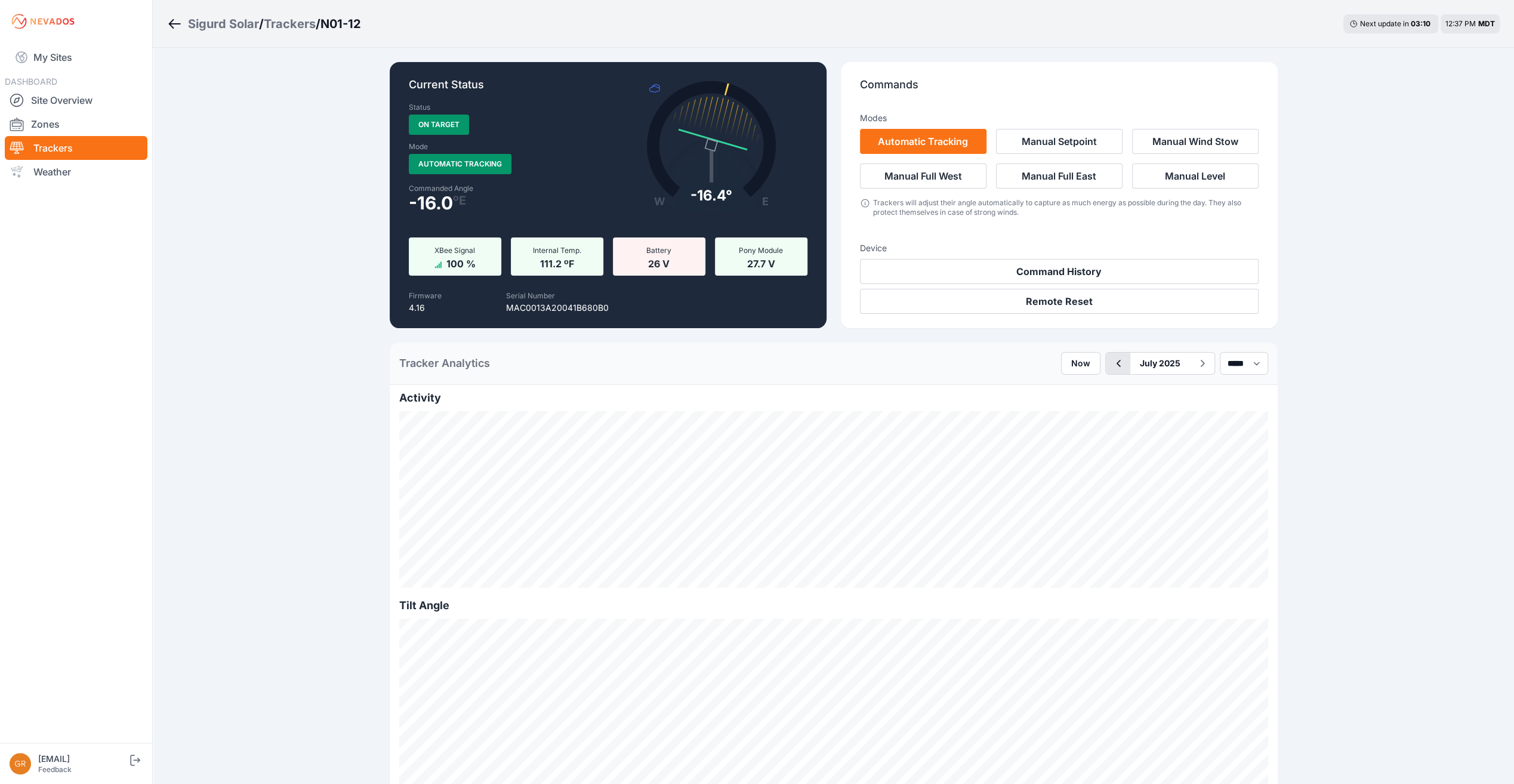 click at bounding box center (1118, 363) 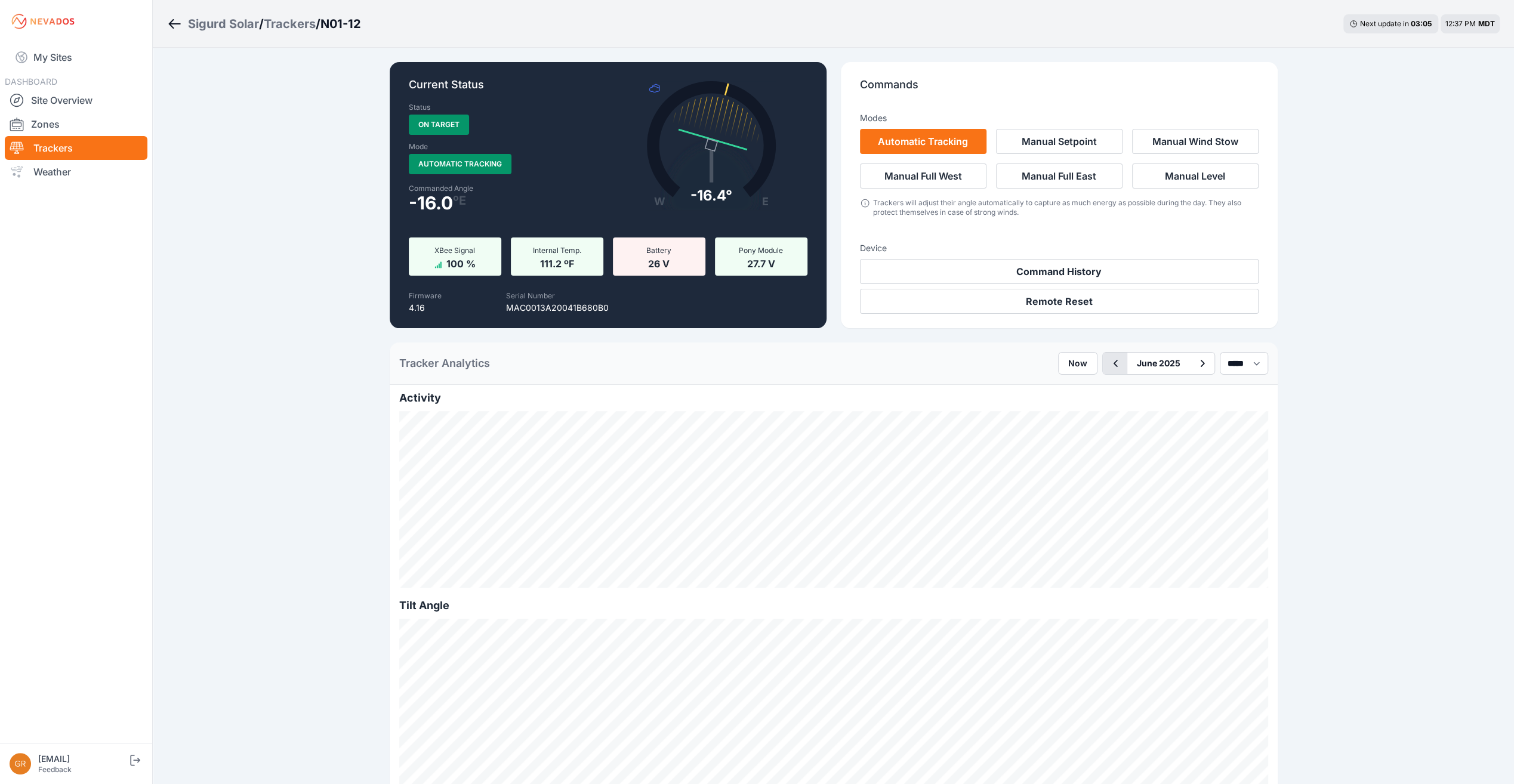 click 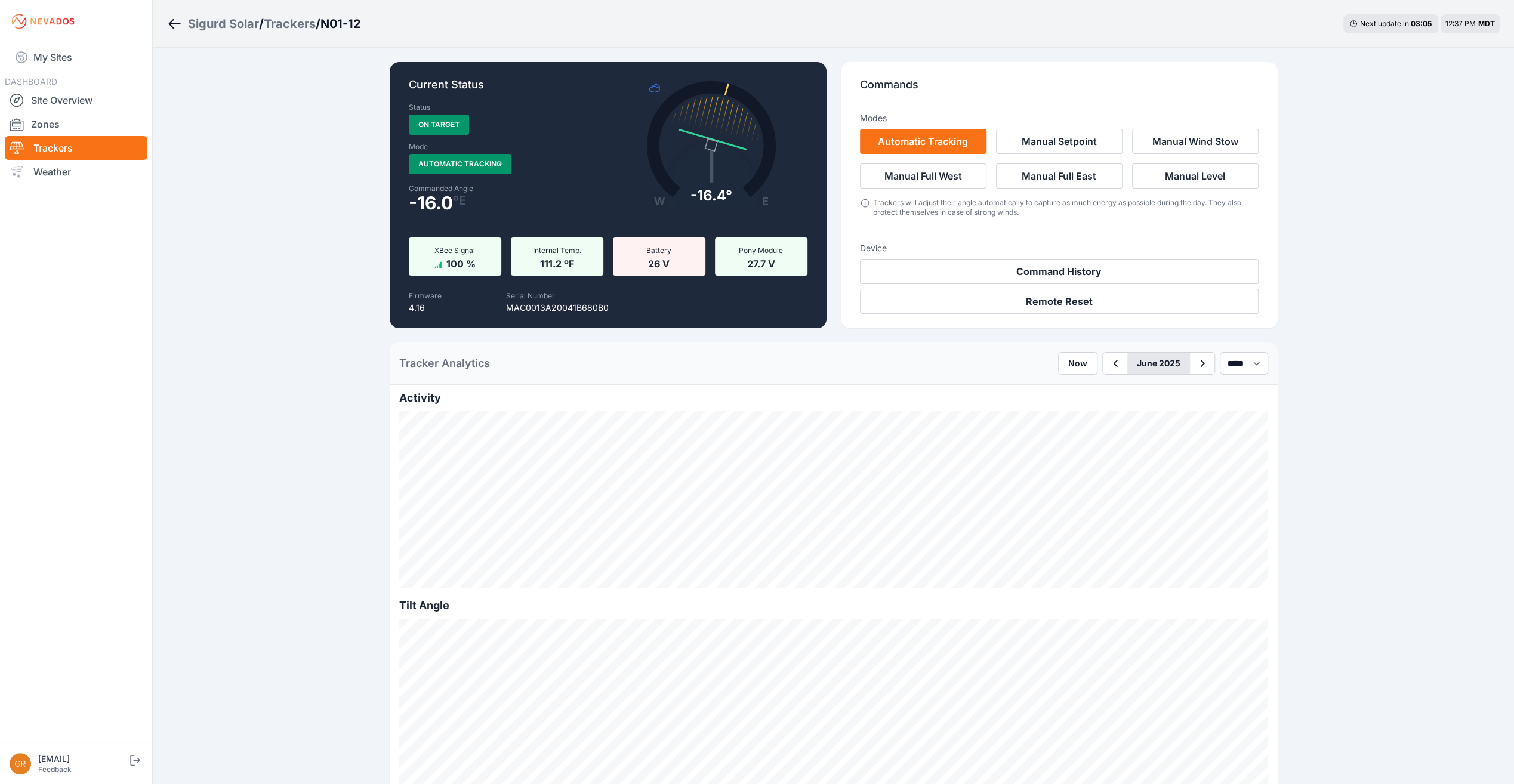 click on "June 2025" at bounding box center [1158, 363] 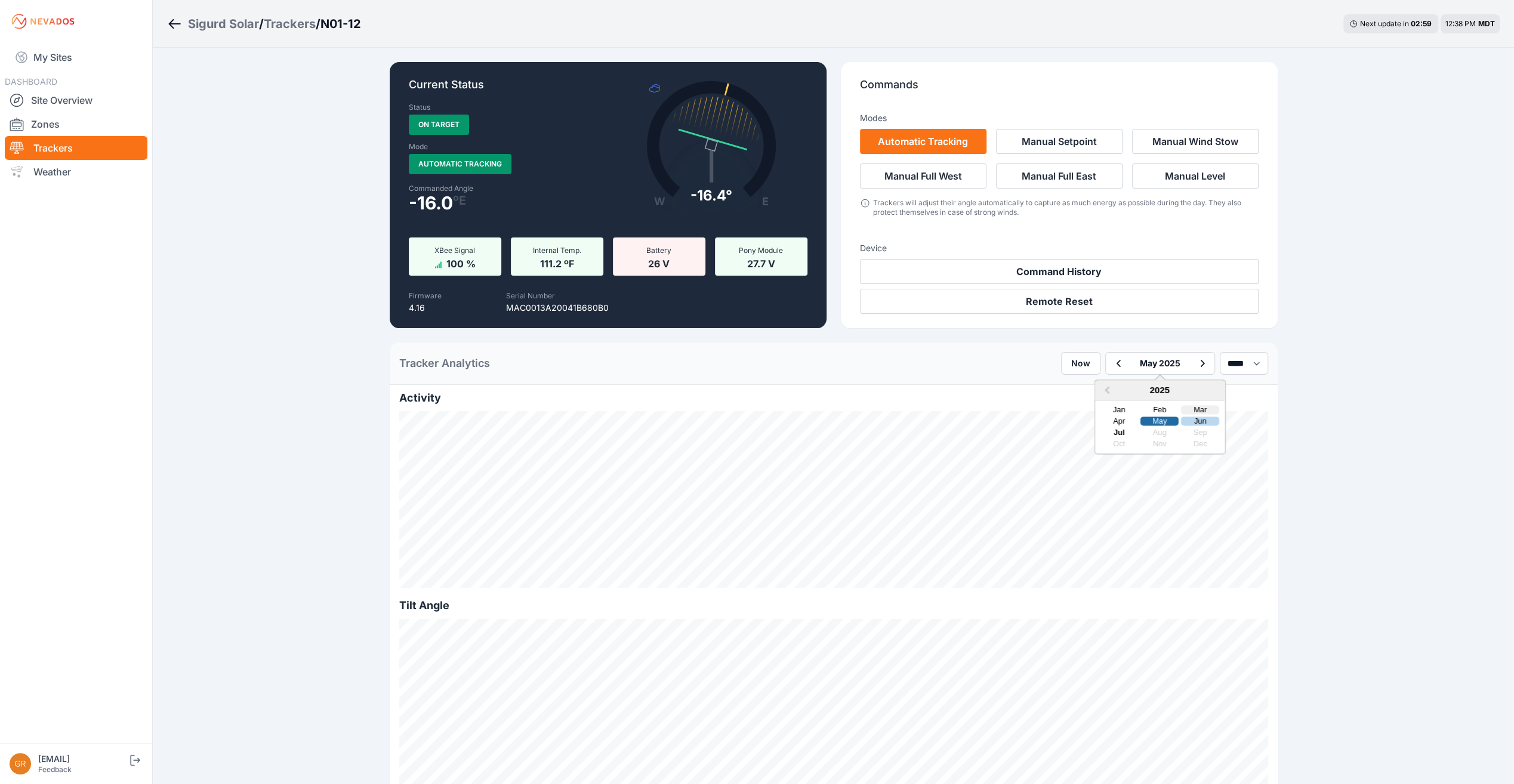click on "Mar" at bounding box center [1200, 410] 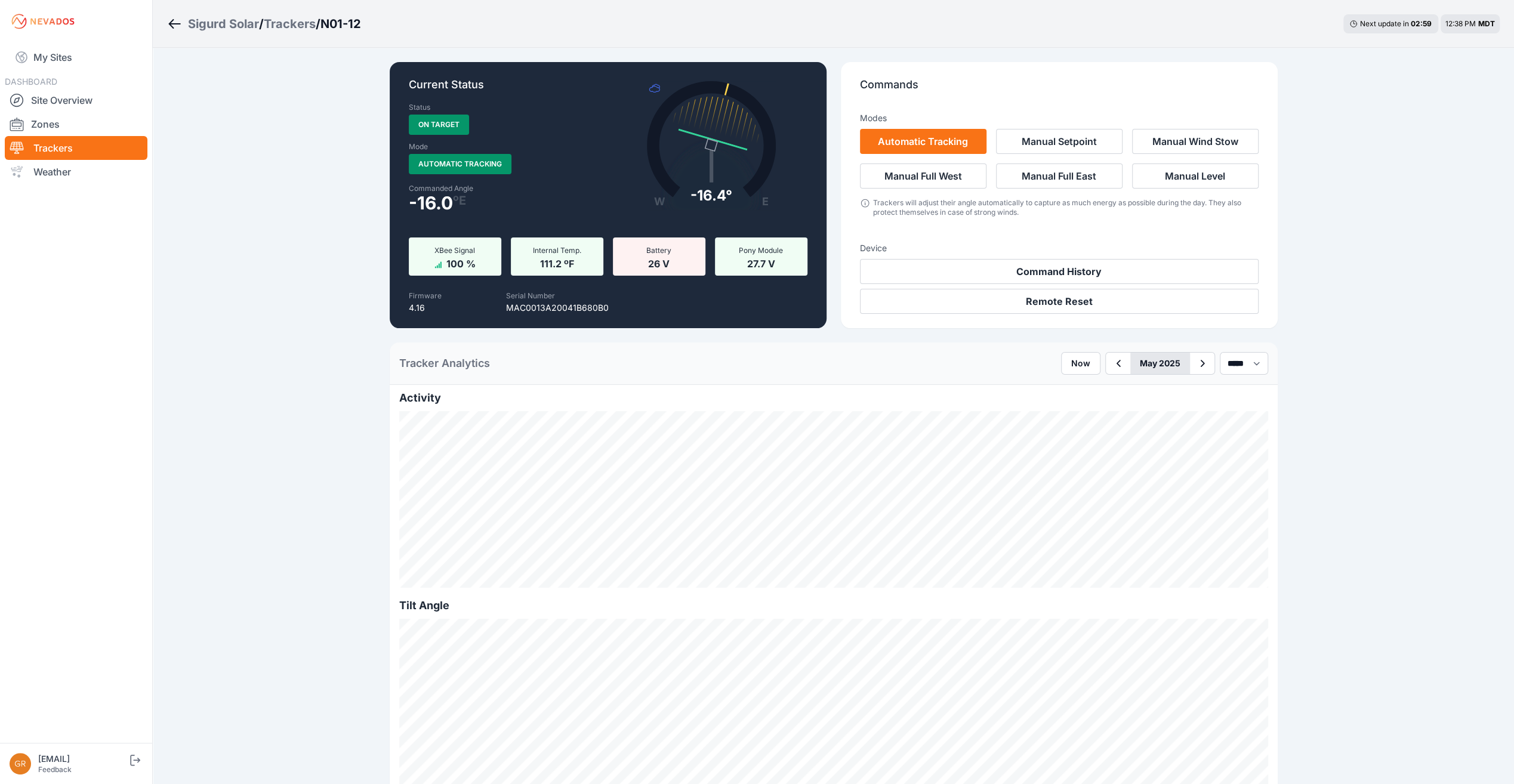 click on "May 2025" at bounding box center (1160, 363) 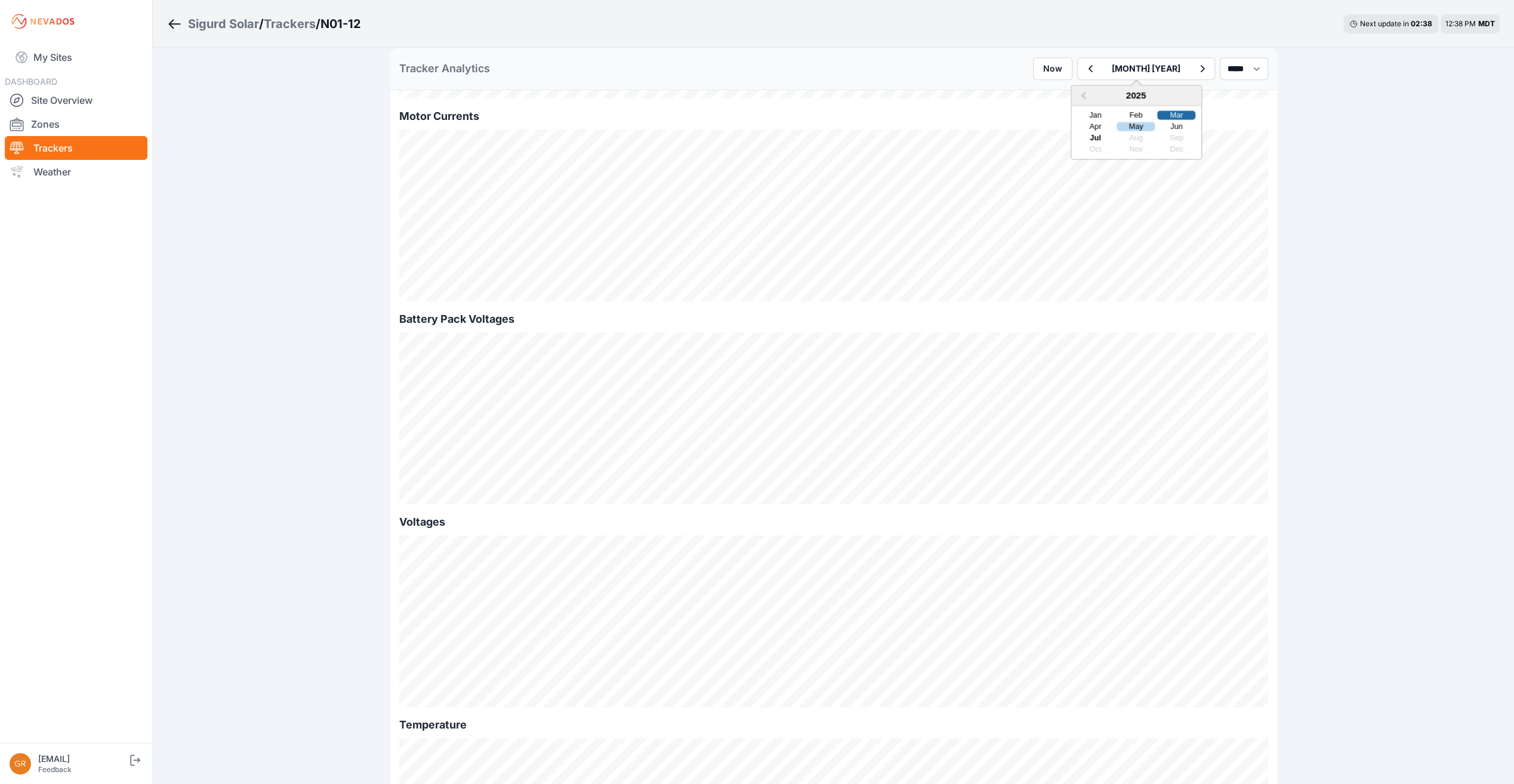 scroll, scrollTop: 0, scrollLeft: 0, axis: both 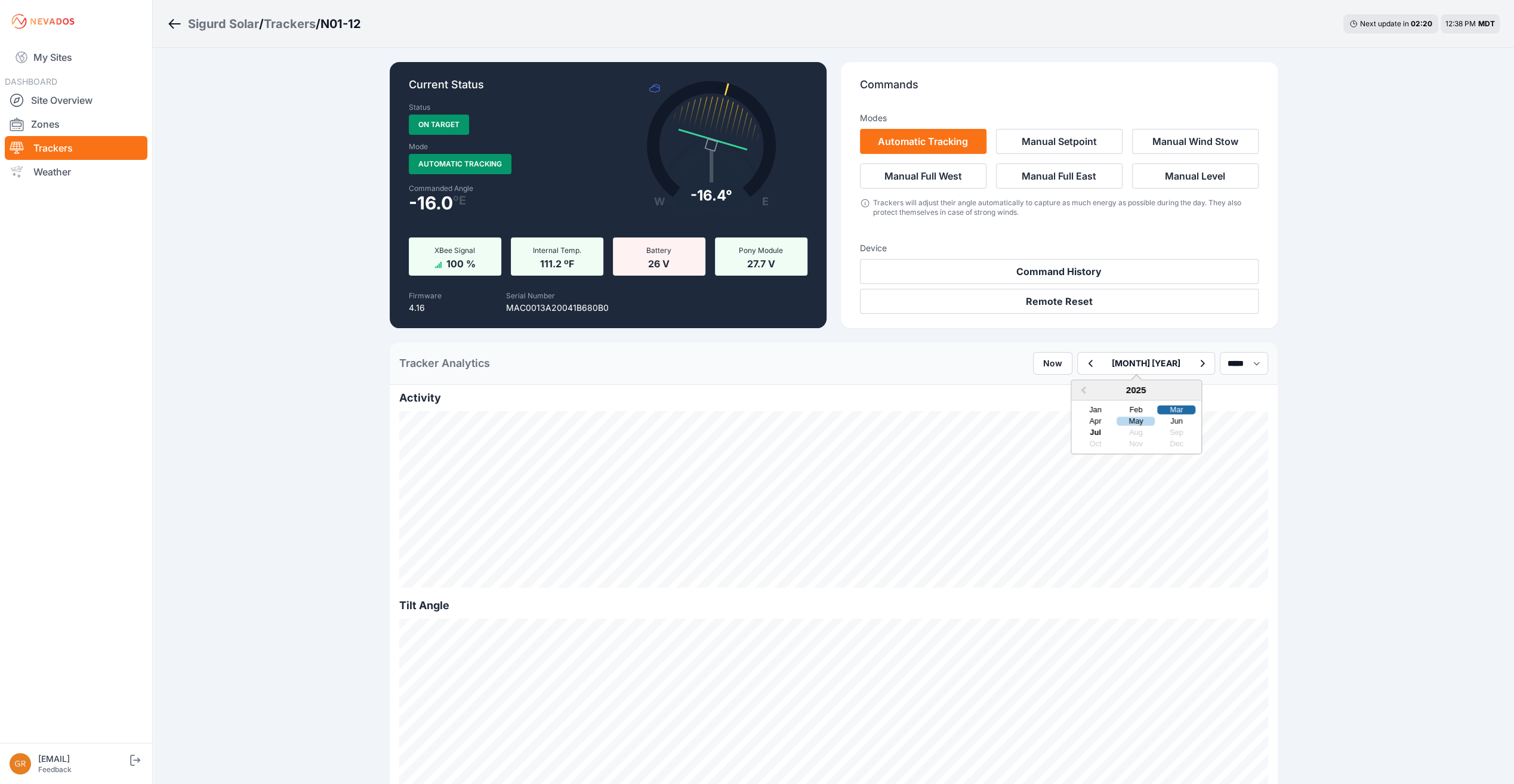 click on "Activity" at bounding box center [834, 489] 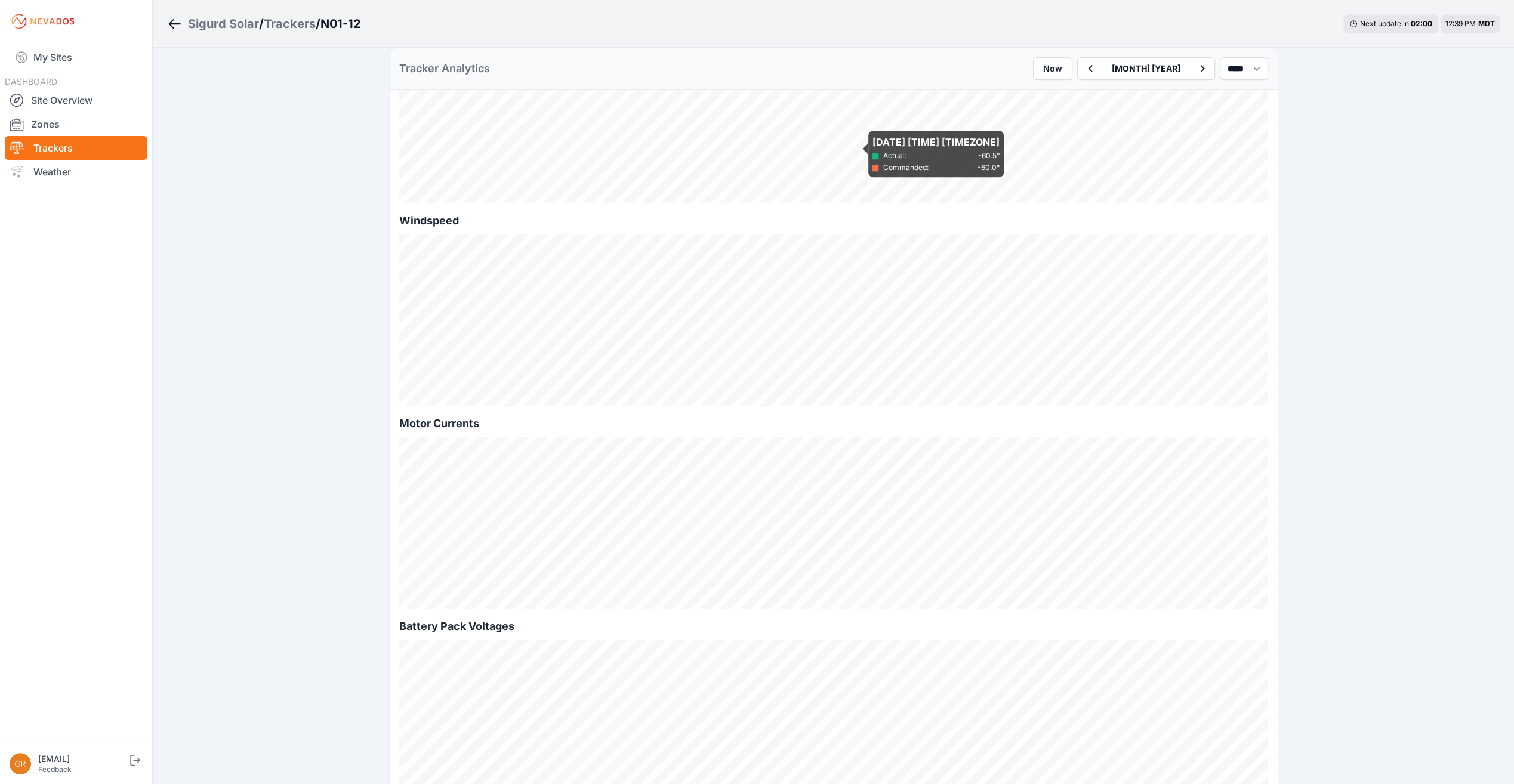scroll, scrollTop: 179, scrollLeft: 0, axis: vertical 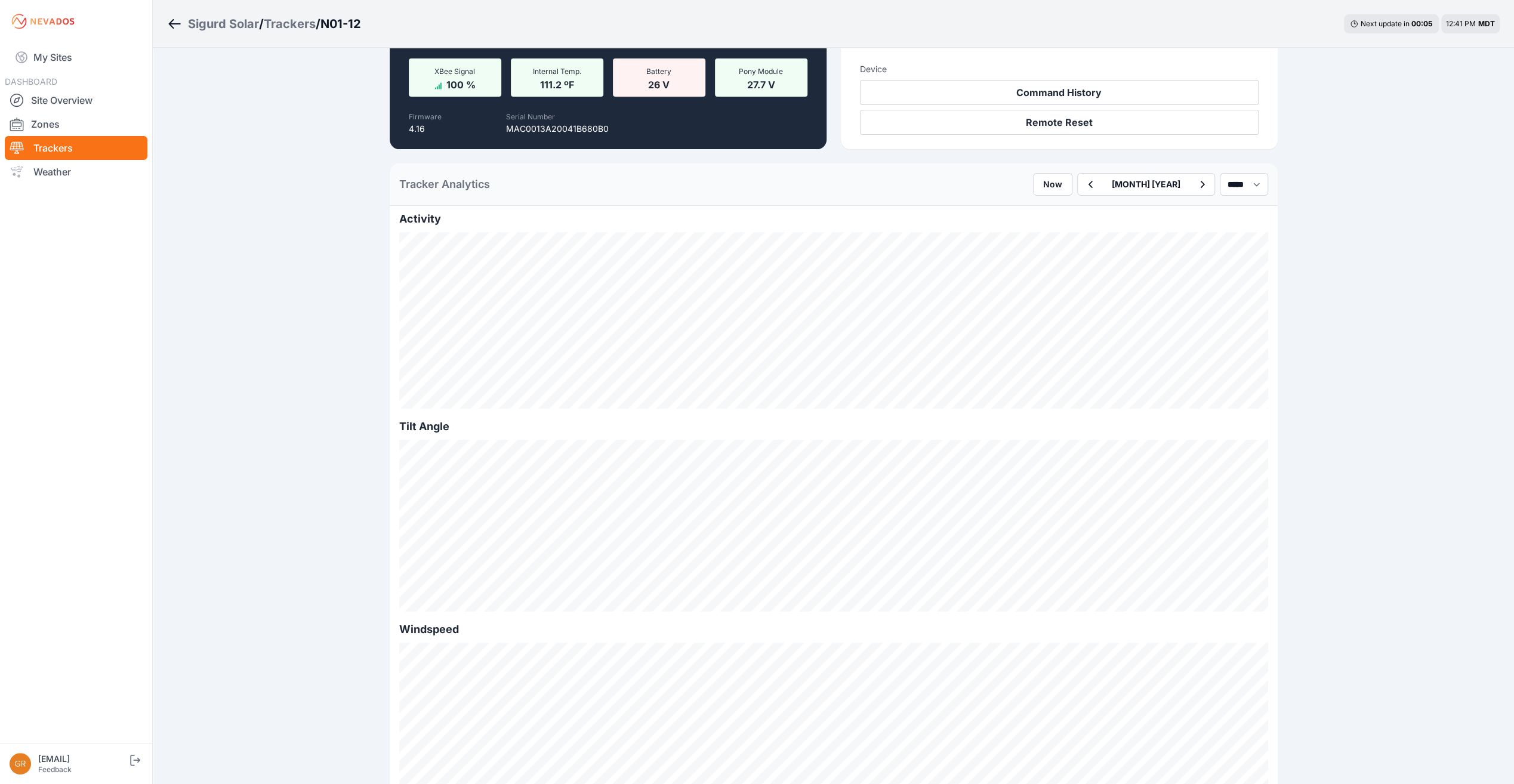 click 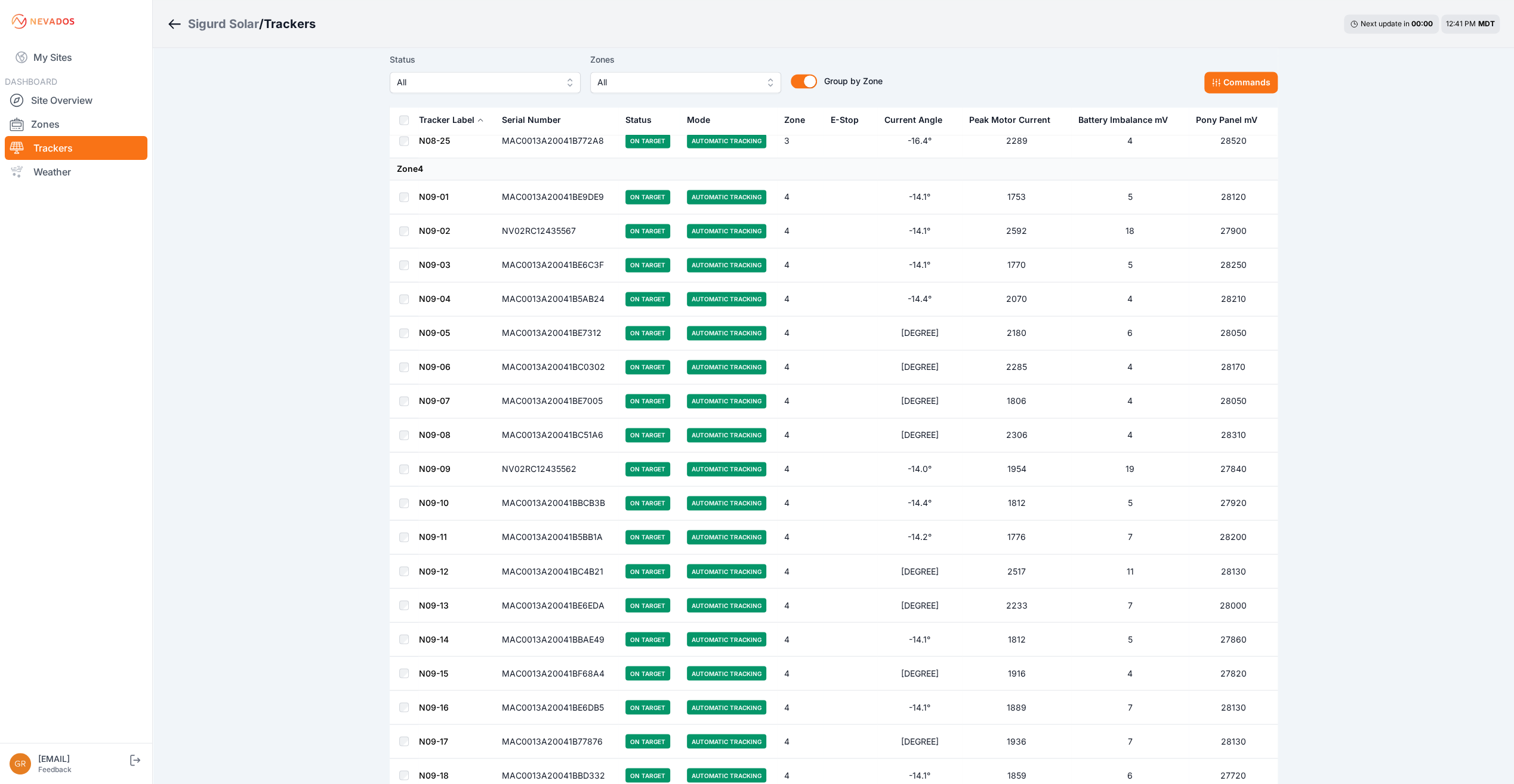 scroll, scrollTop: 6354, scrollLeft: 0, axis: vertical 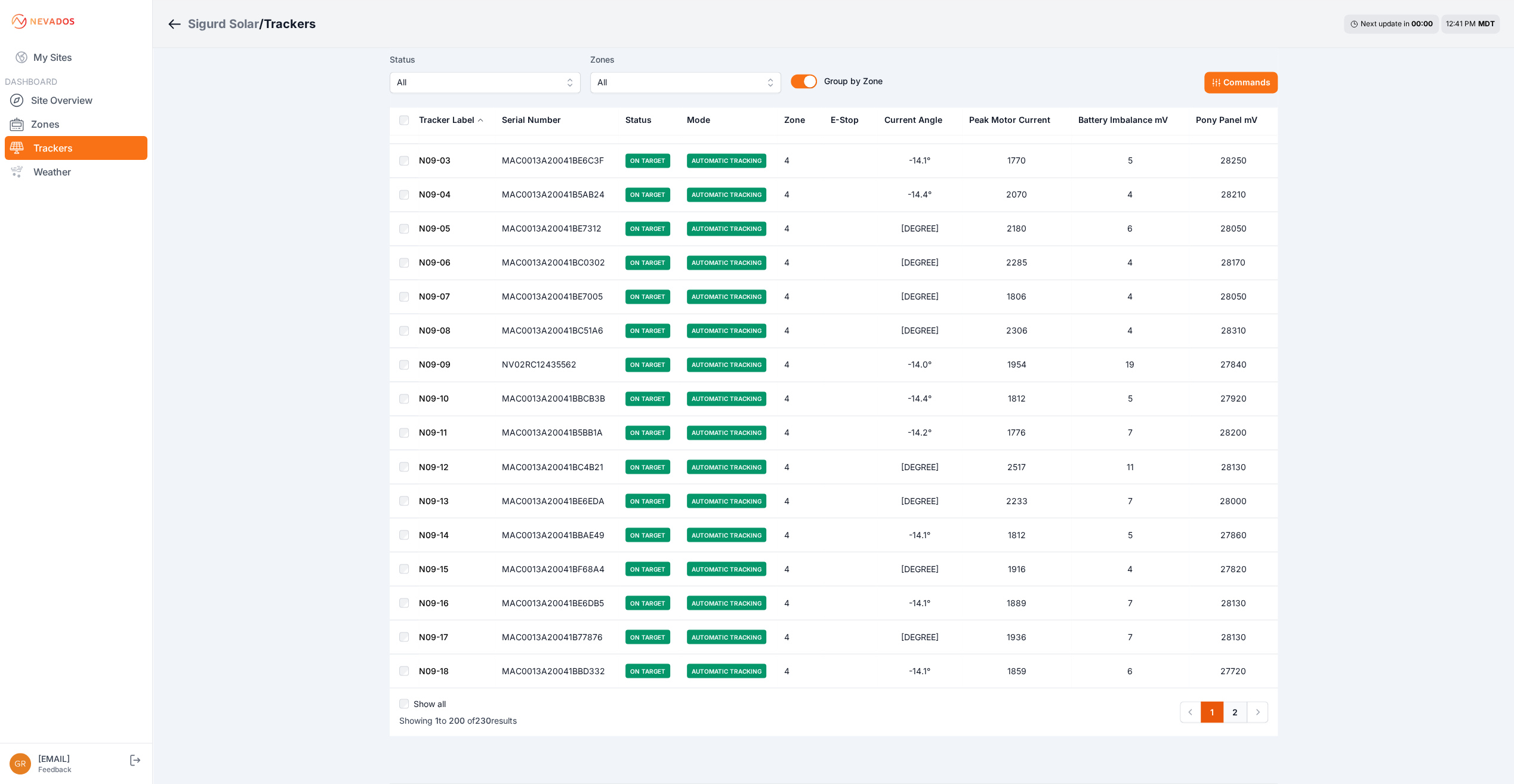 click on "2" at bounding box center [1235, 712] 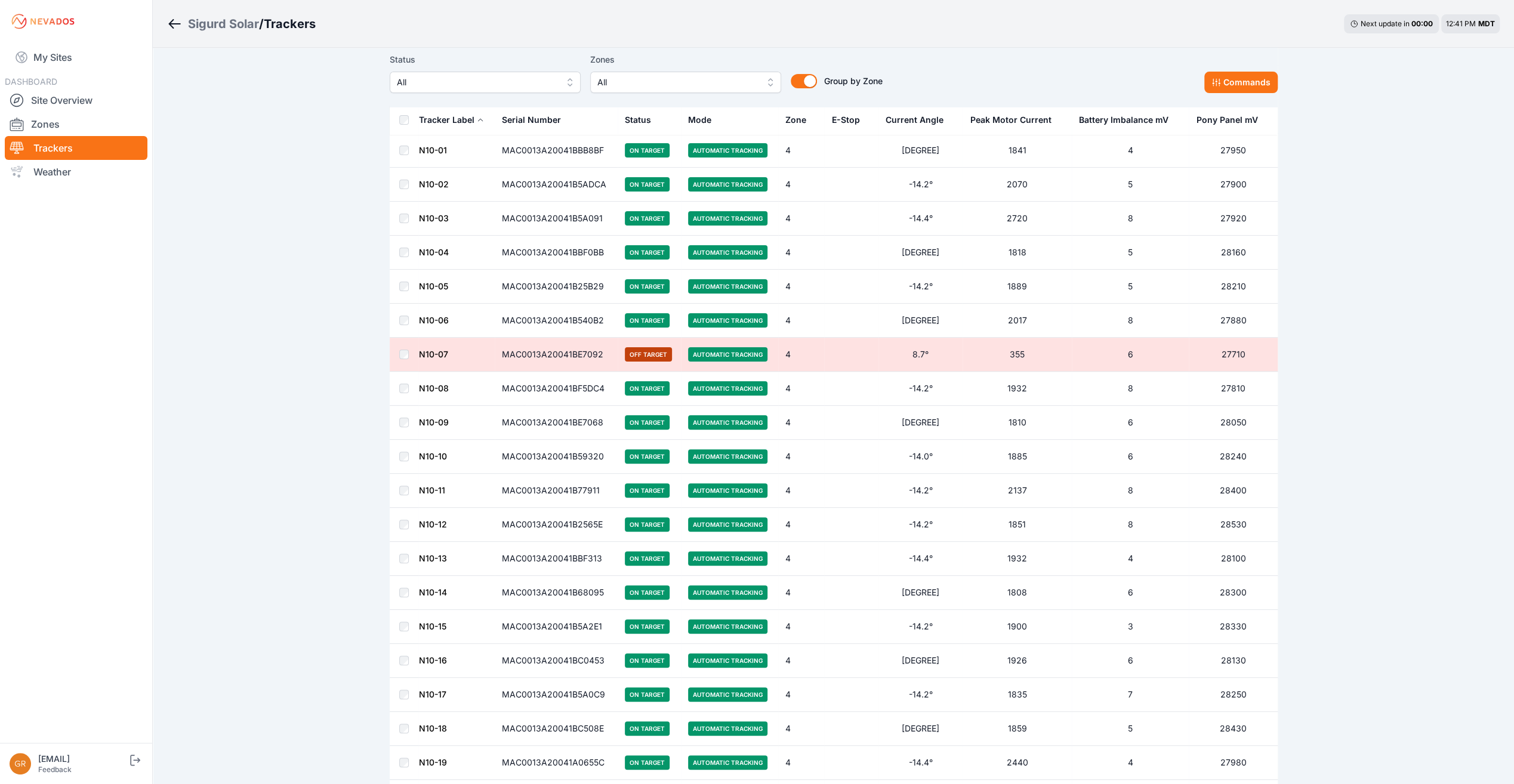 scroll, scrollTop: 418, scrollLeft: 0, axis: vertical 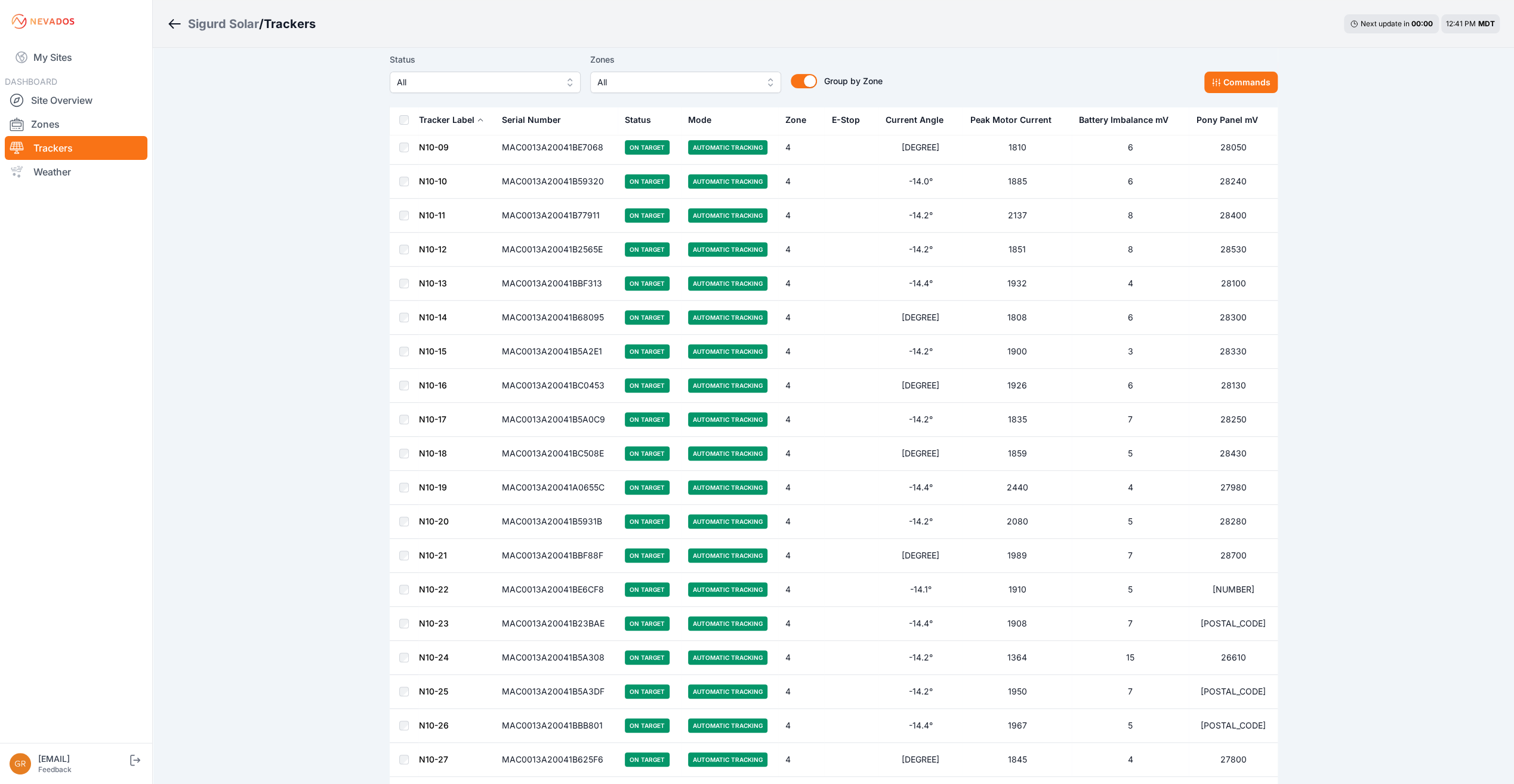 click on "N10-16" at bounding box center (433, 385) 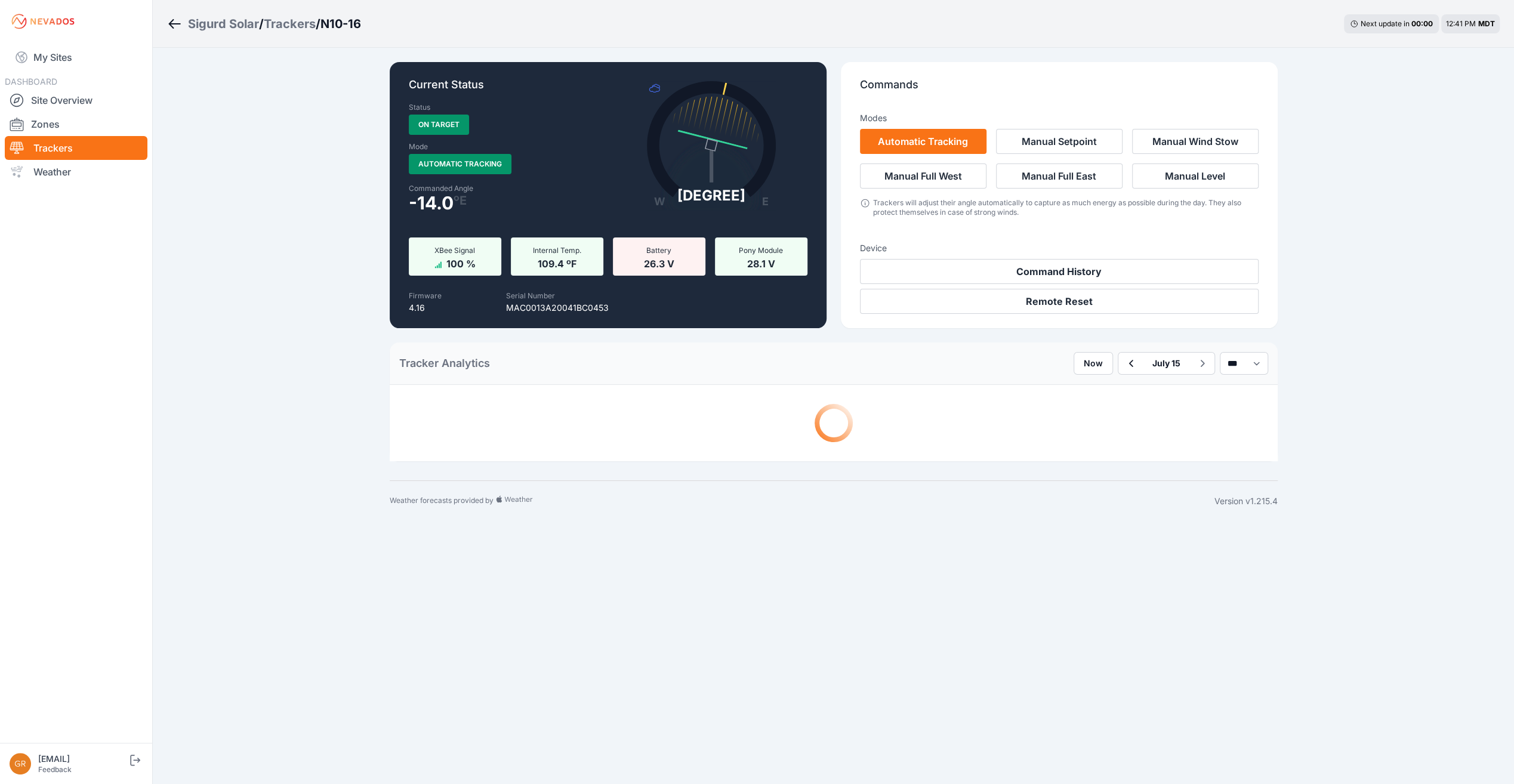 scroll, scrollTop: 0, scrollLeft: 0, axis: both 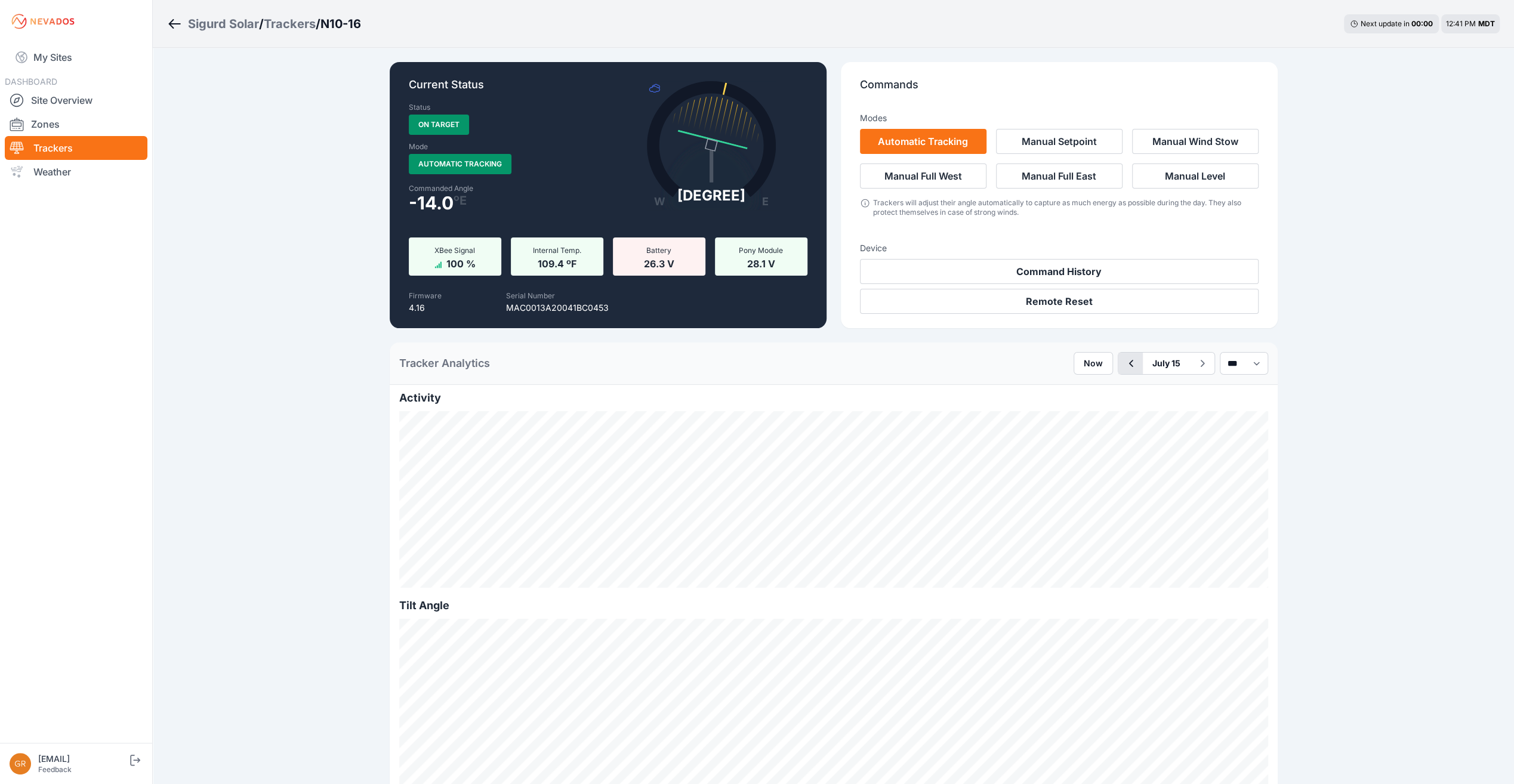 click 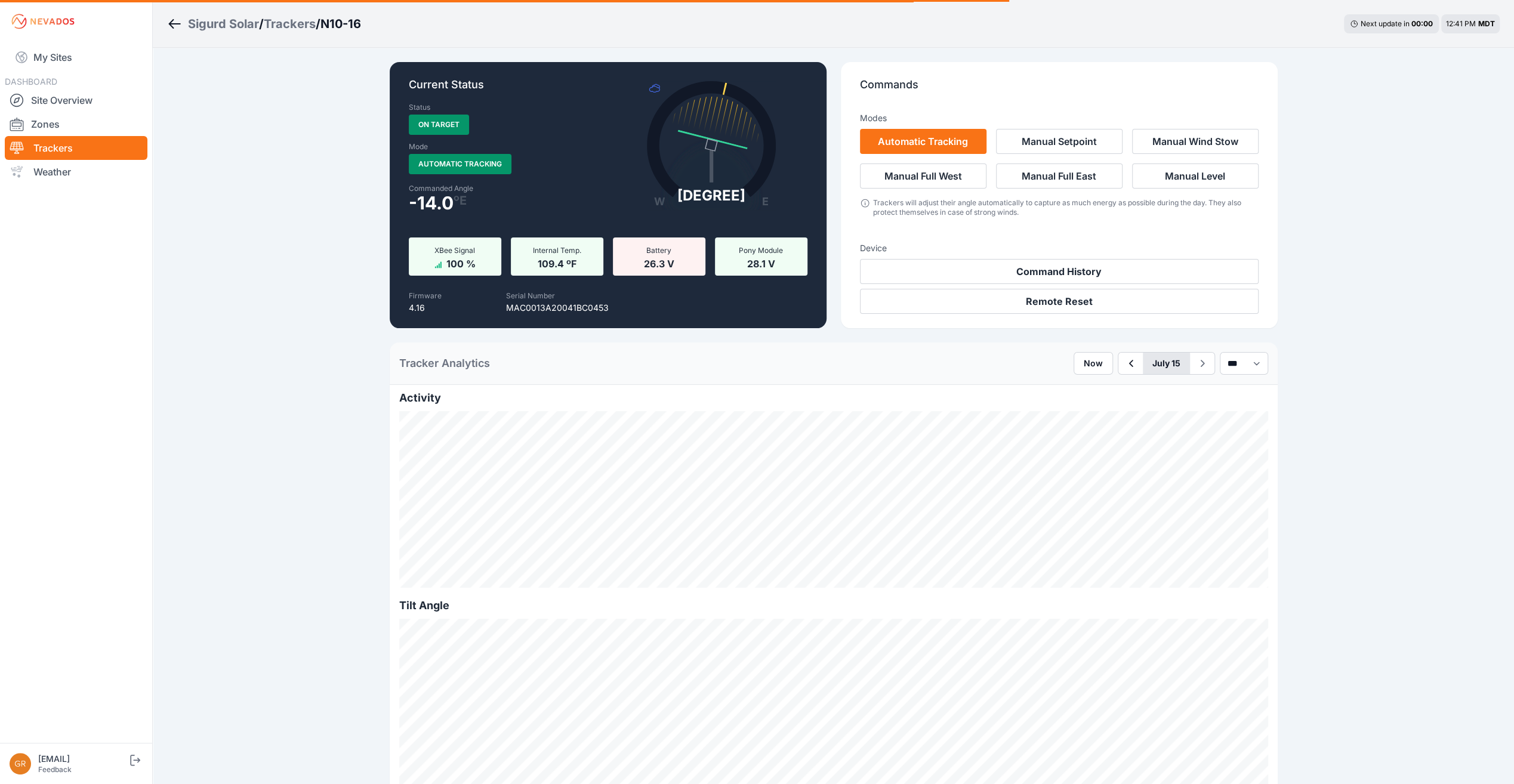 click on "July 15" at bounding box center (1166, 363) 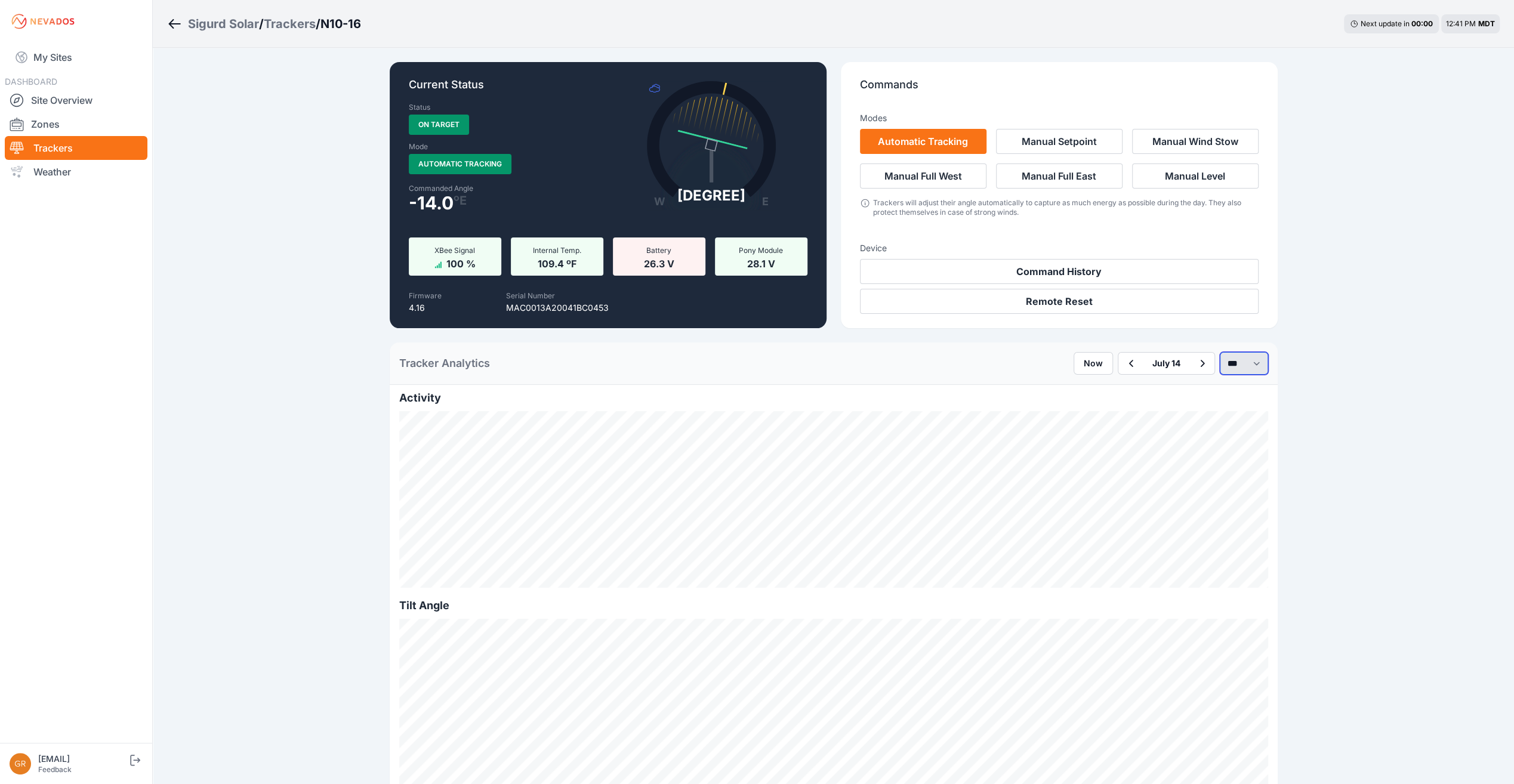 click on "*** **** *****" at bounding box center [1244, 363] 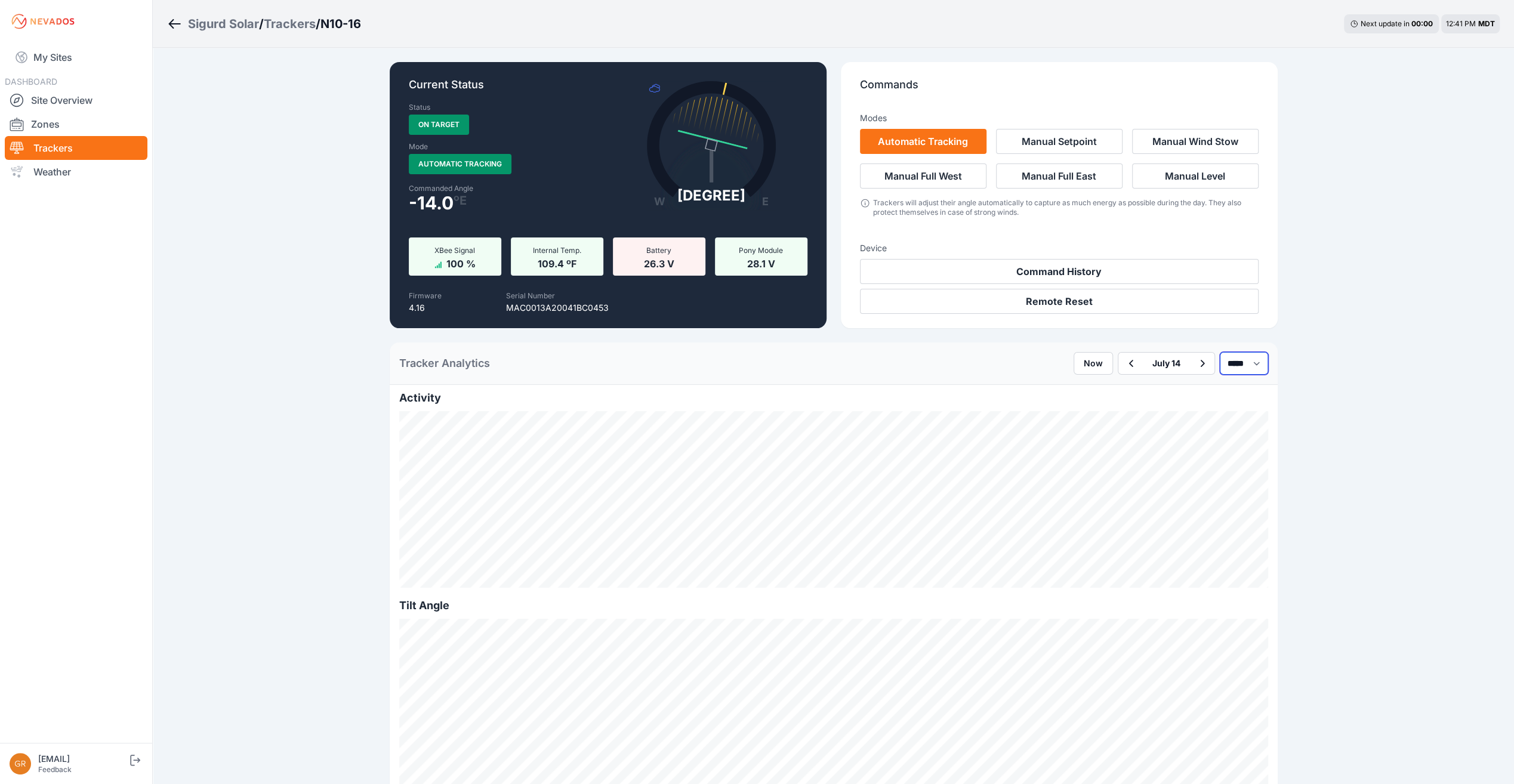 click on "*** **** *****" at bounding box center (1244, 363) 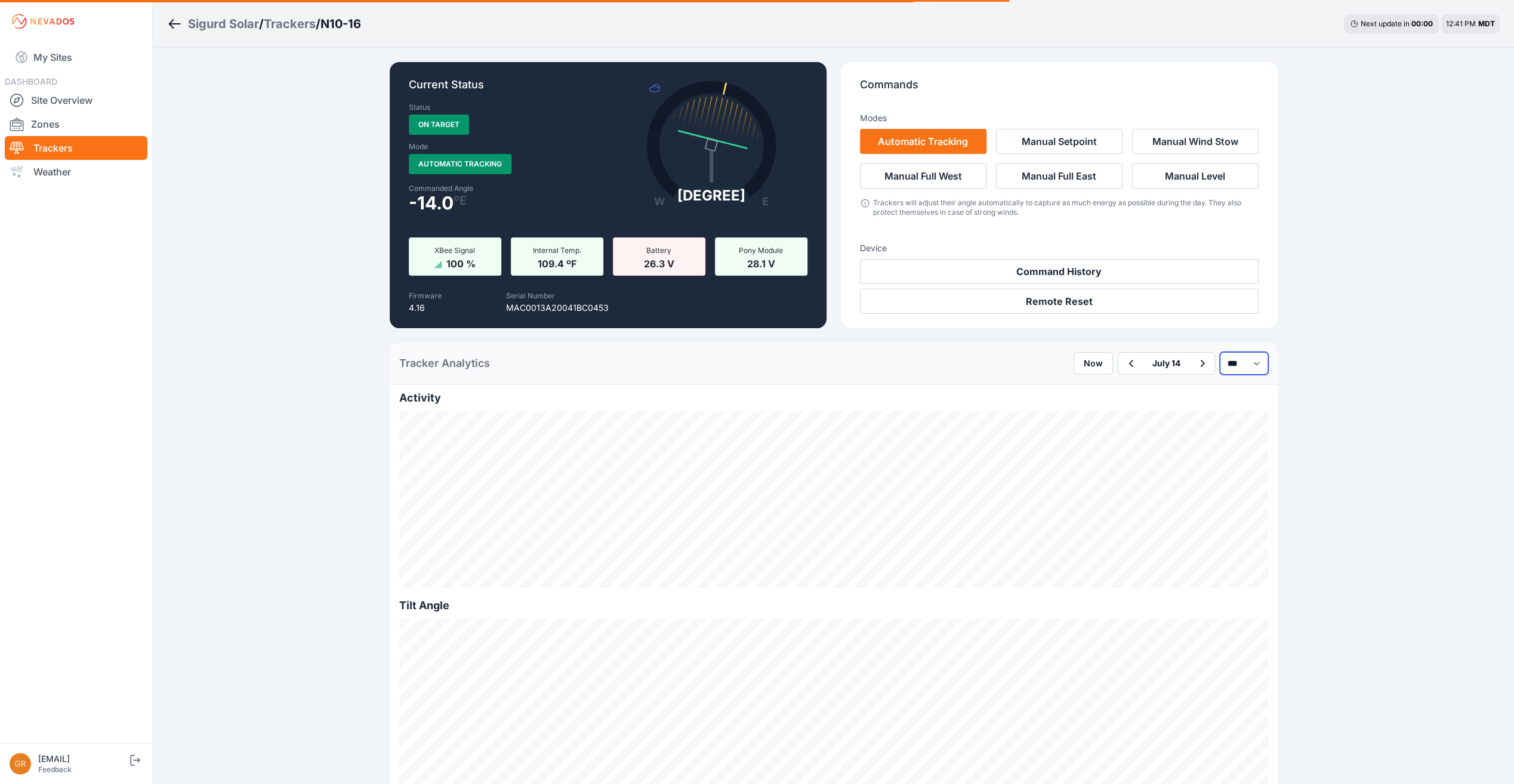 select on "*******" 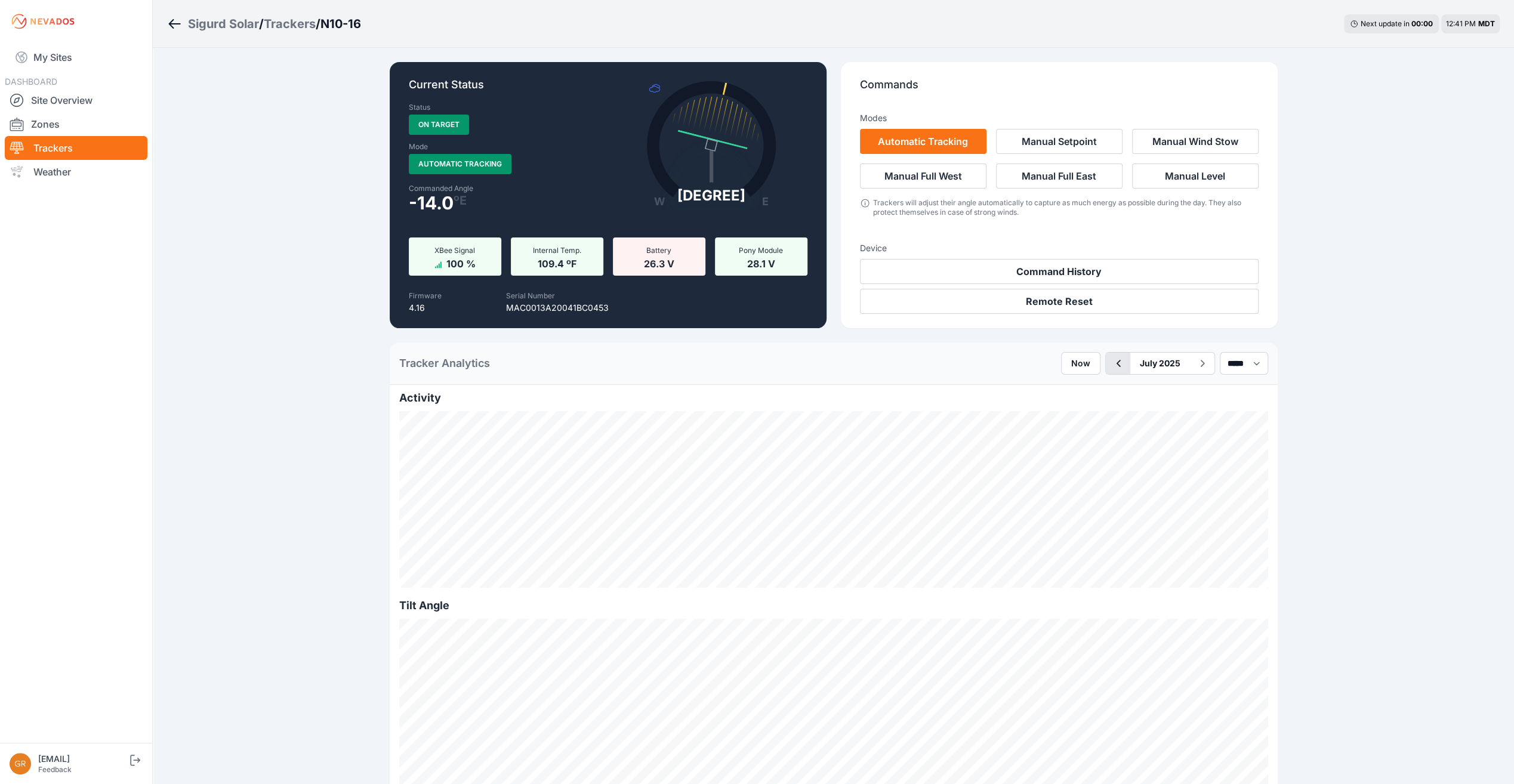 click at bounding box center (1118, 363) 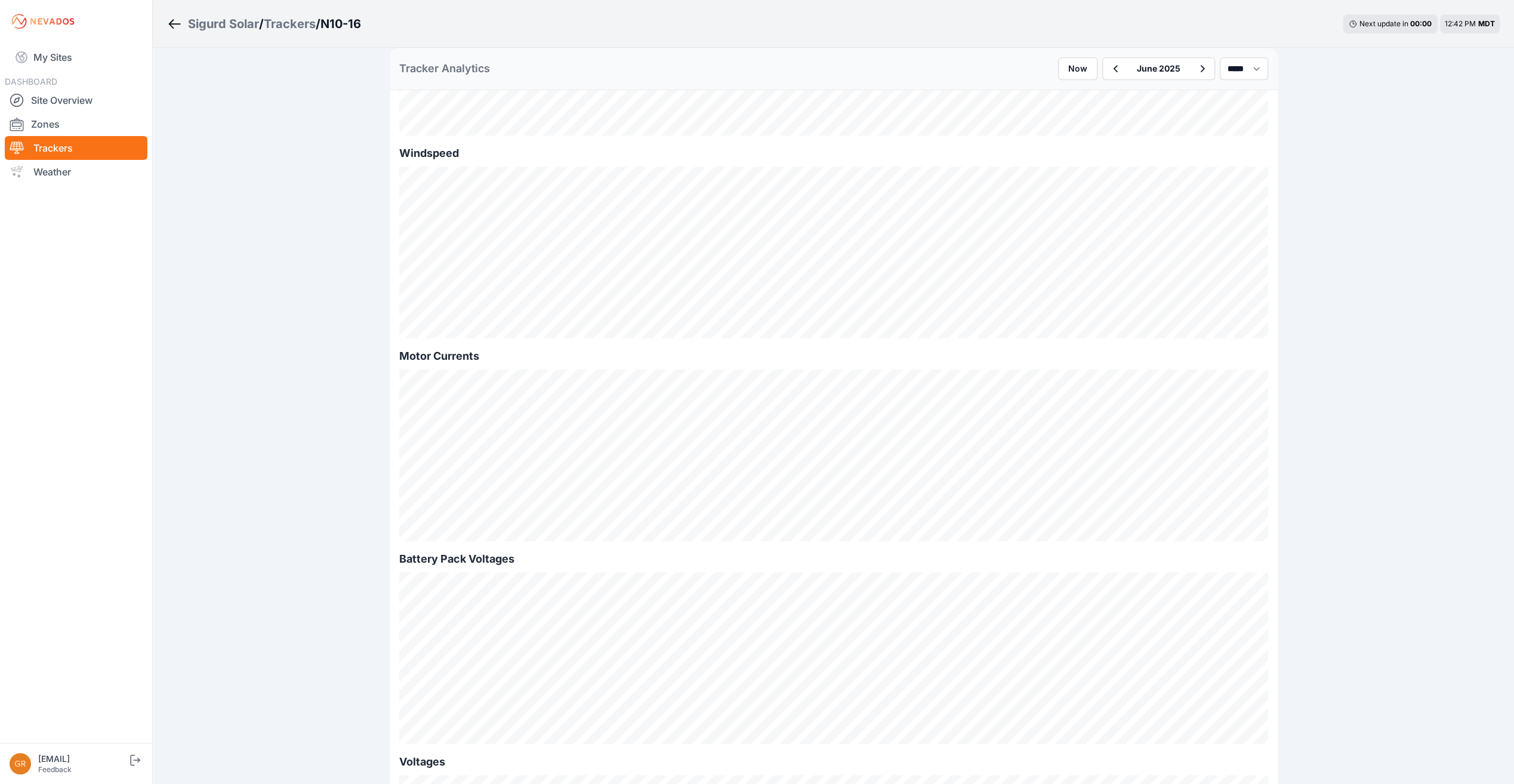 scroll, scrollTop: 0, scrollLeft: 0, axis: both 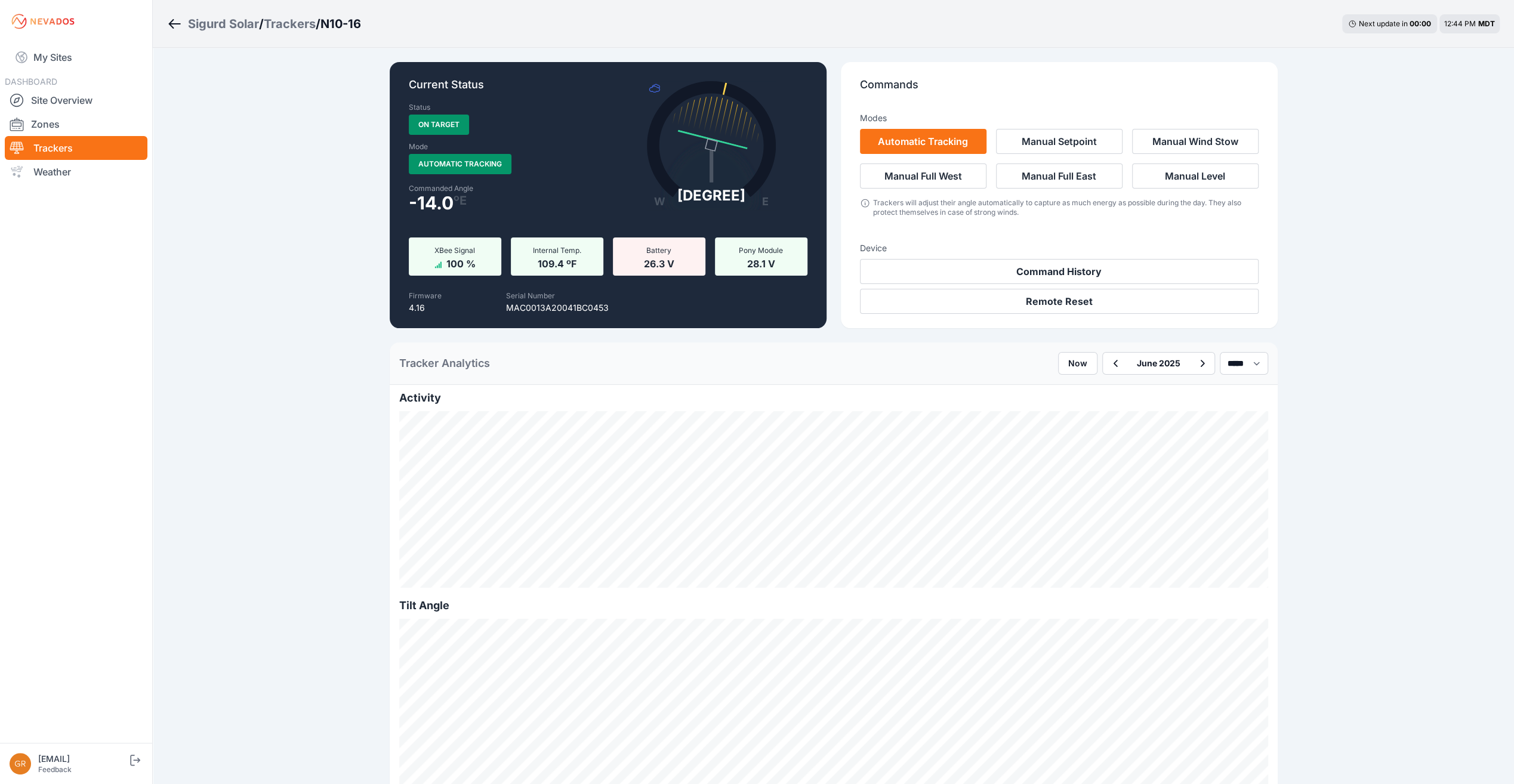click 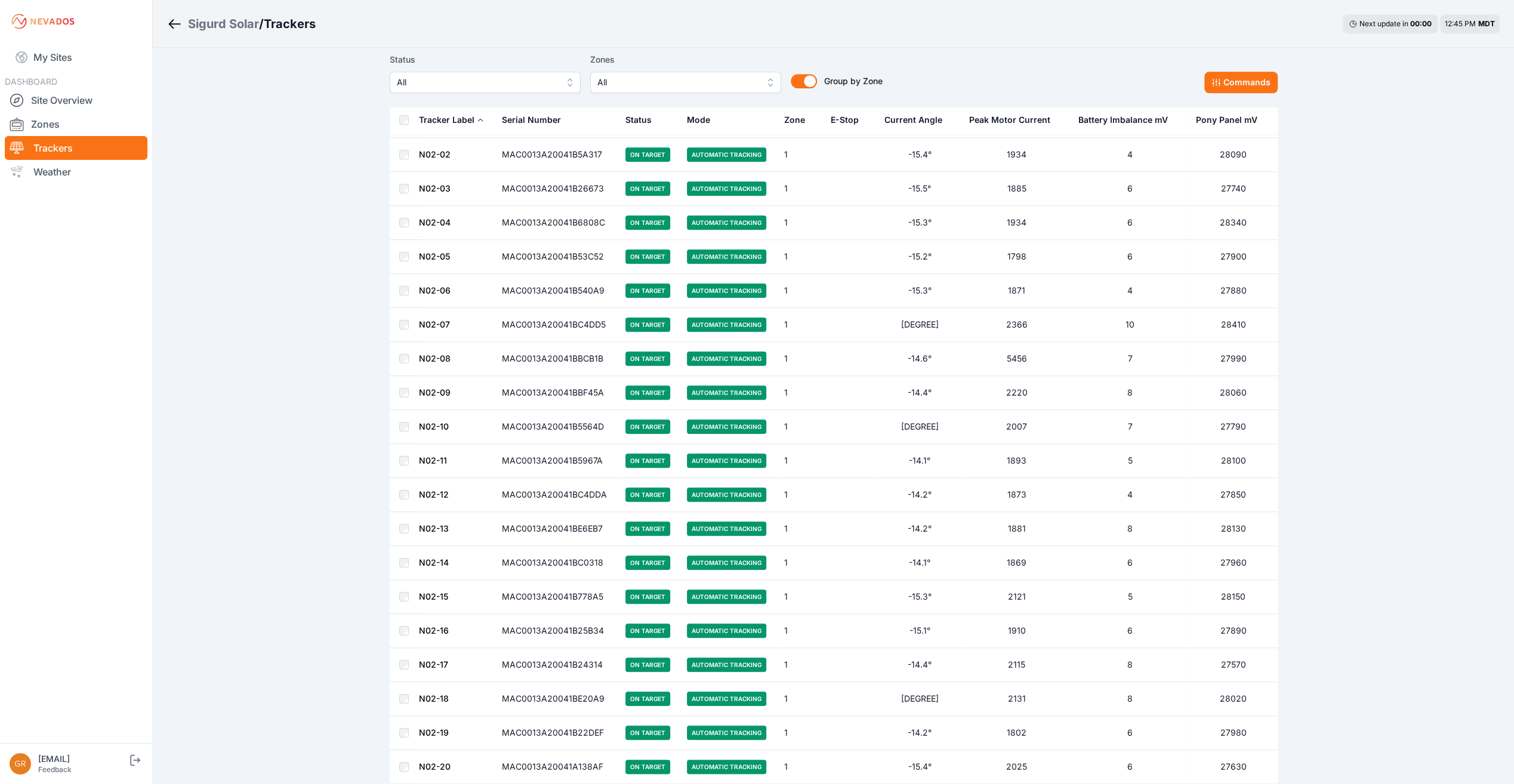 scroll, scrollTop: 955, scrollLeft: 0, axis: vertical 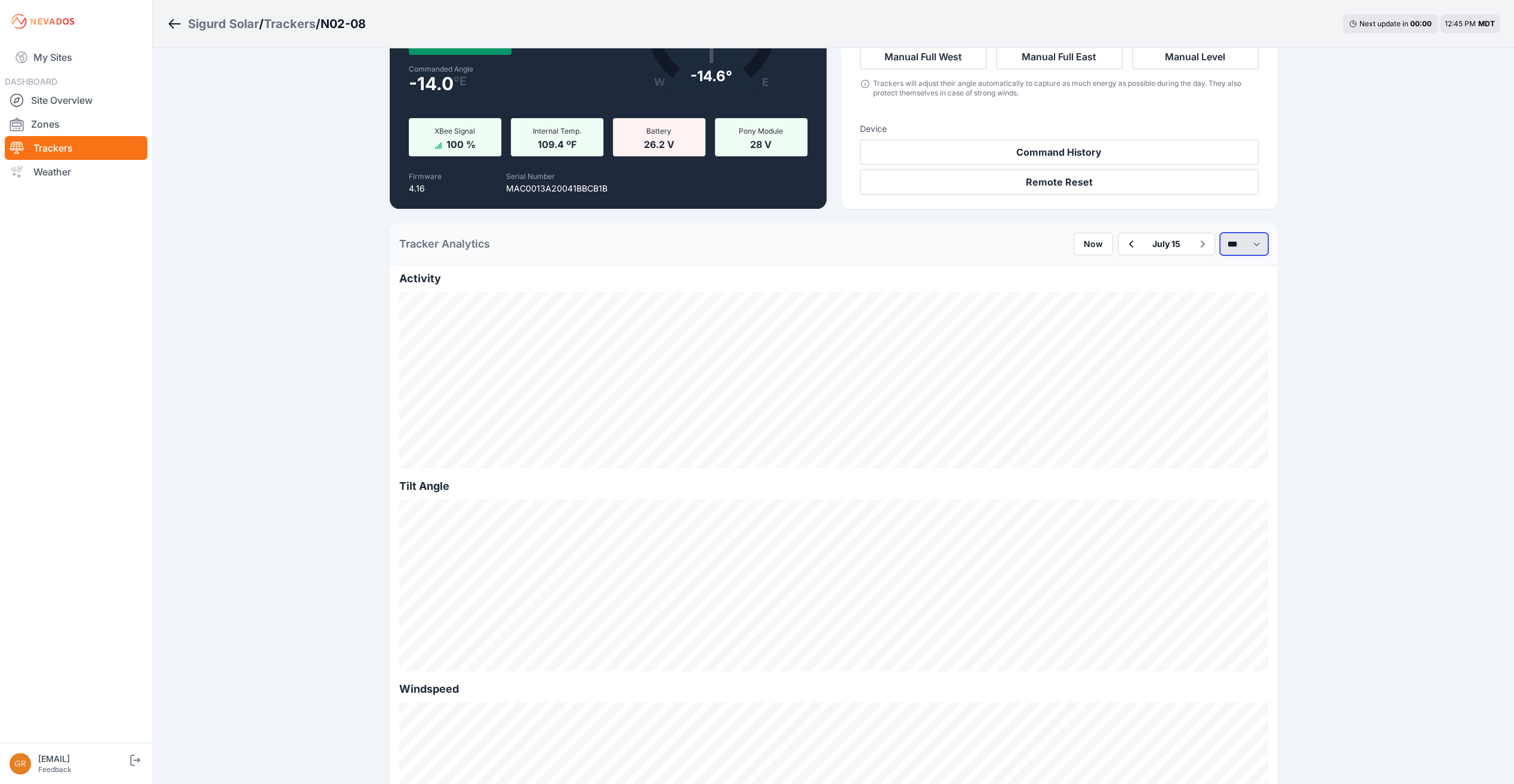 click on "*** **** *****" at bounding box center [1244, 244] 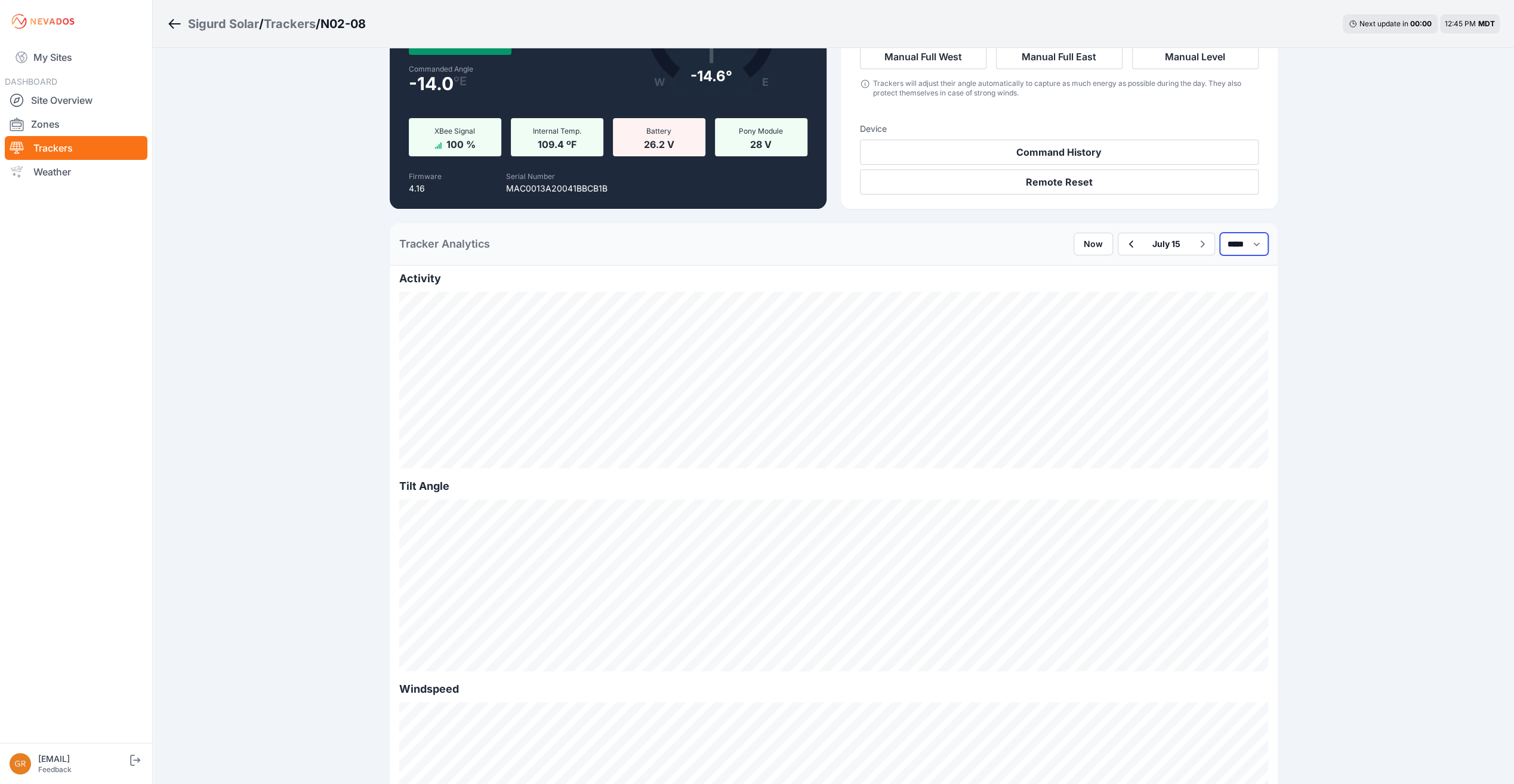 click on "*** **** *****" at bounding box center [1244, 244] 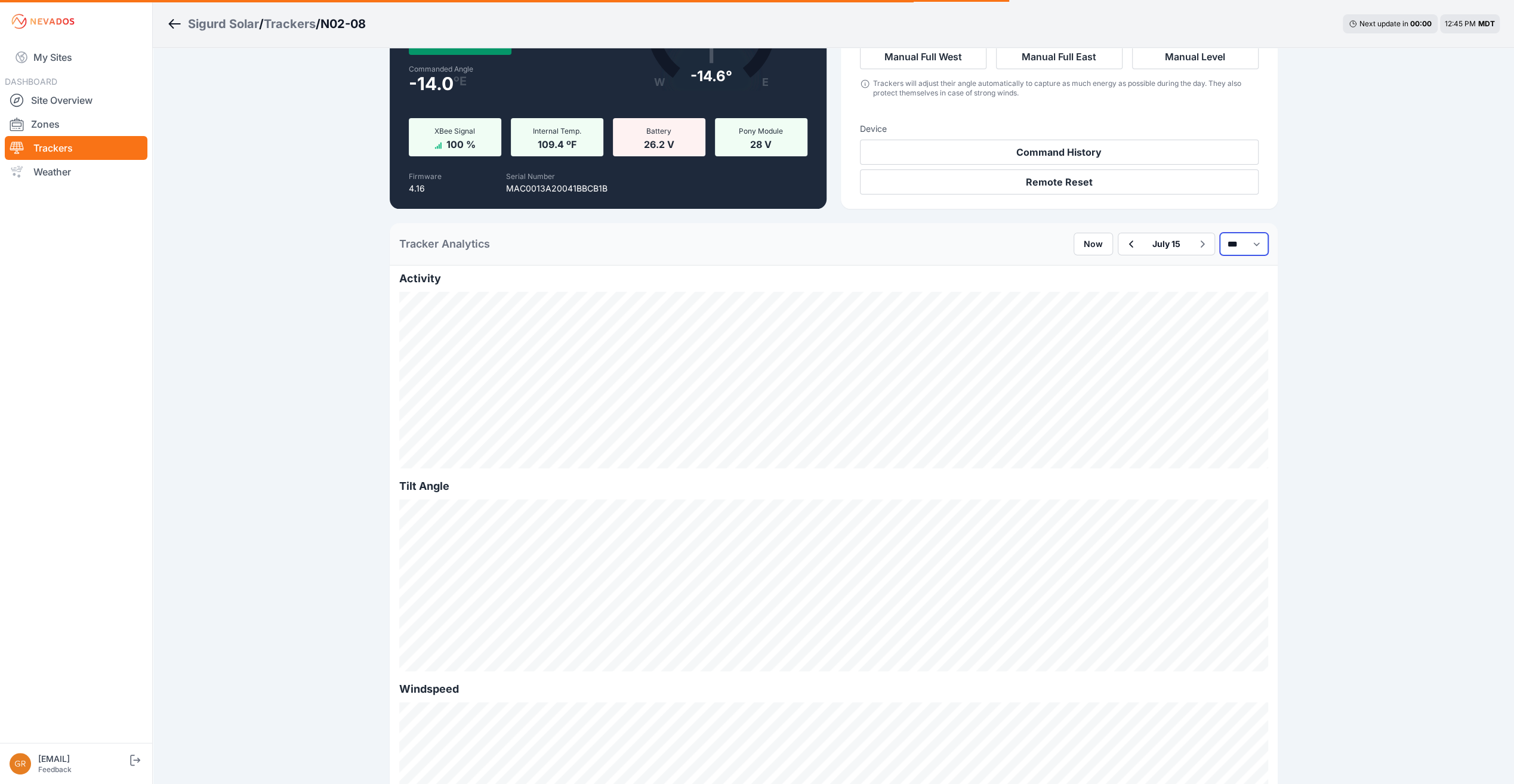 select on "*******" 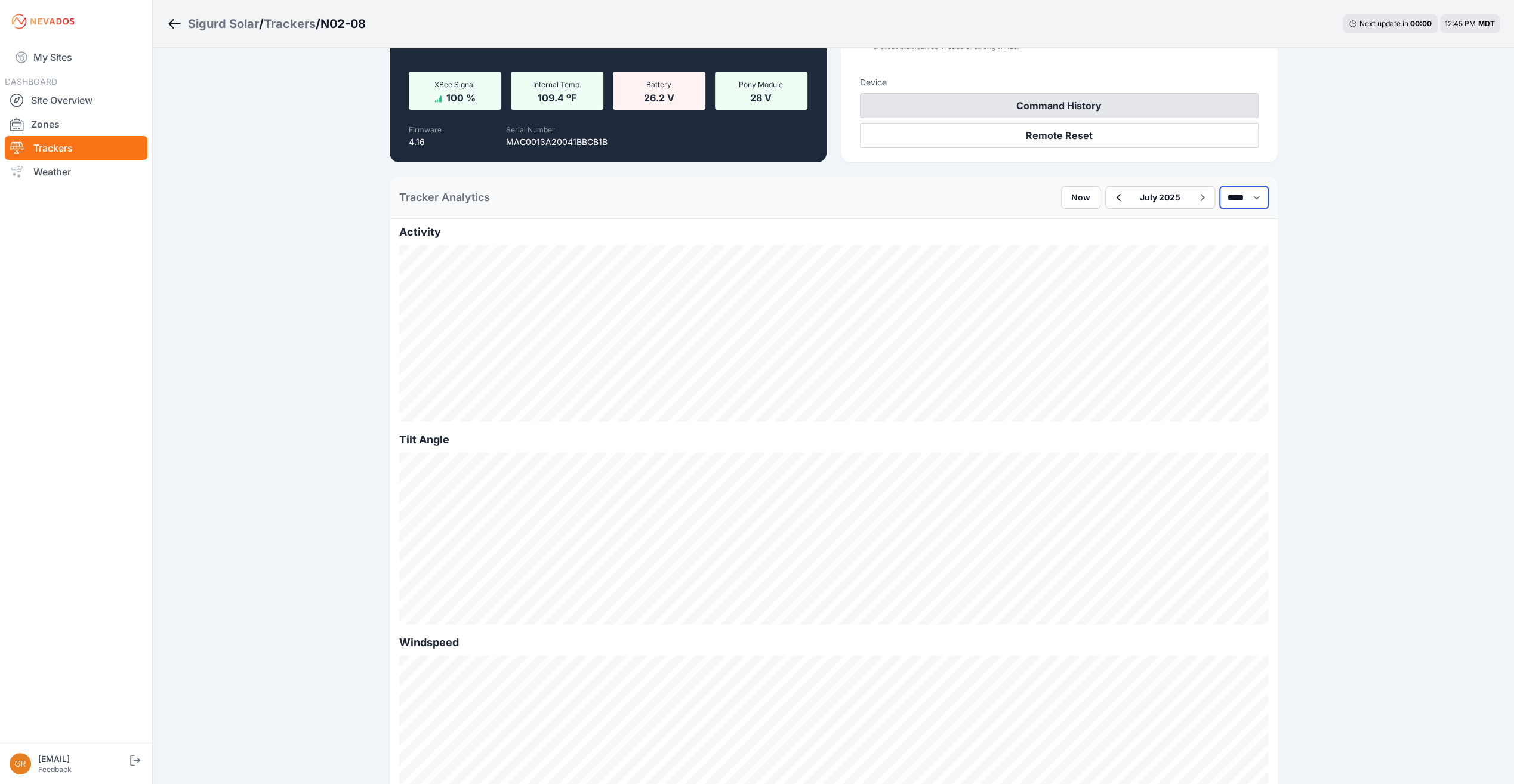scroll, scrollTop: 0, scrollLeft: 0, axis: both 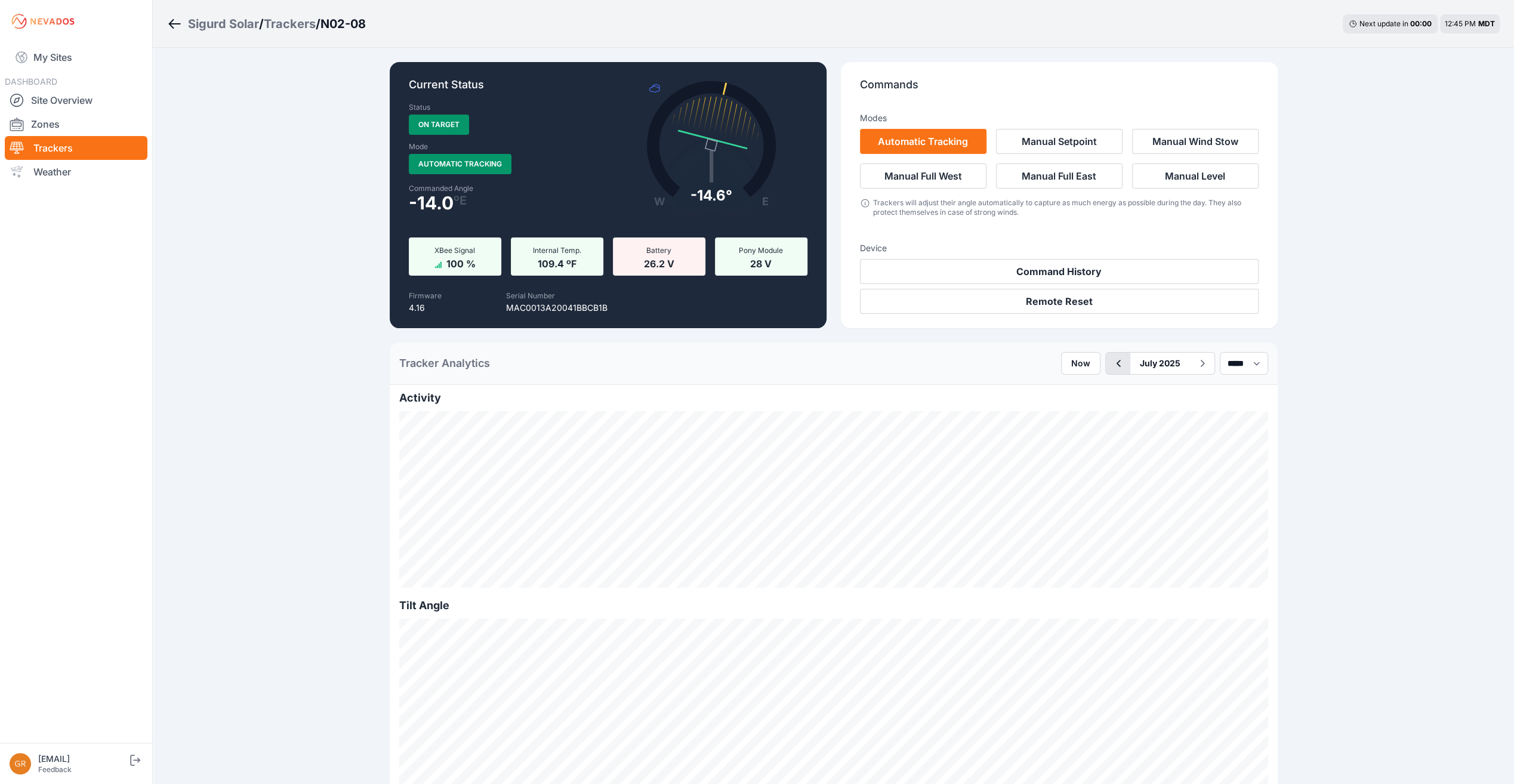 click 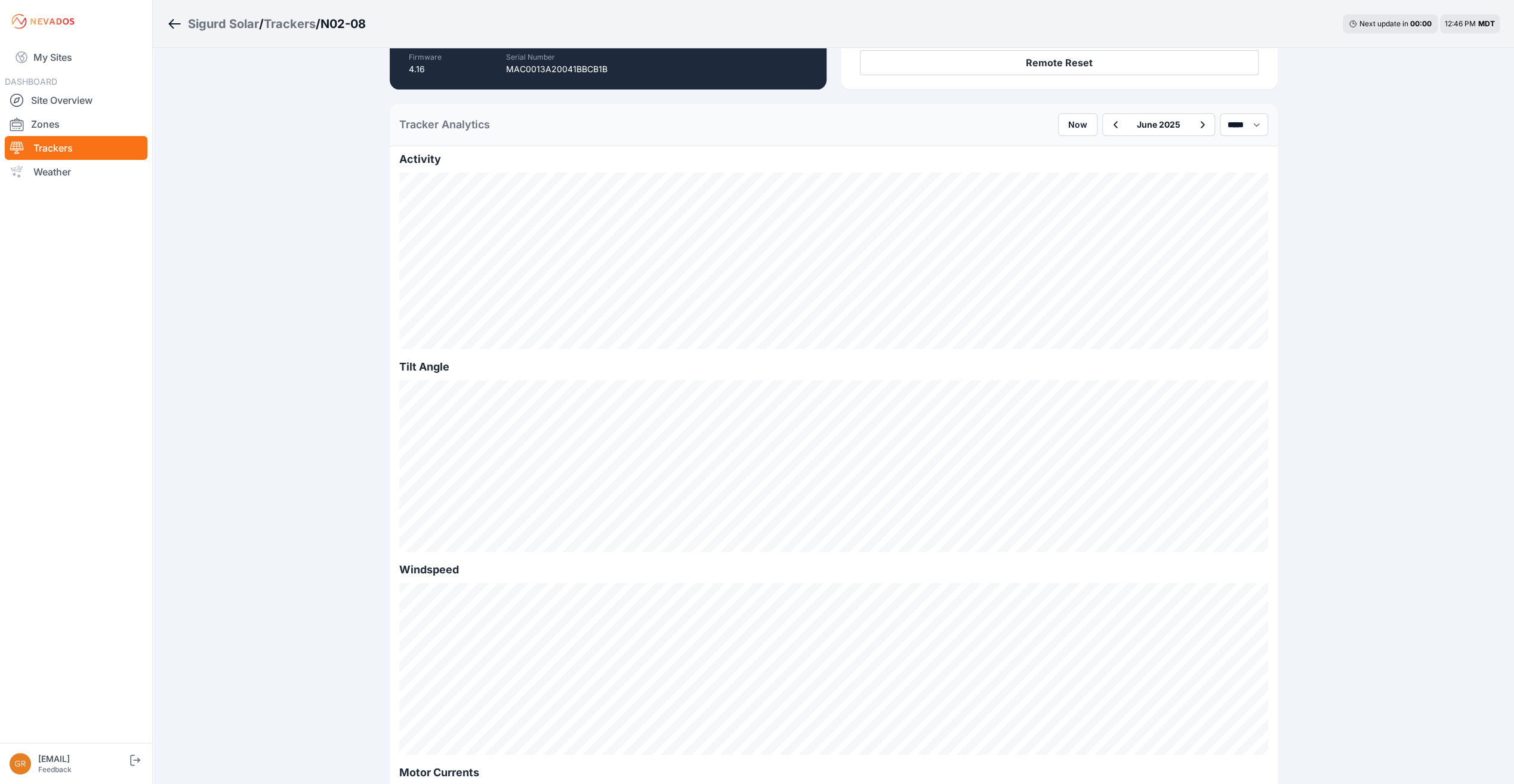 scroll, scrollTop: 0, scrollLeft: 0, axis: both 